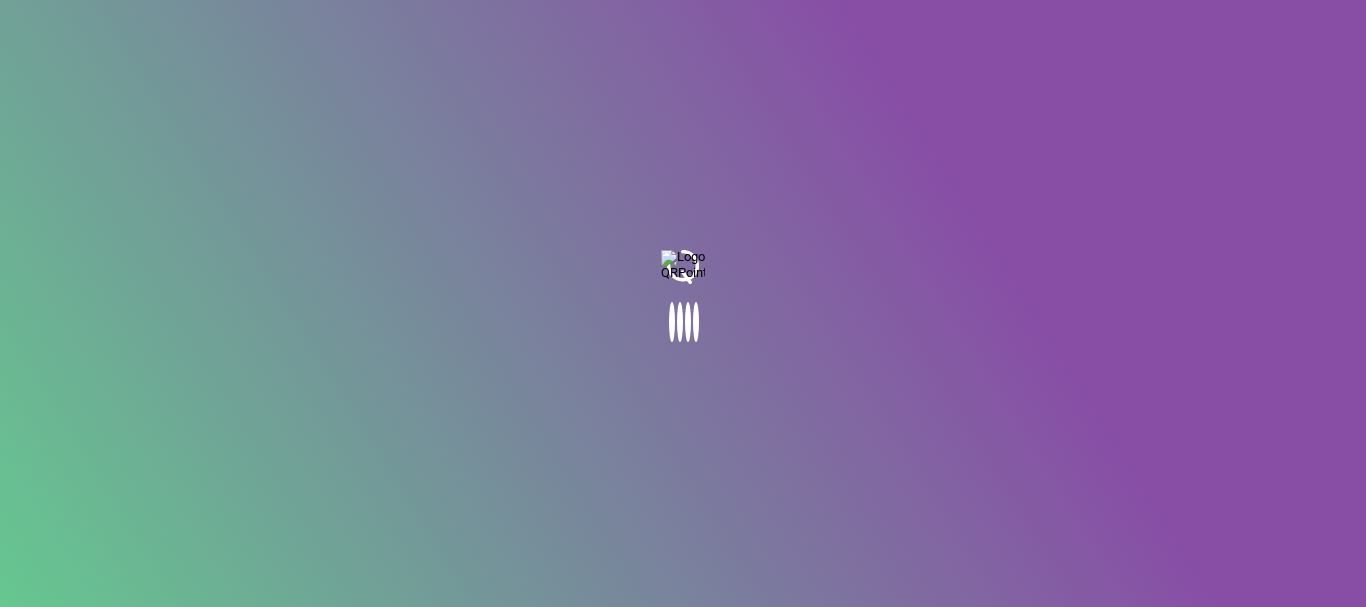 scroll, scrollTop: 0, scrollLeft: 0, axis: both 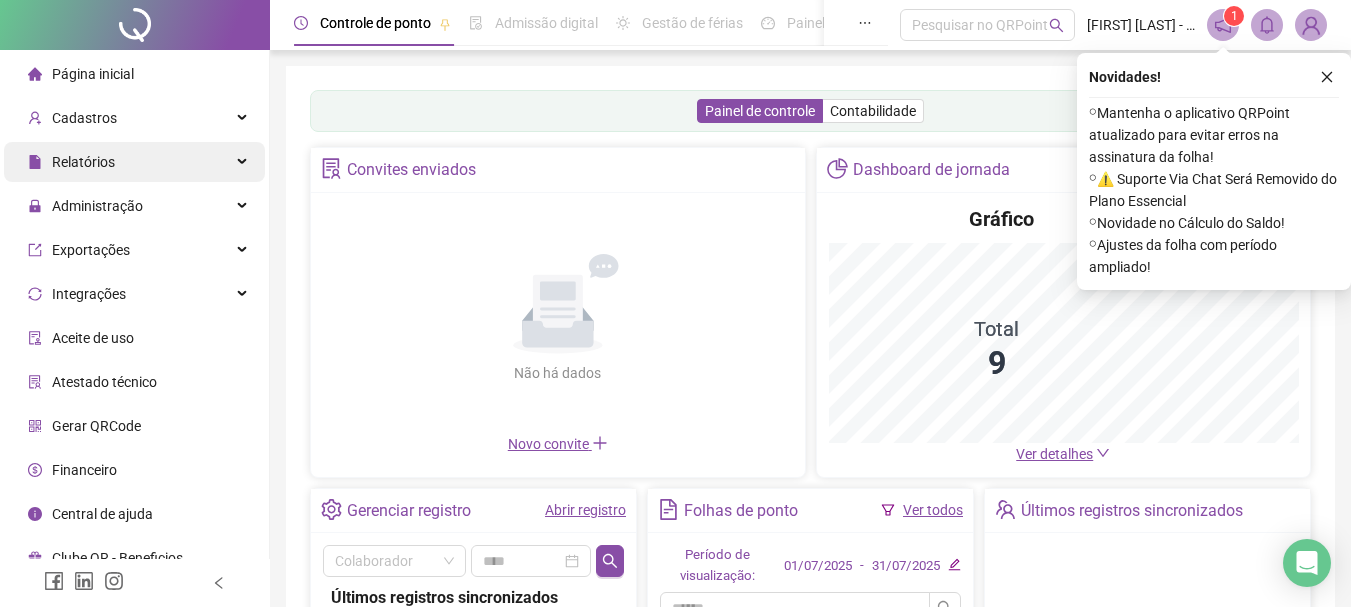 click on "Relatórios" at bounding box center [134, 162] 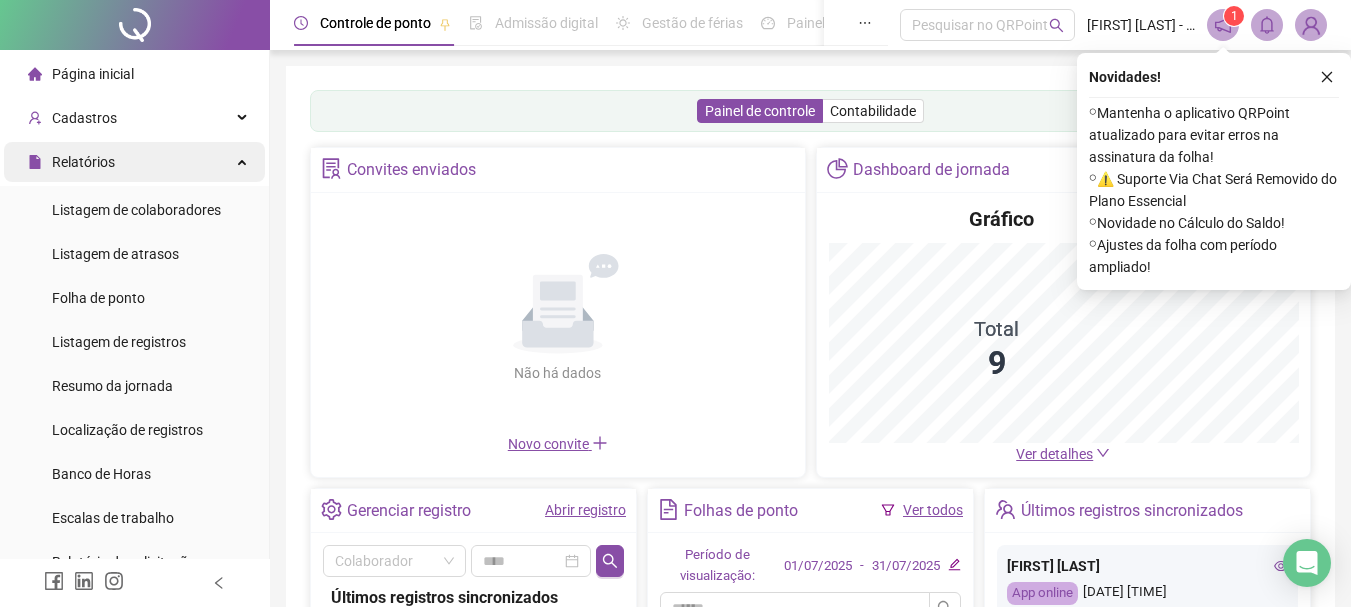 click on "Relatórios" at bounding box center [134, 162] 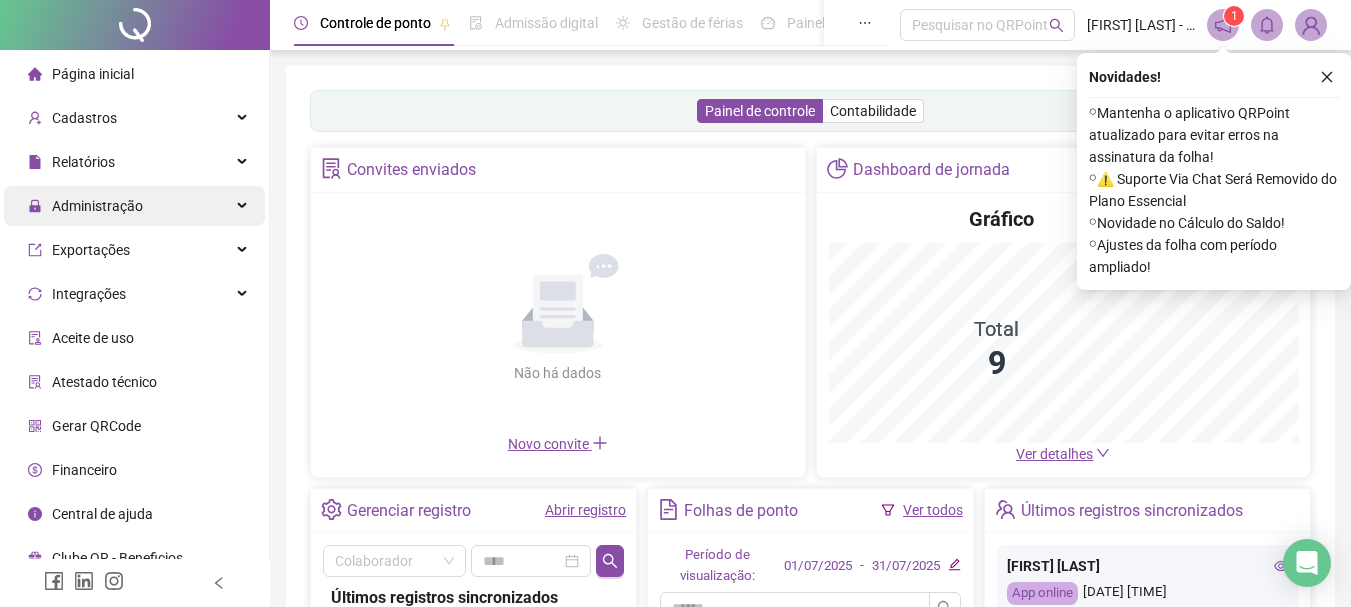 click on "Administração" at bounding box center [97, 206] 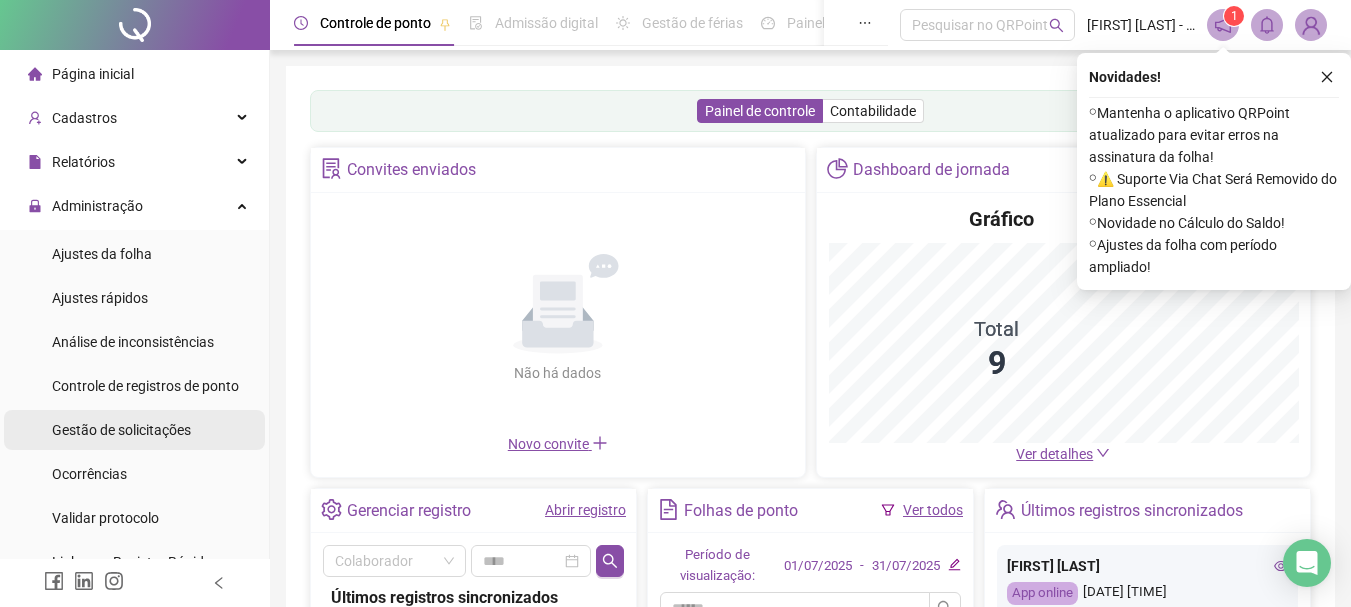 click on "Gestão de solicitações" at bounding box center [121, 430] 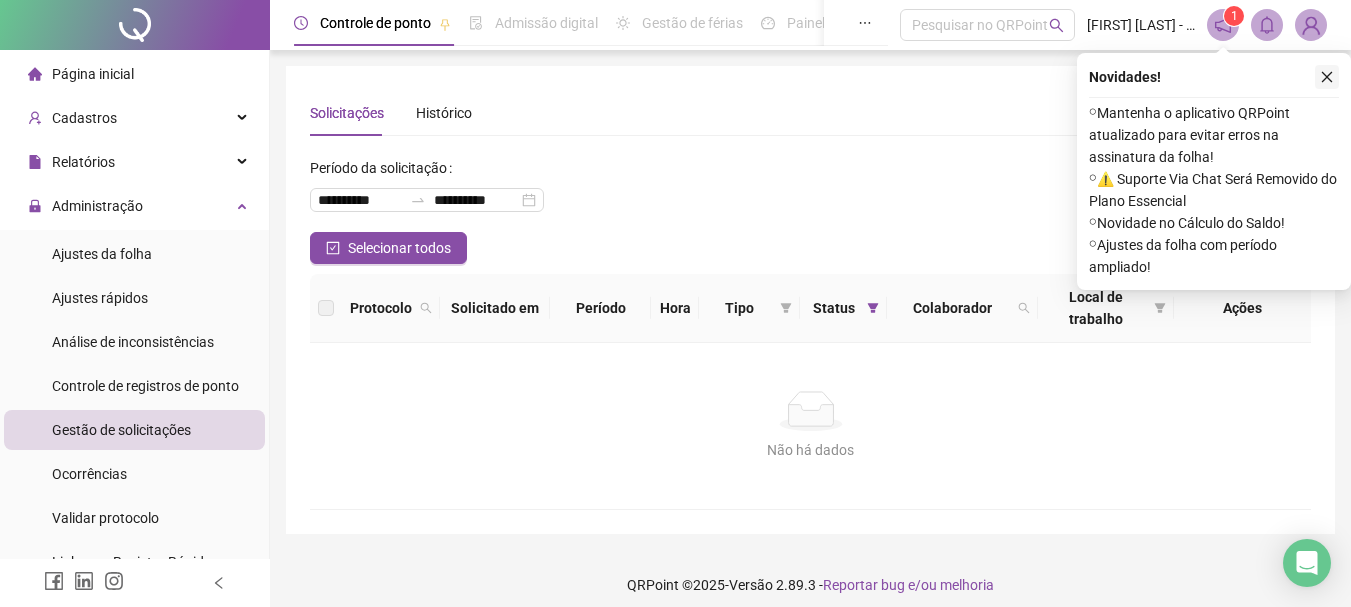 click 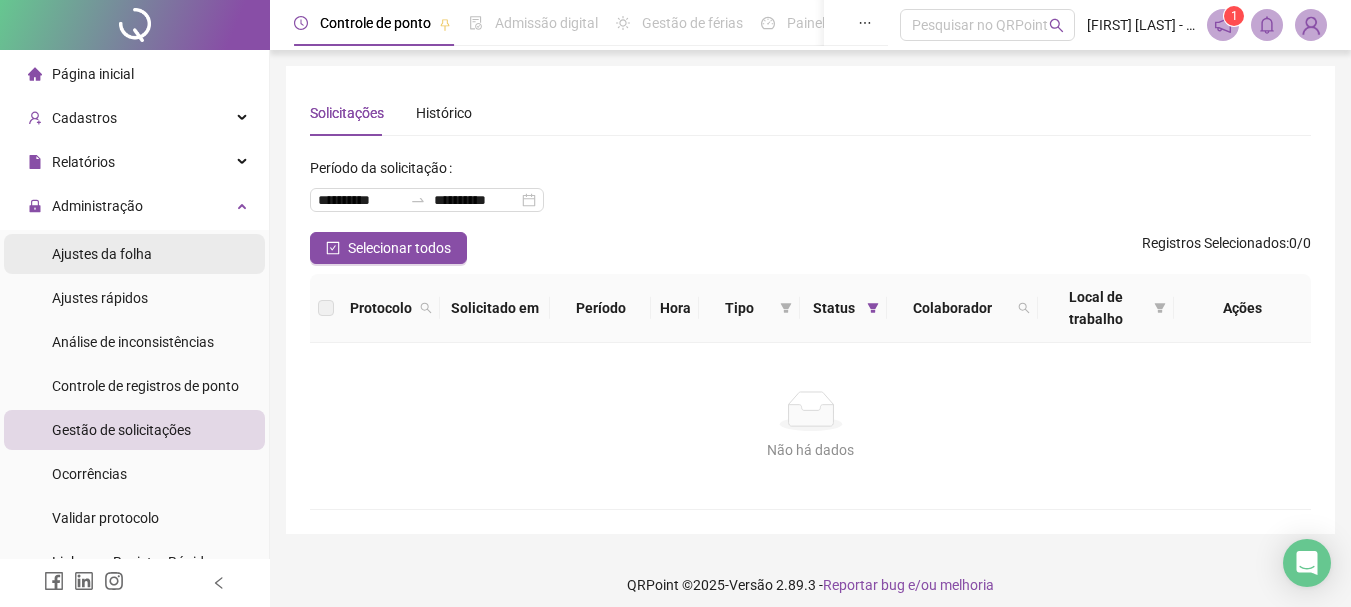 click on "Ajustes da folha" at bounding box center (102, 254) 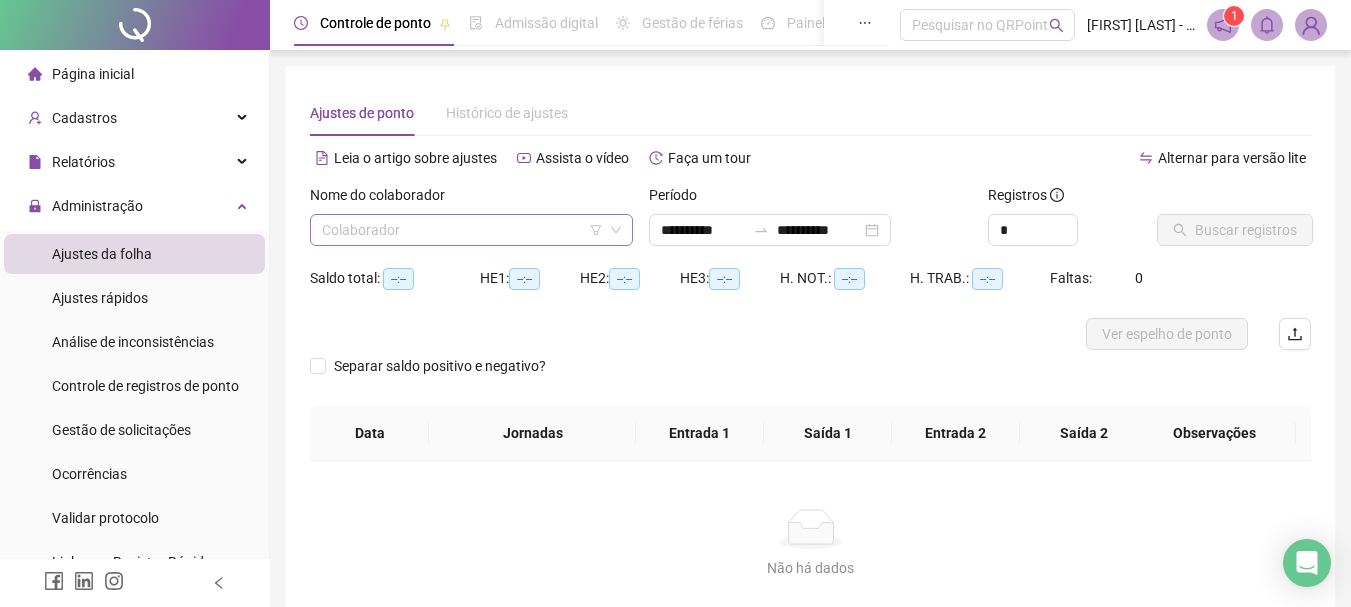 click at bounding box center [462, 230] 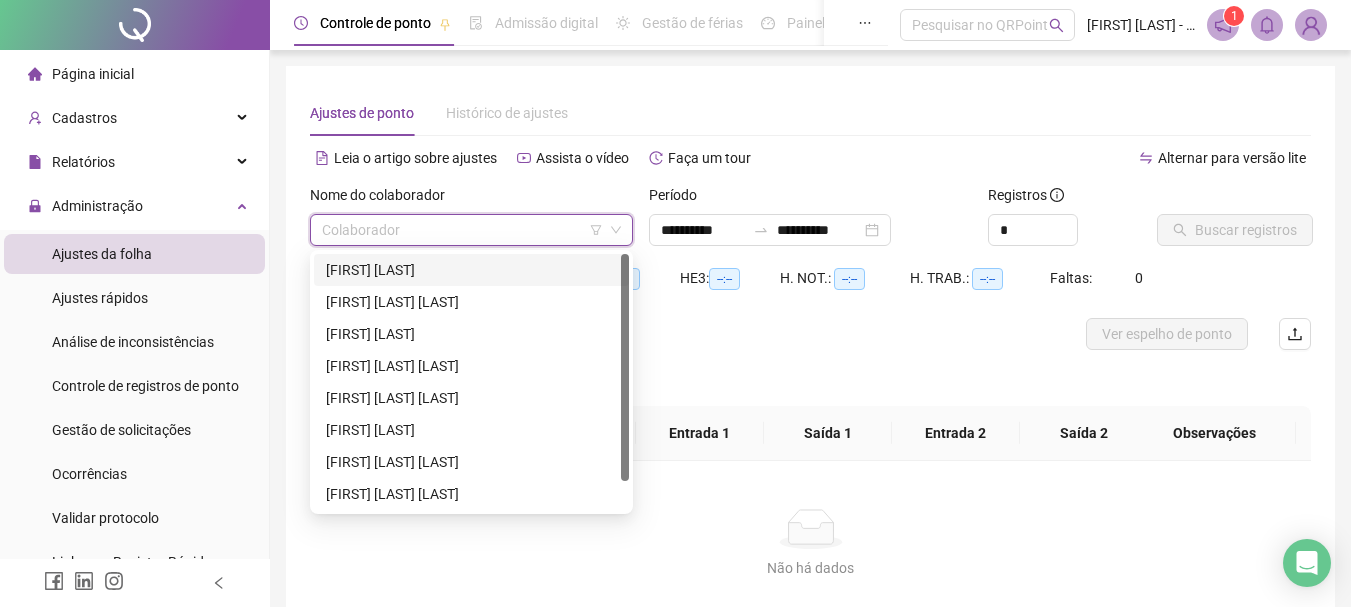 click on "[FIRST] [LAST]" at bounding box center (471, 270) 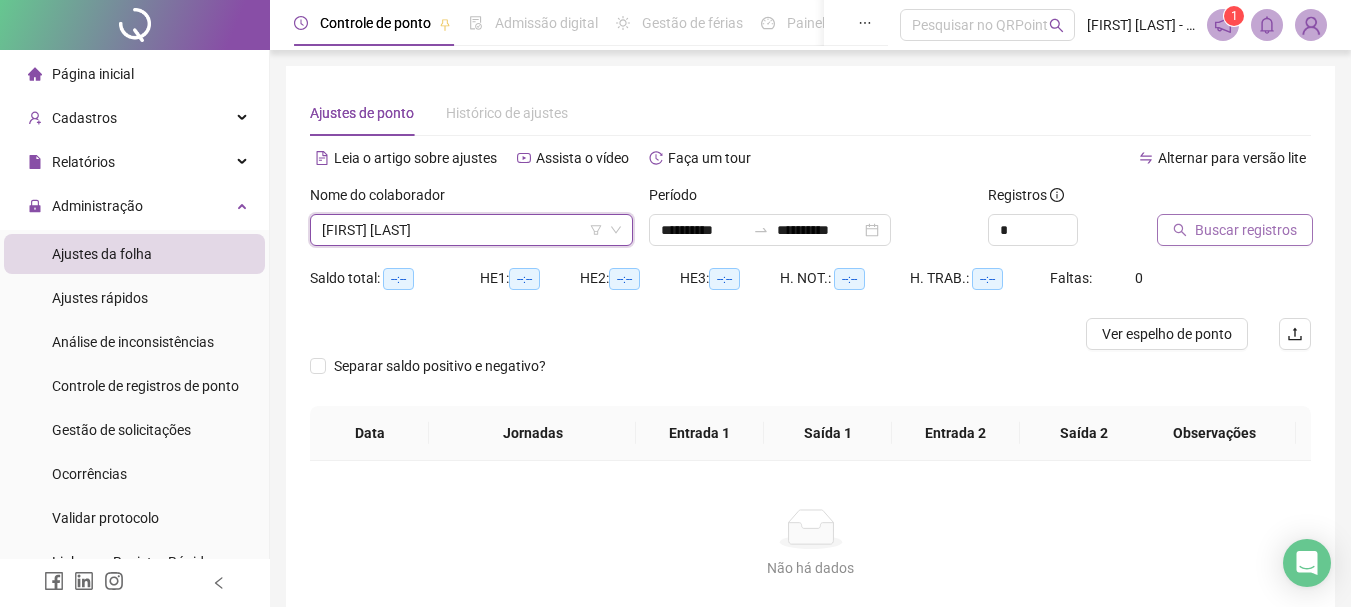 click on "Buscar registros" at bounding box center (1235, 230) 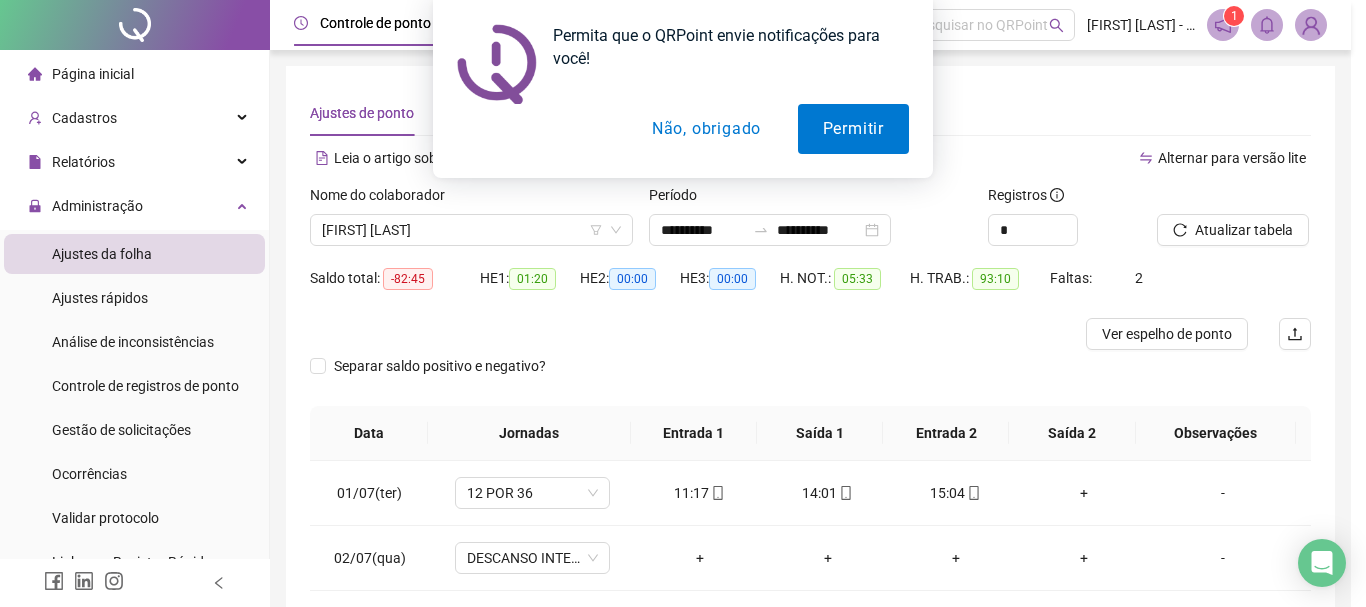 click on "Não, obrigado" at bounding box center (706, 129) 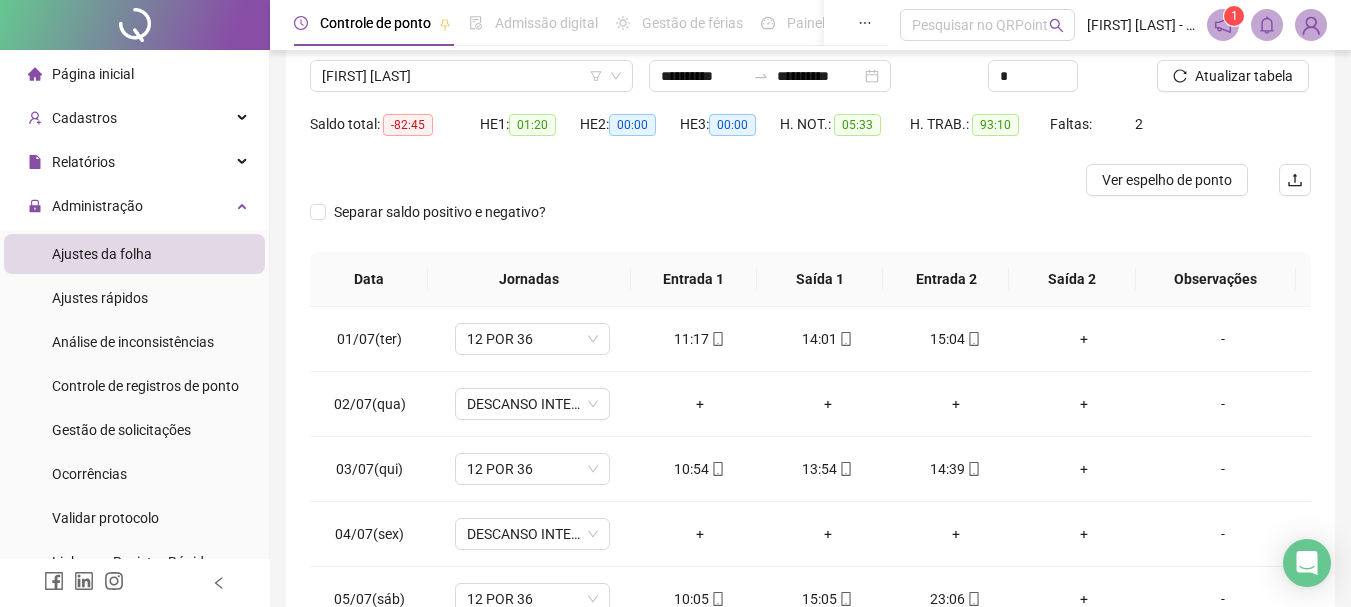 scroll, scrollTop: 200, scrollLeft: 0, axis: vertical 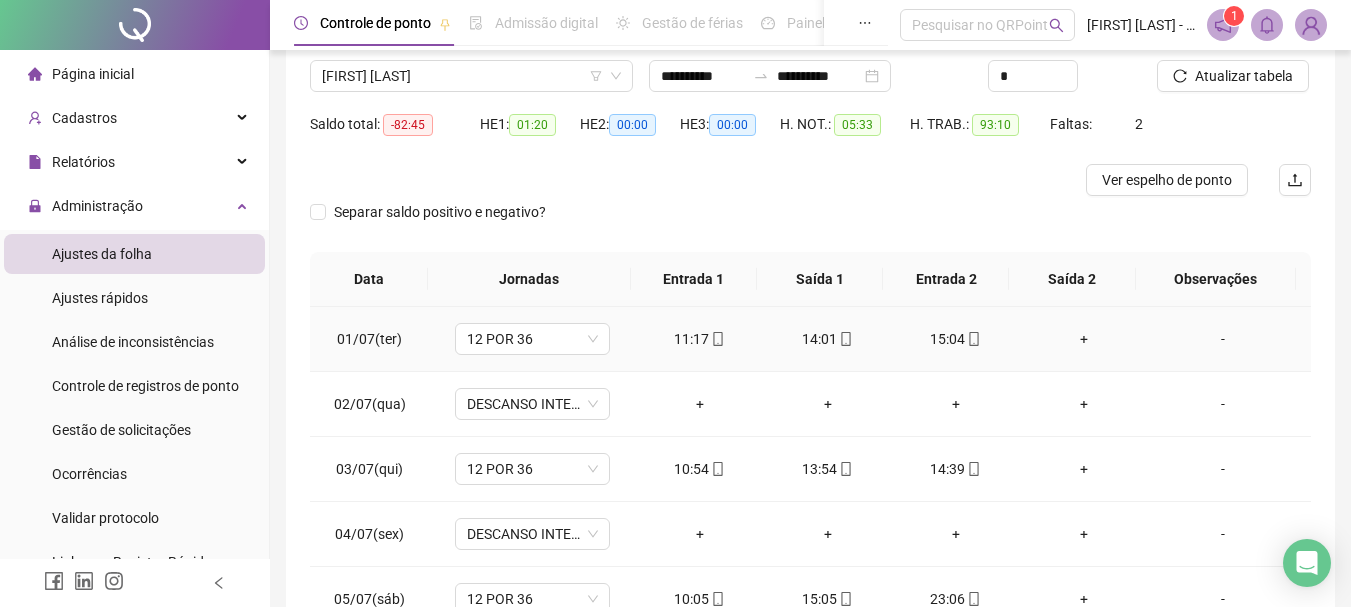click on "+" at bounding box center (1084, 339) 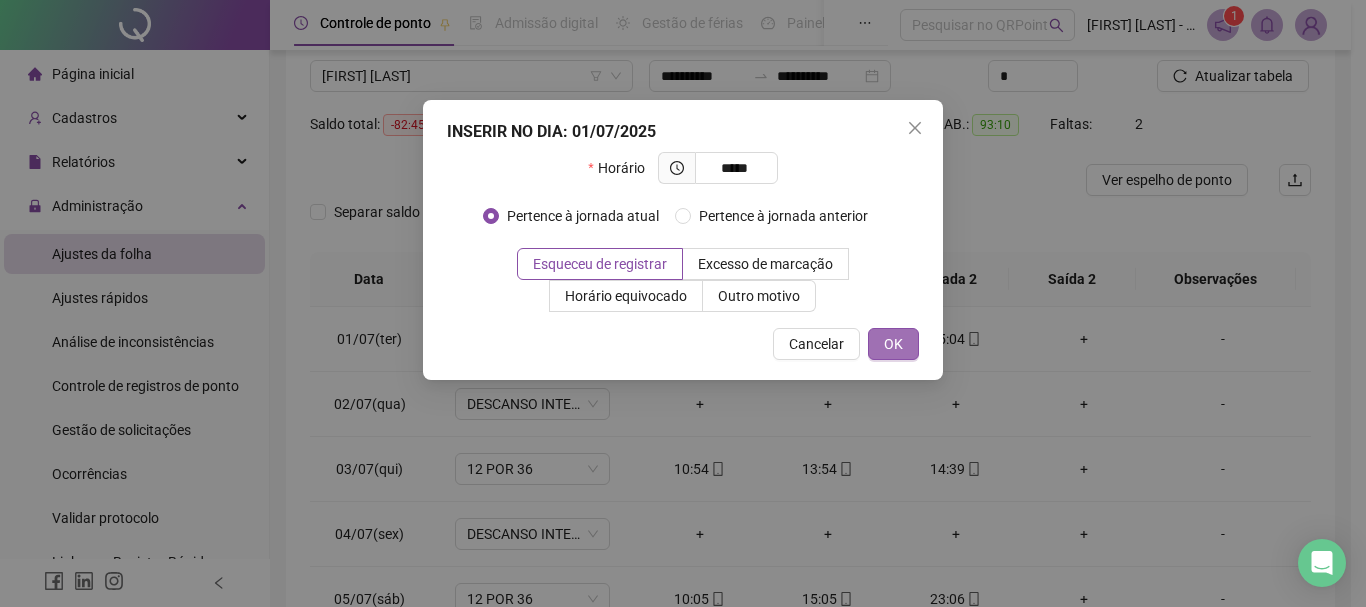 type on "*****" 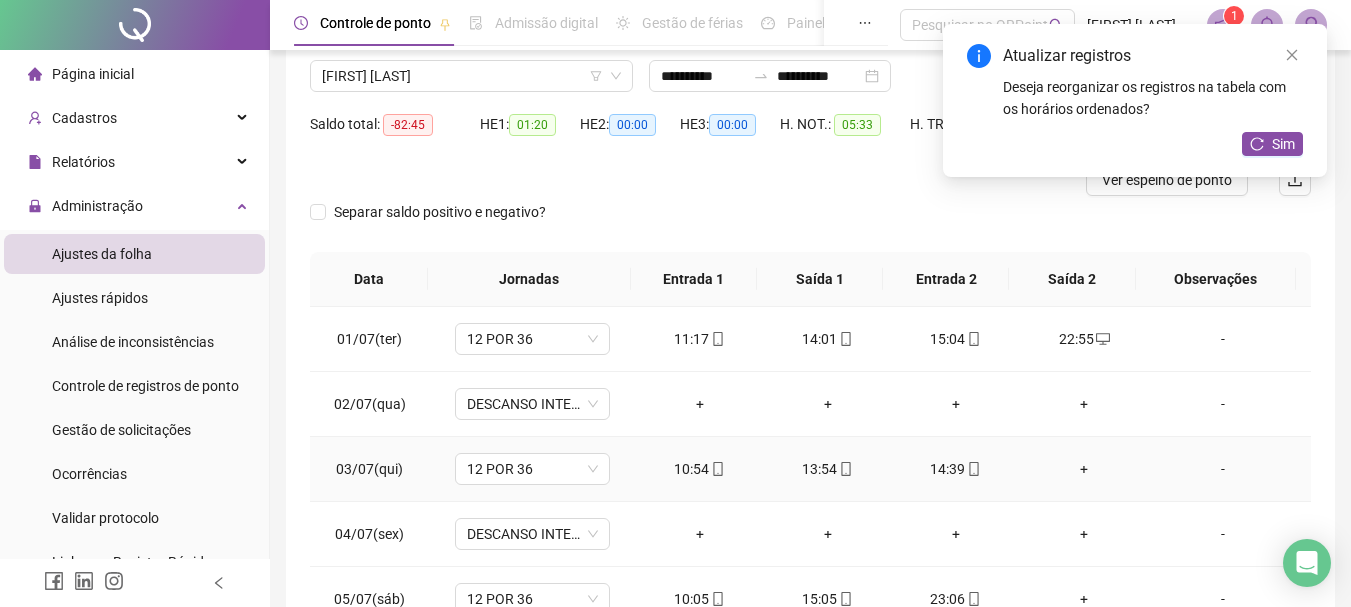click on "+" at bounding box center [1084, 469] 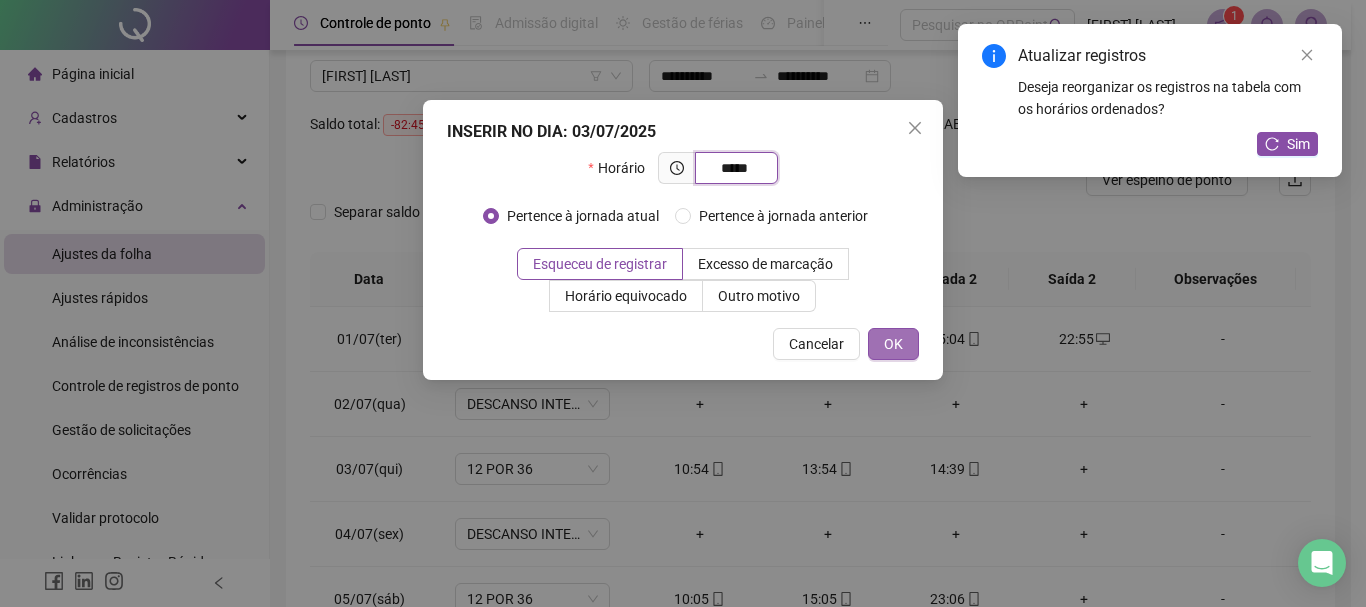 type on "*****" 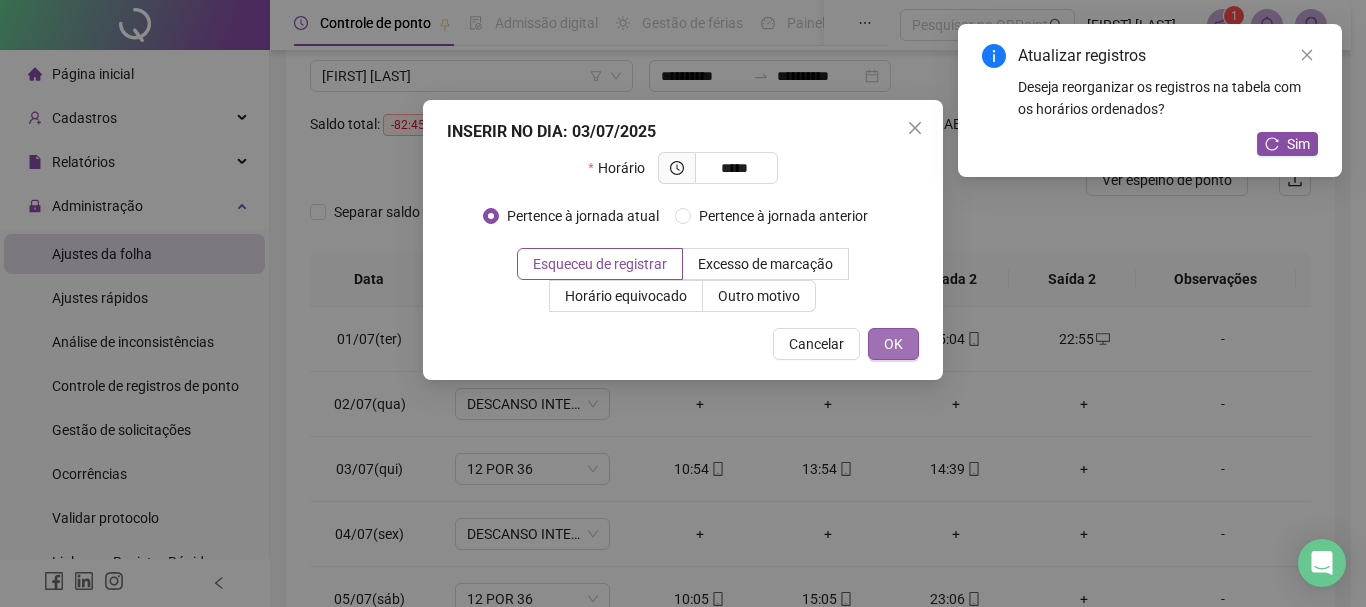 click on "OK" at bounding box center [893, 344] 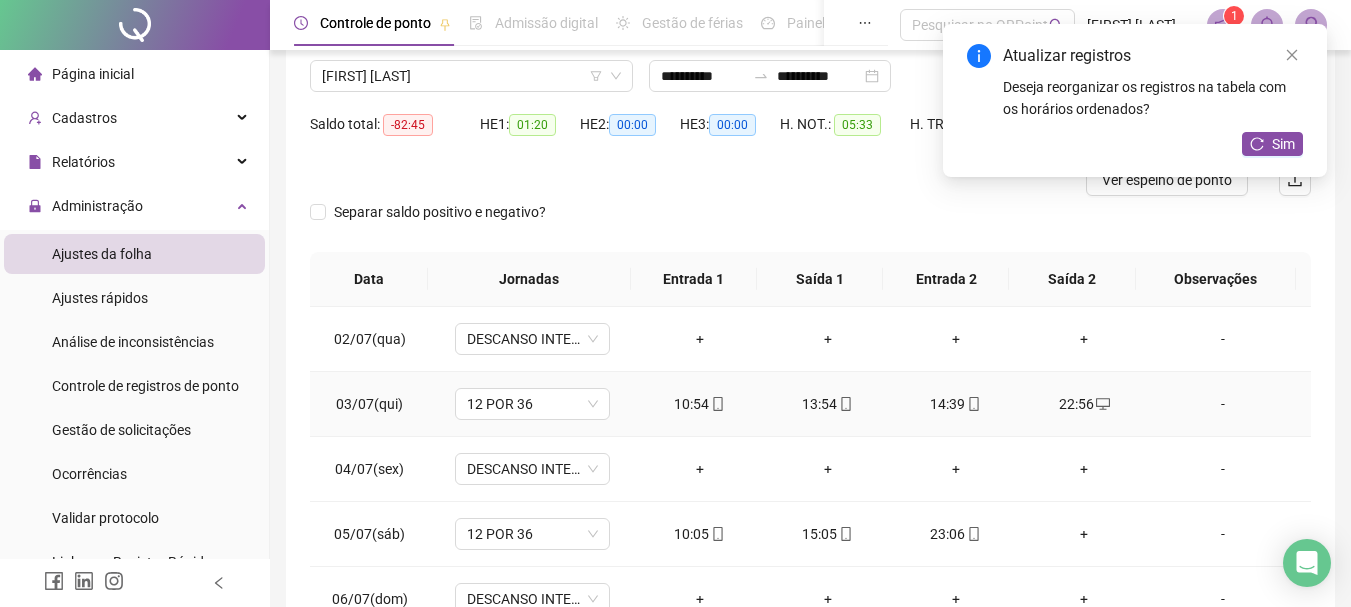 scroll, scrollTop: 100, scrollLeft: 0, axis: vertical 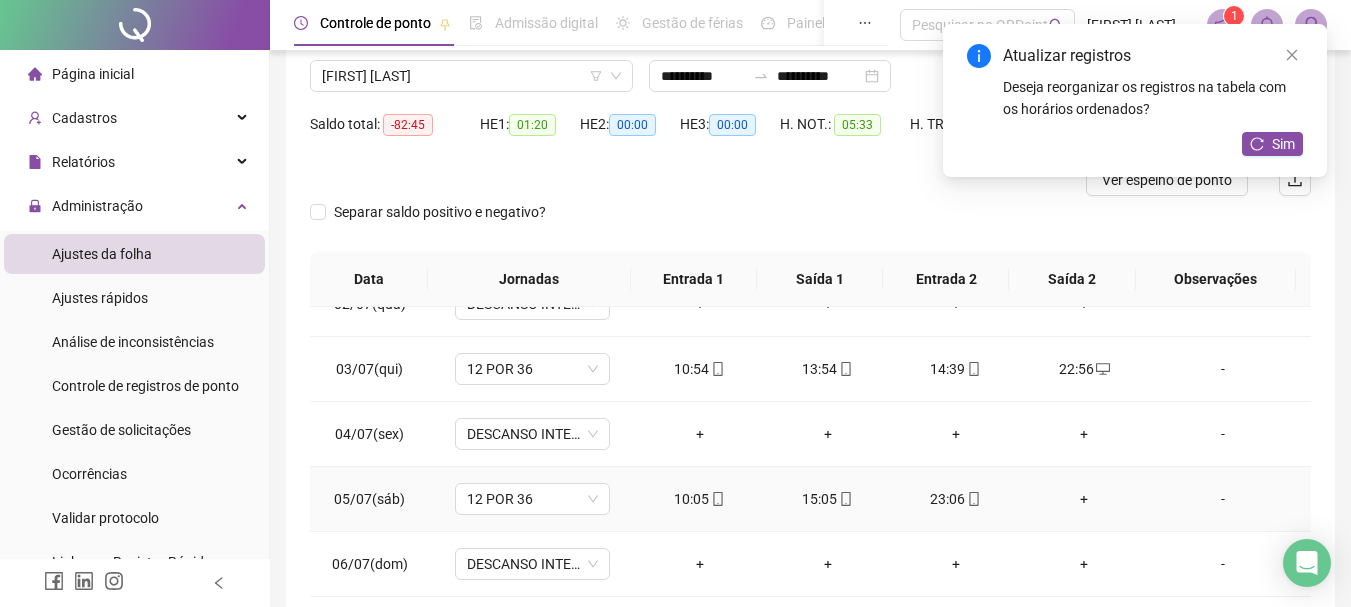 click on "+" at bounding box center (1084, 499) 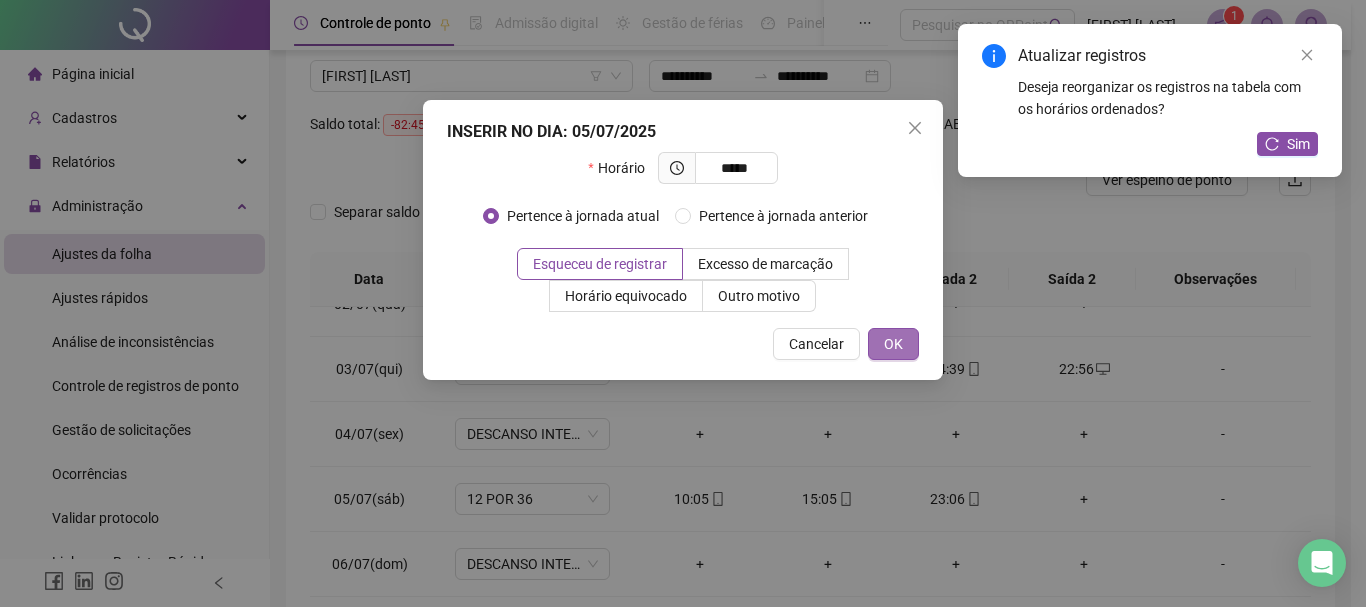 type on "*****" 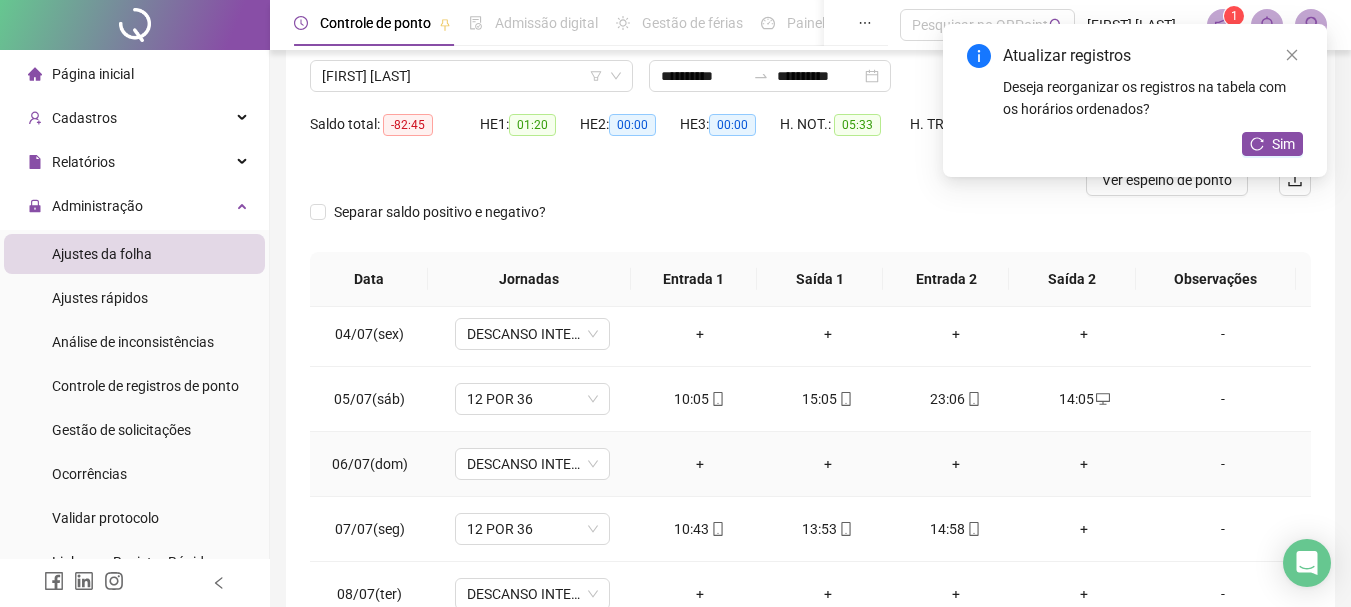 scroll, scrollTop: 300, scrollLeft: 0, axis: vertical 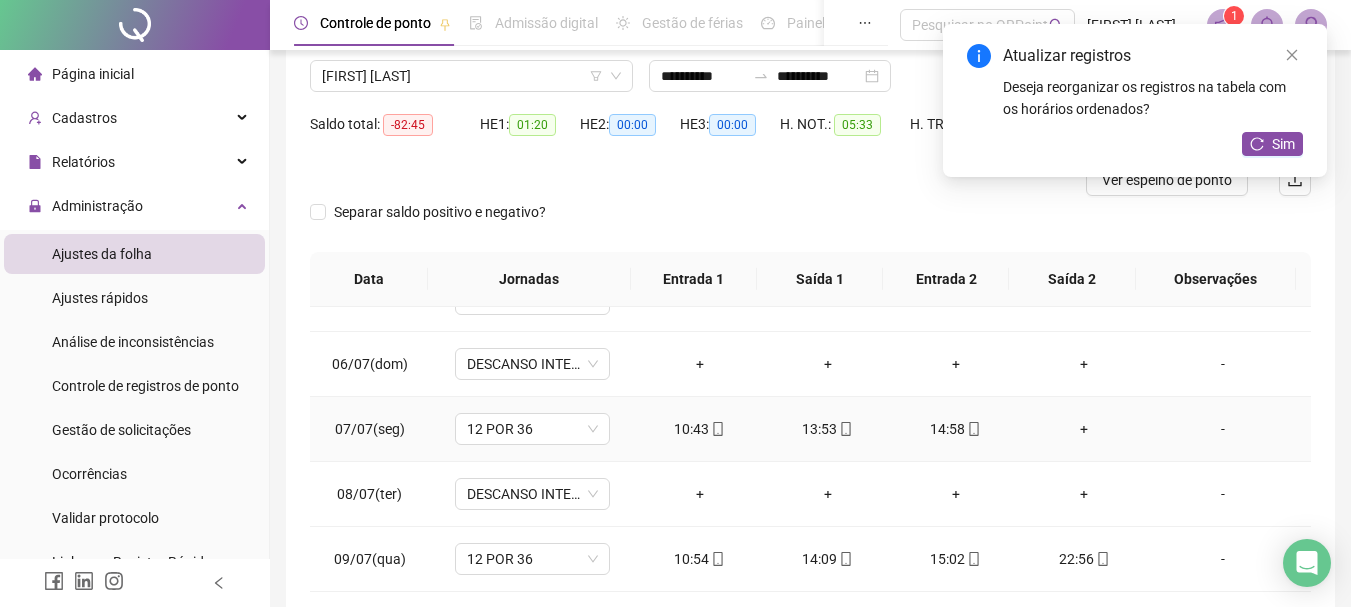 click on "+" at bounding box center [1084, 429] 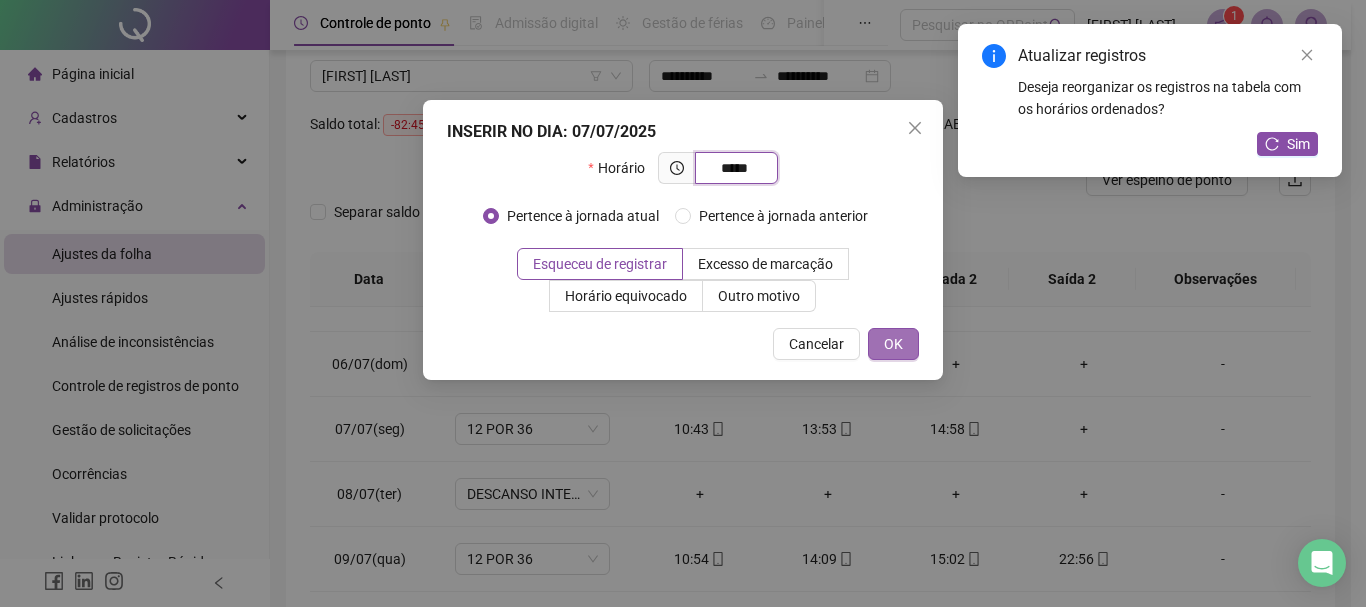 type on "*****" 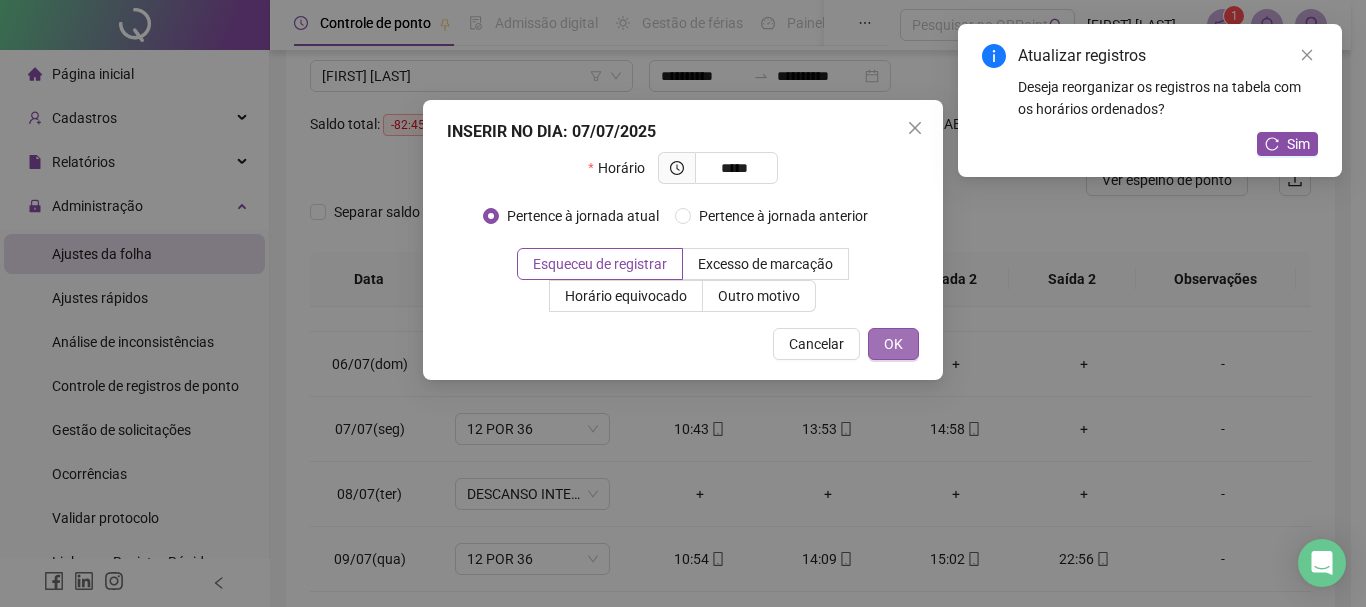 click on "OK" at bounding box center [893, 344] 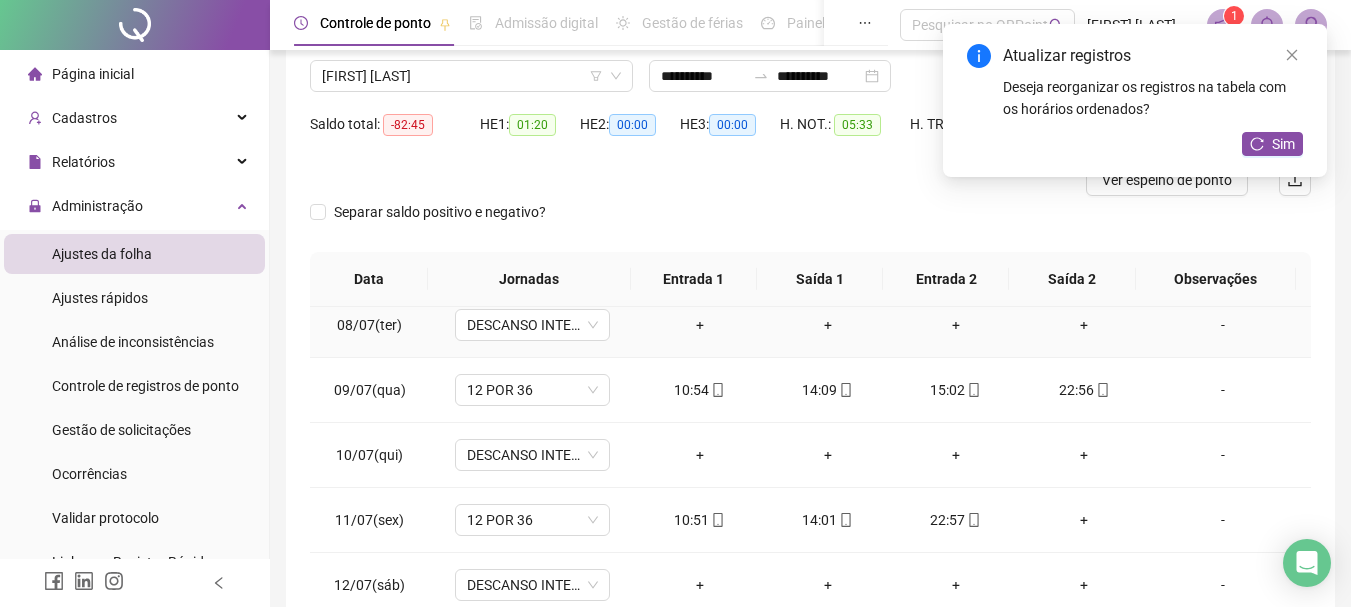 scroll, scrollTop: 500, scrollLeft: 0, axis: vertical 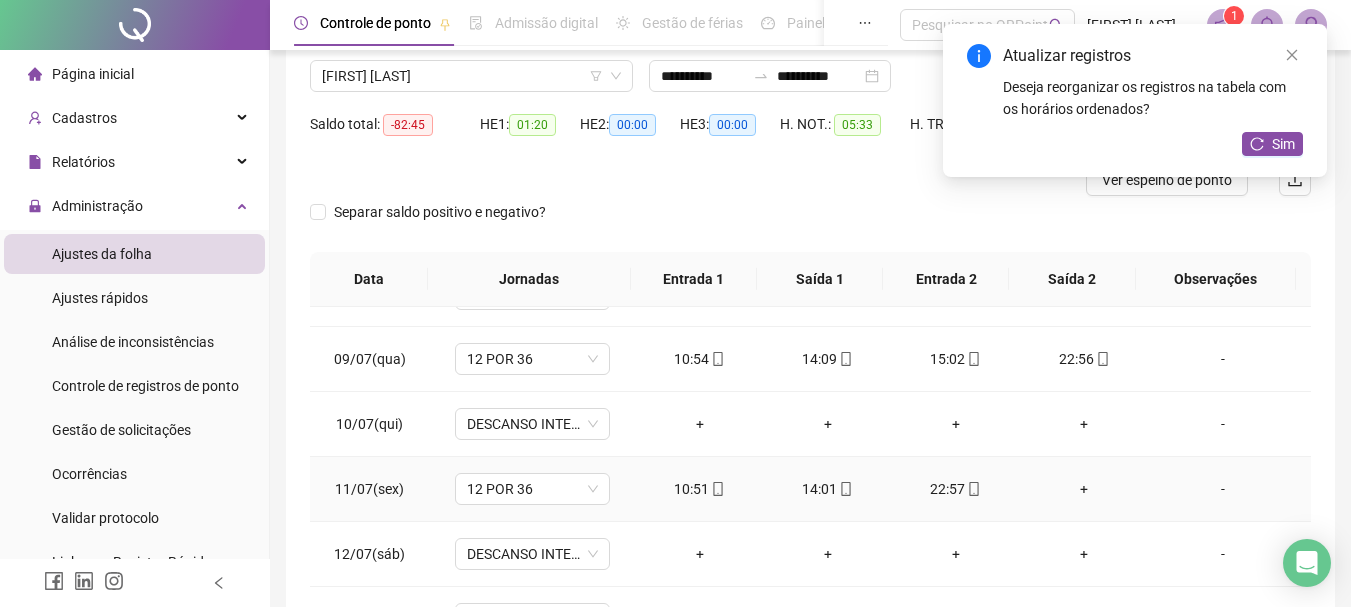 click on "+" at bounding box center [1084, 489] 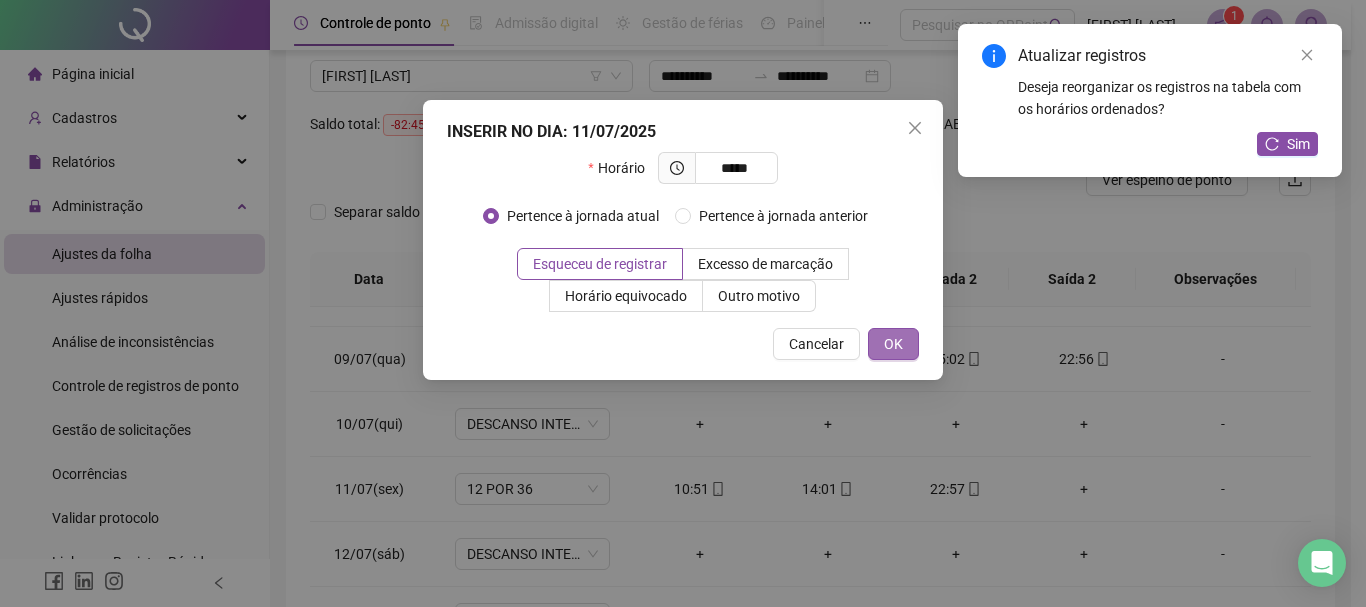 type on "*****" 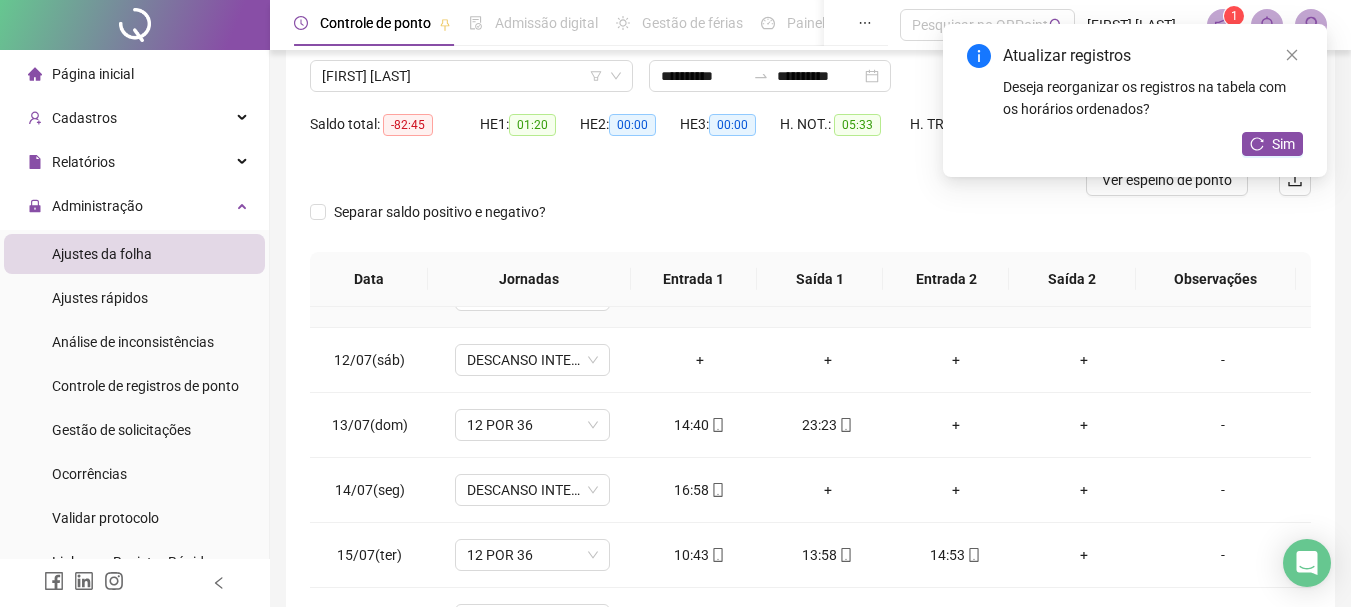 scroll, scrollTop: 700, scrollLeft: 0, axis: vertical 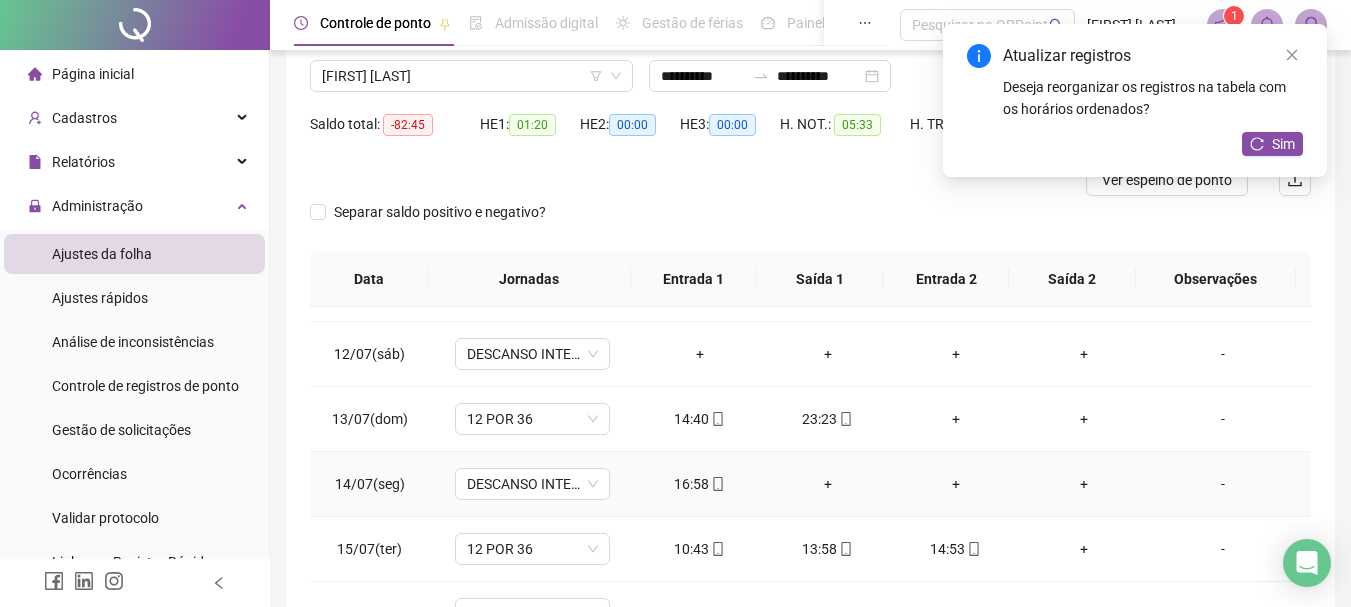 click on "16:58" at bounding box center [700, 484] 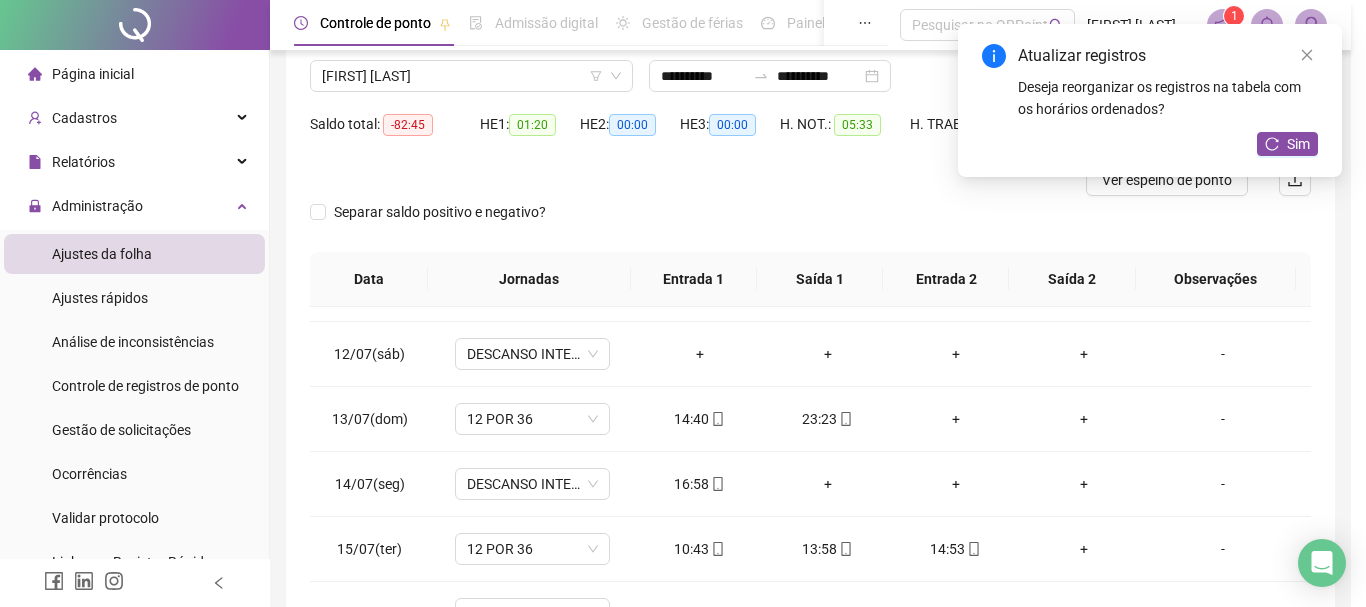 type on "**********" 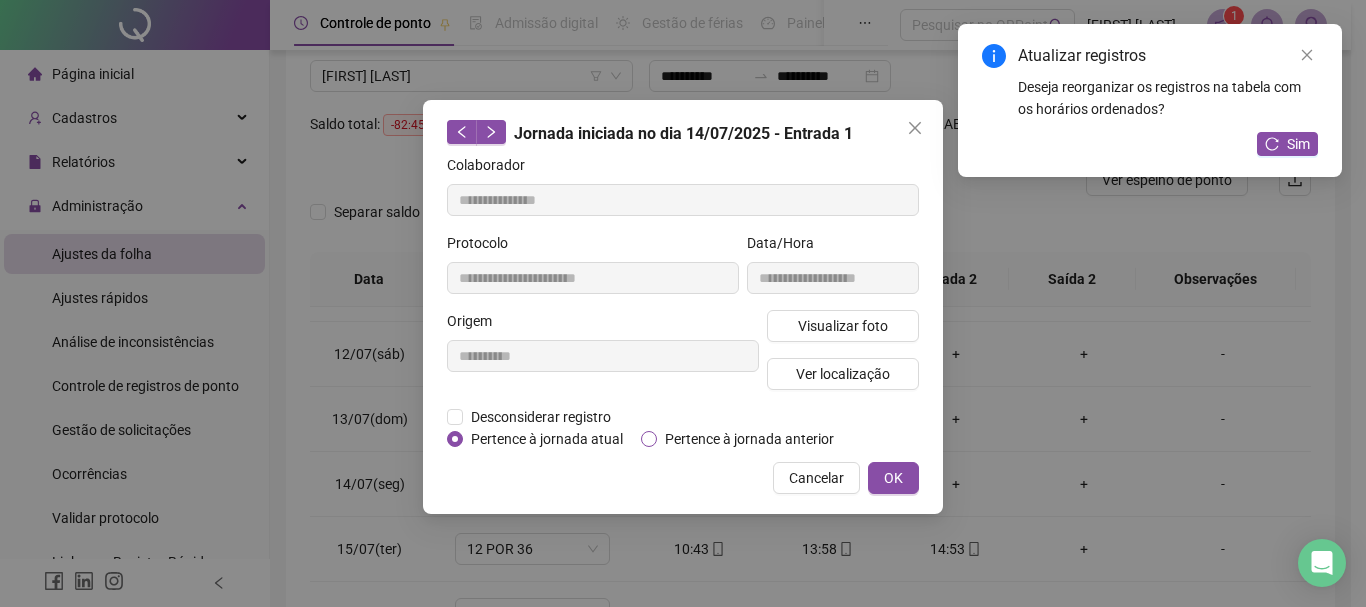 click on "Pertence à jornada anterior" at bounding box center (749, 439) 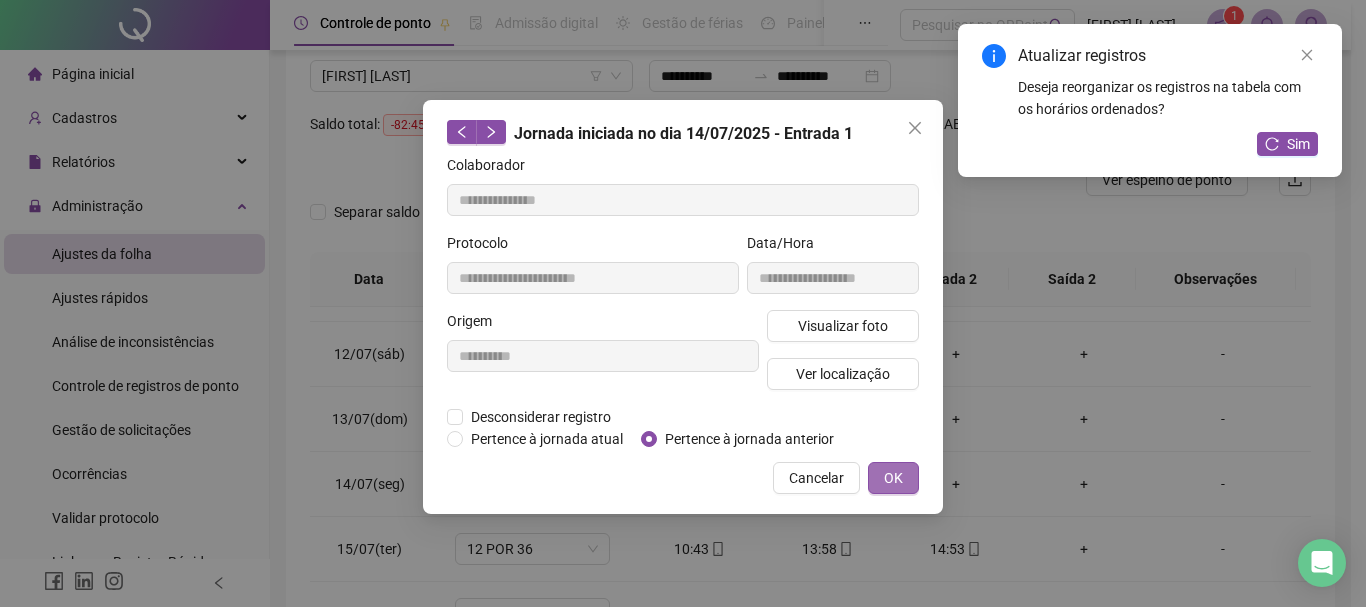 click on "OK" at bounding box center (893, 478) 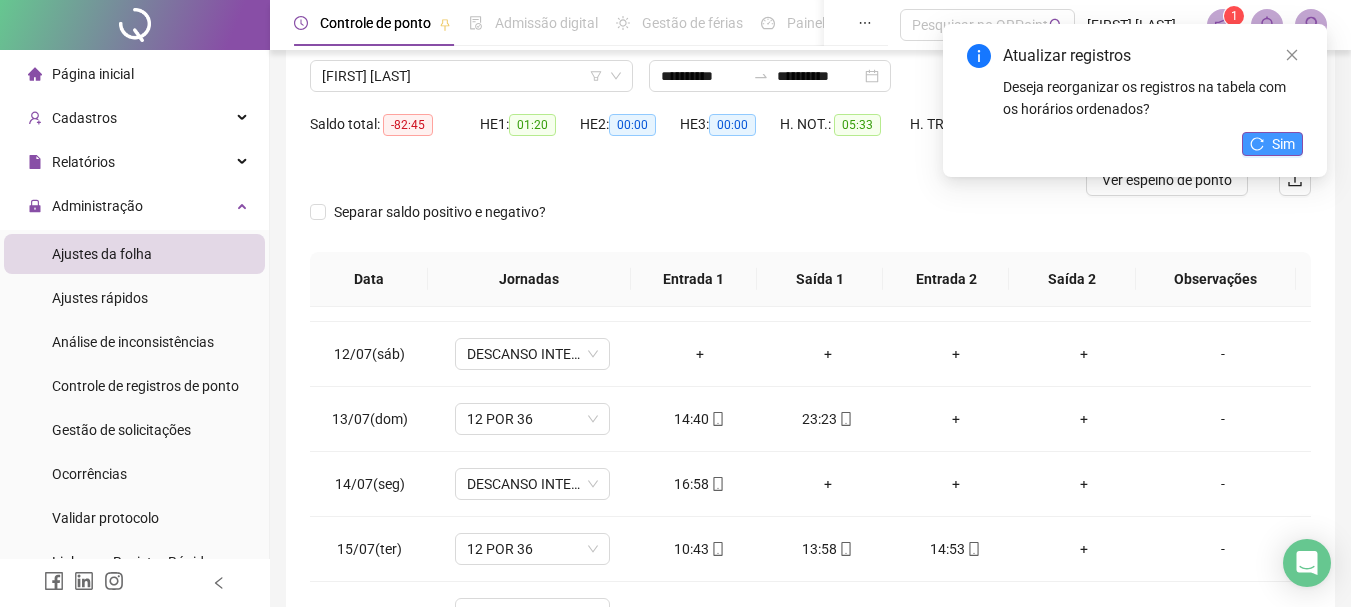 click 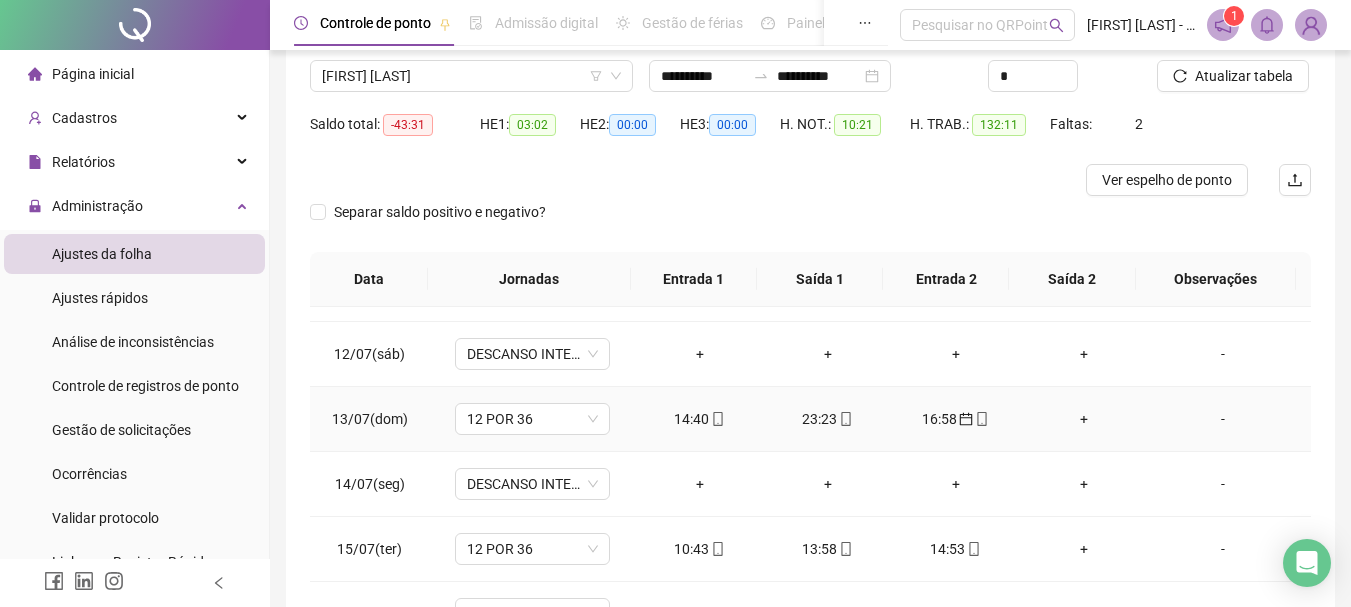 click on "+" at bounding box center [1084, 419] 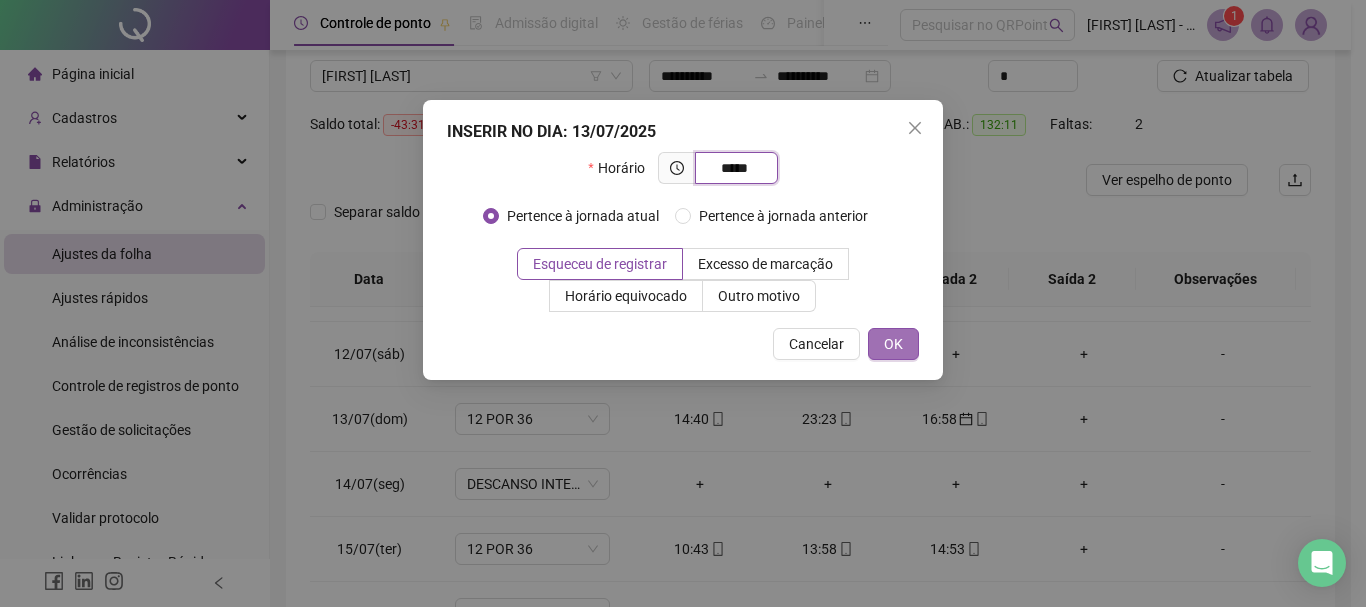 type on "*****" 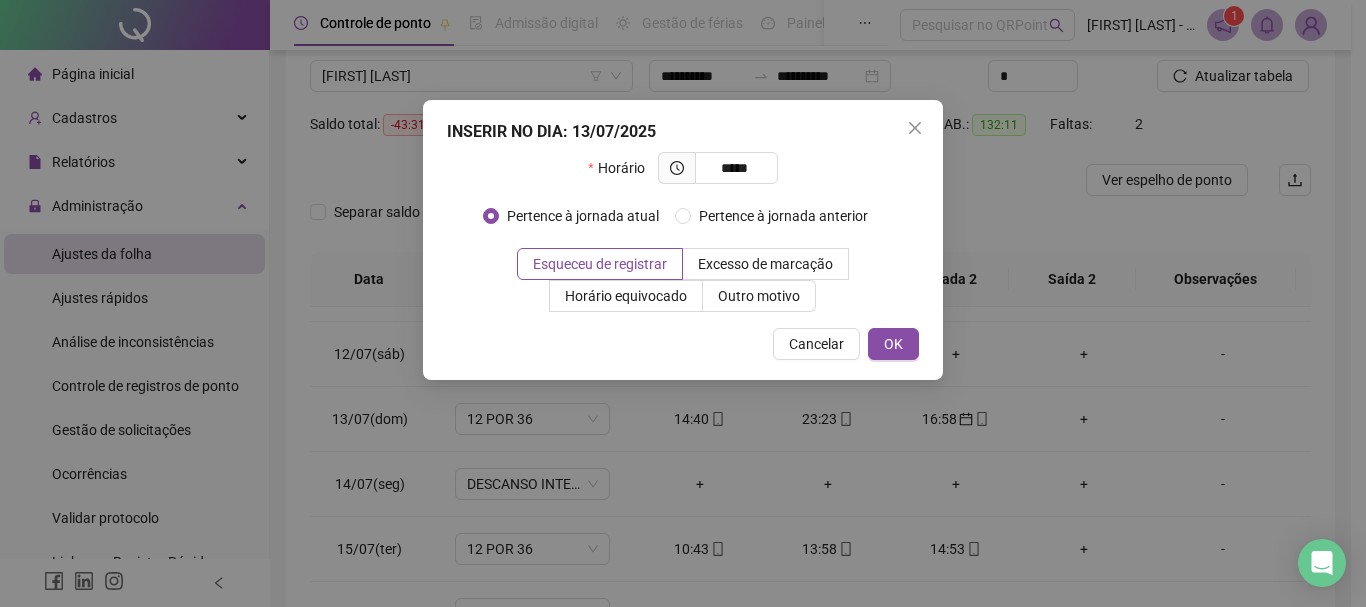 drag, startPoint x: 912, startPoint y: 355, endPoint x: 947, endPoint y: 377, distance: 41.340054 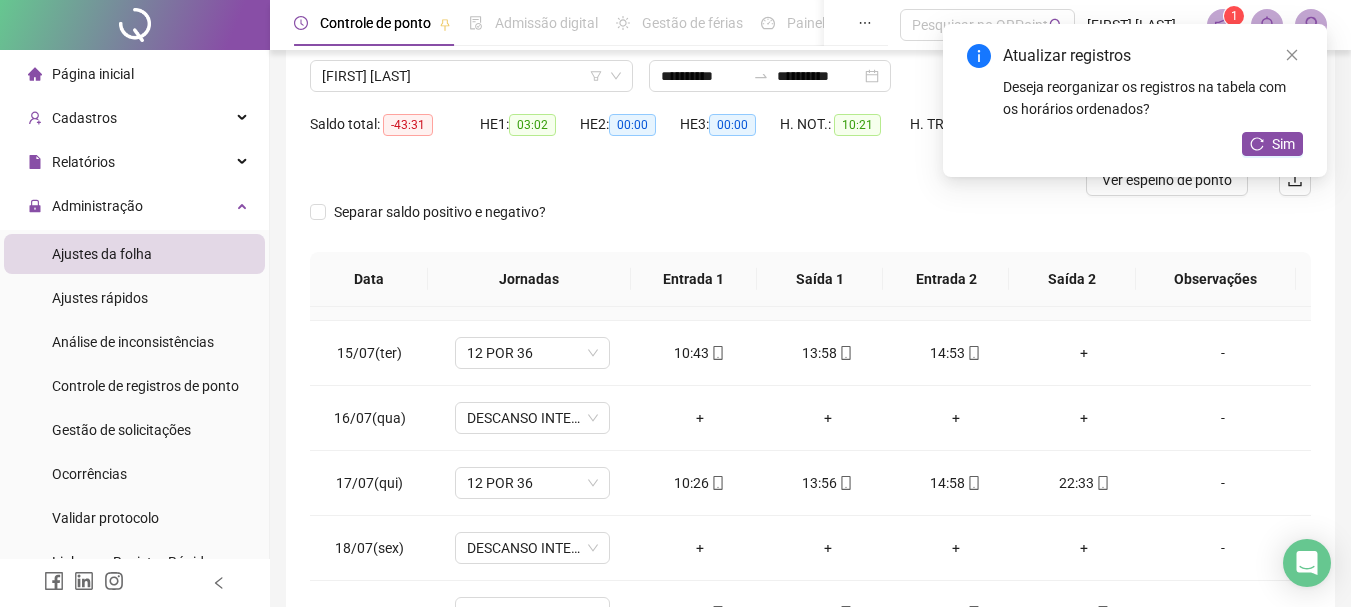 scroll, scrollTop: 900, scrollLeft: 0, axis: vertical 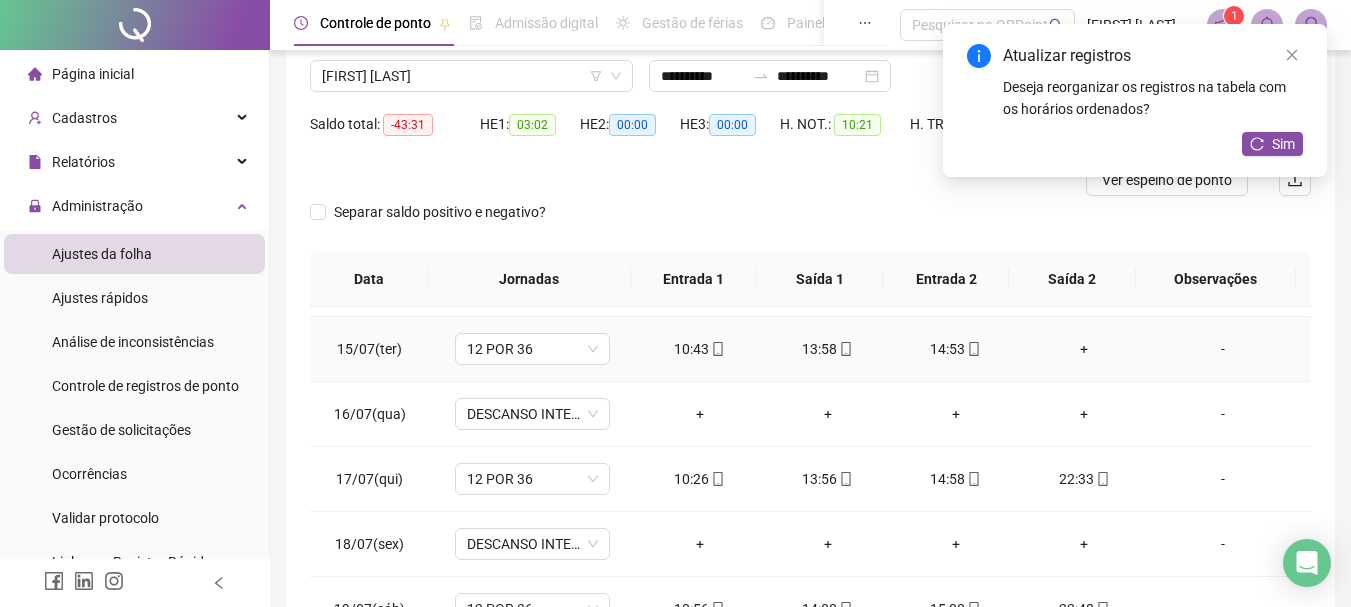 click on "+" at bounding box center (1084, 349) 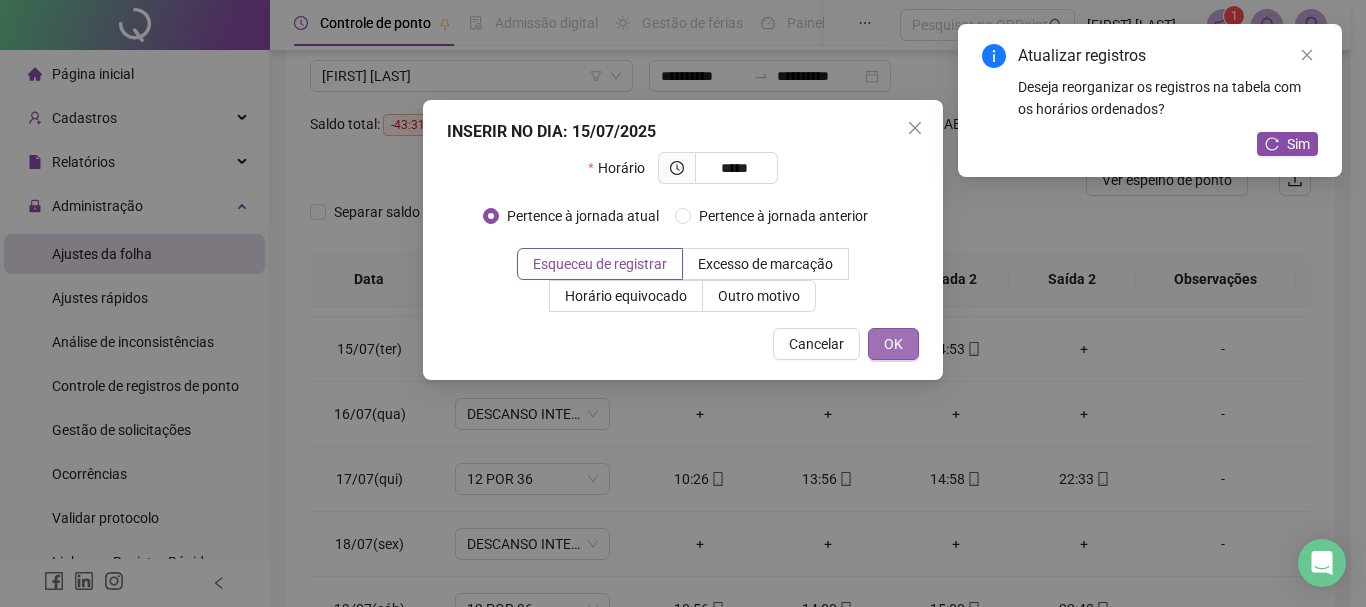 type on "*****" 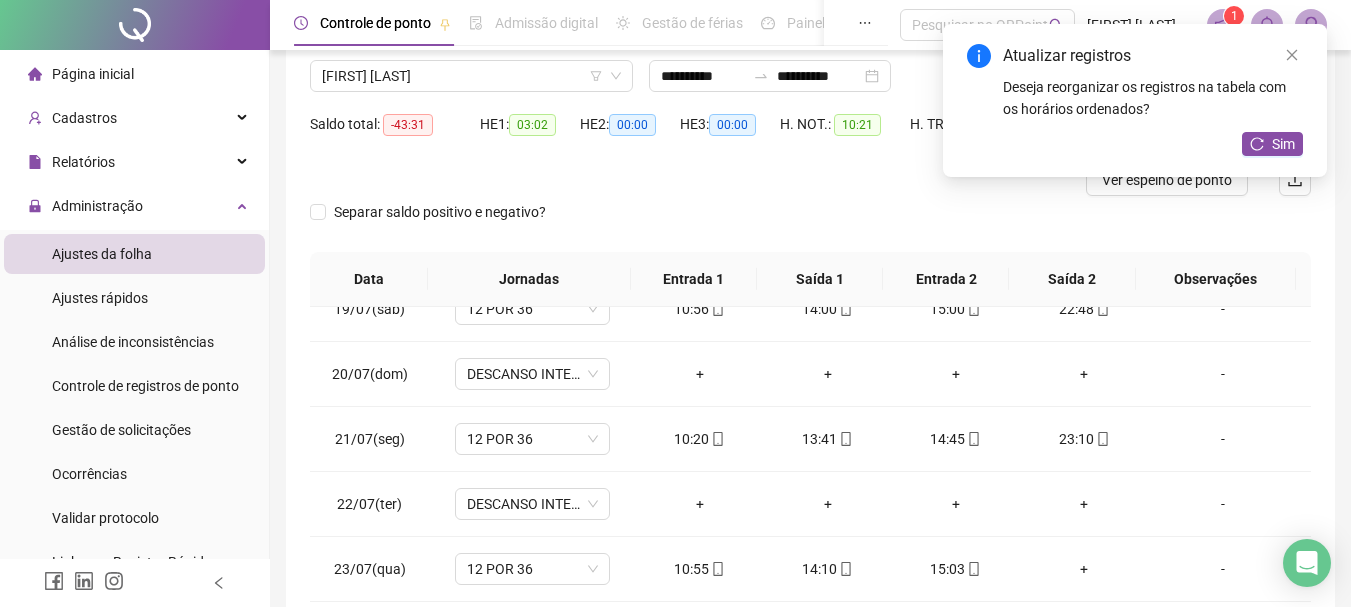 scroll, scrollTop: 1300, scrollLeft: 0, axis: vertical 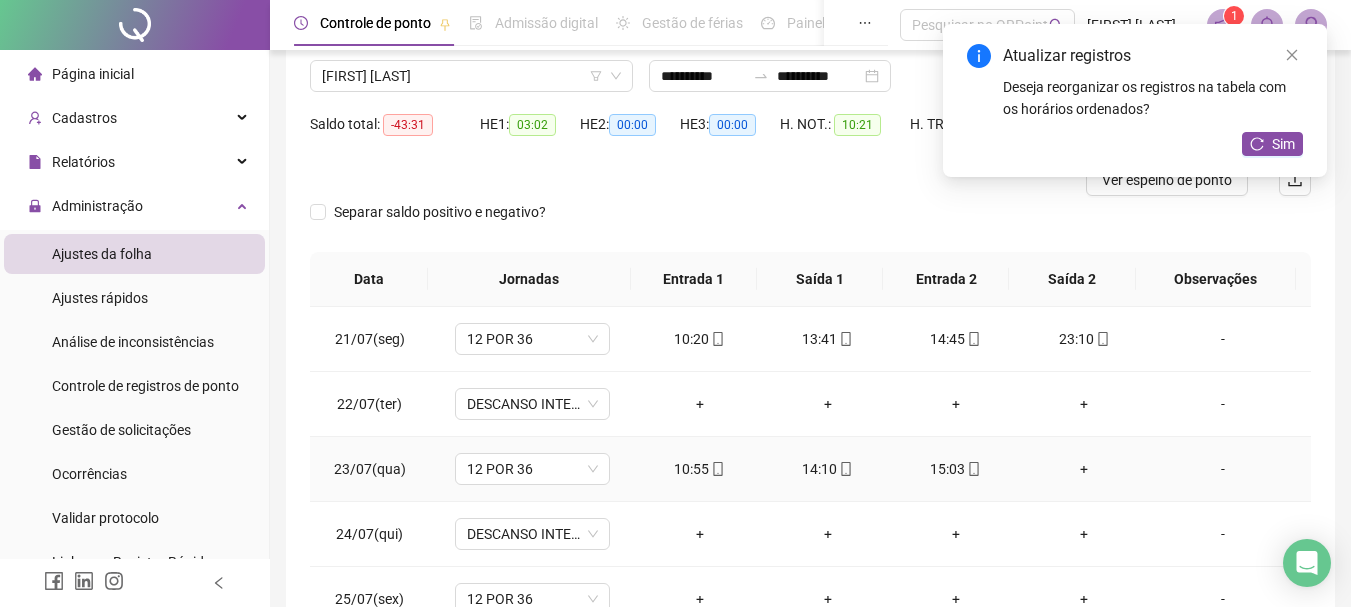 click on "+" at bounding box center [1084, 469] 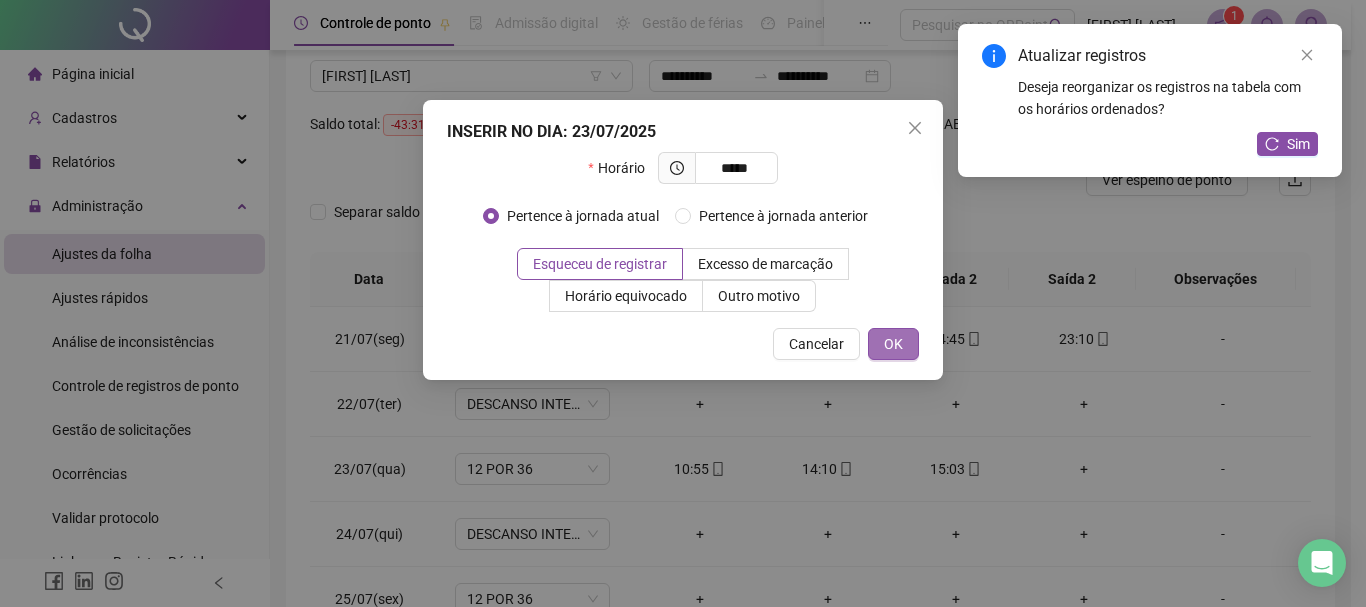 type on "*****" 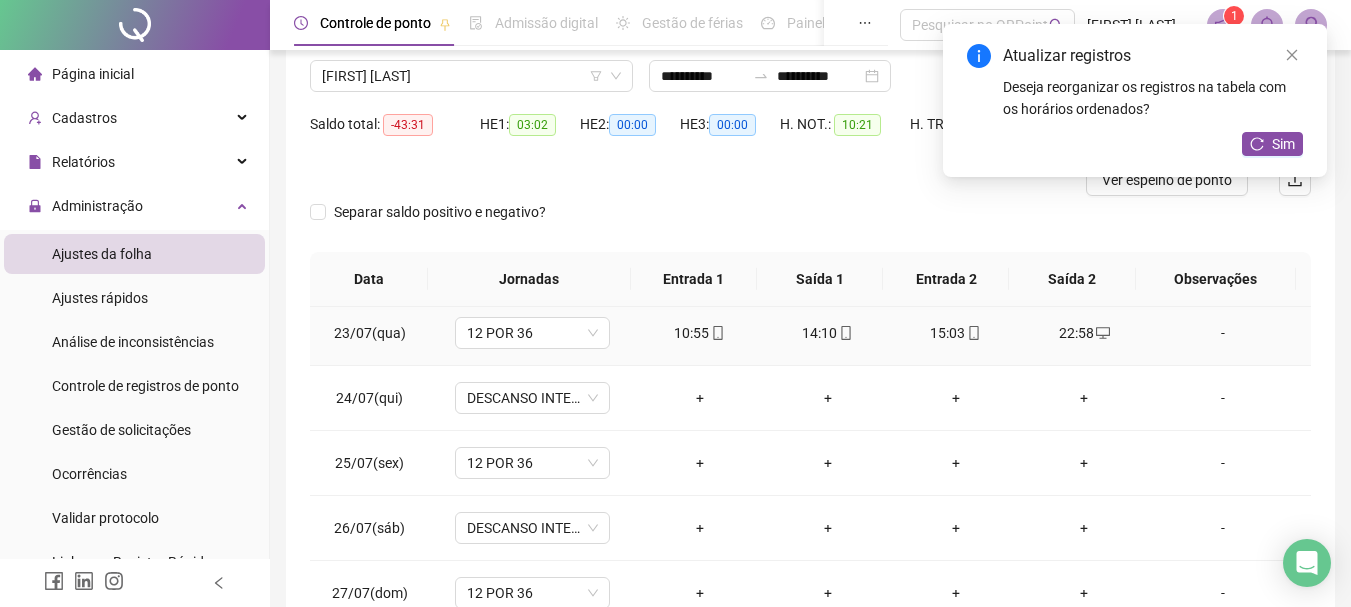 scroll, scrollTop: 1500, scrollLeft: 0, axis: vertical 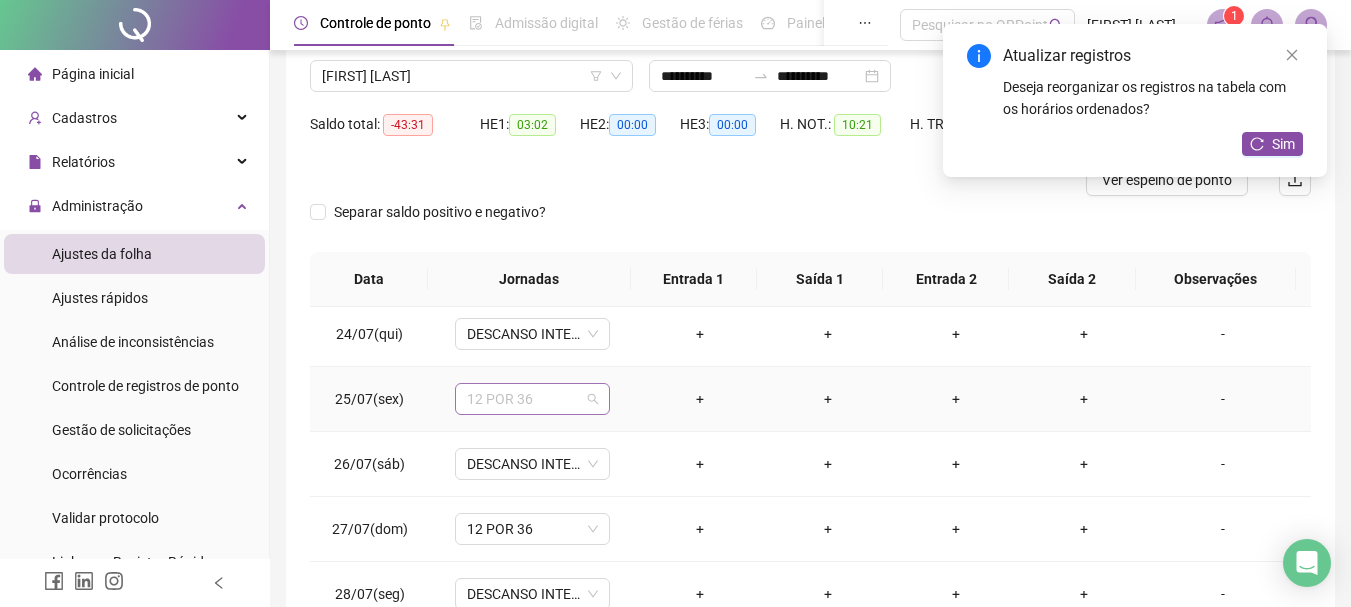 click on "12 POR 36" at bounding box center [532, 399] 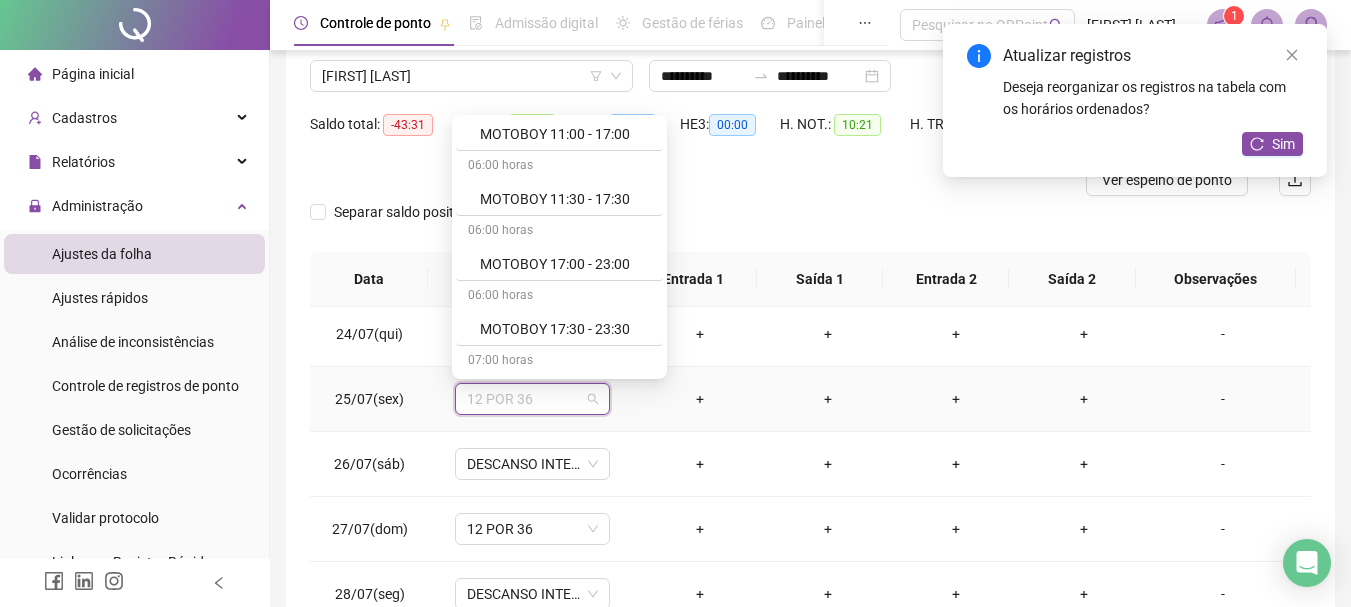 scroll, scrollTop: 849, scrollLeft: 0, axis: vertical 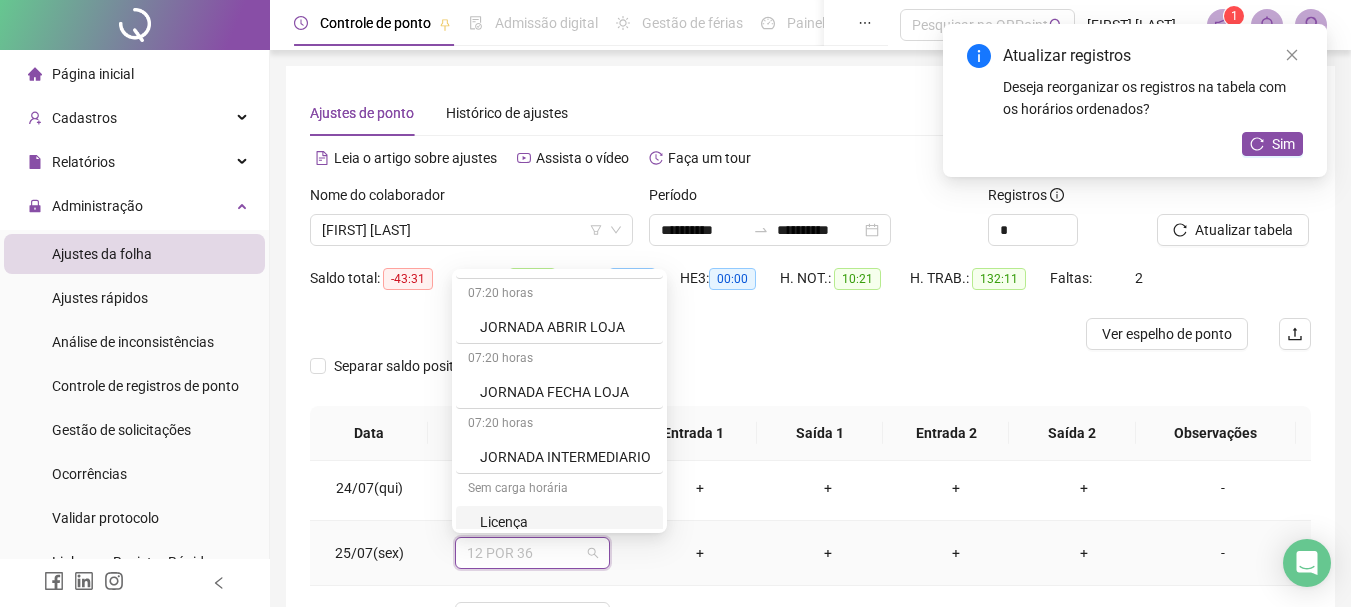 click on "Licença" at bounding box center [565, 522] 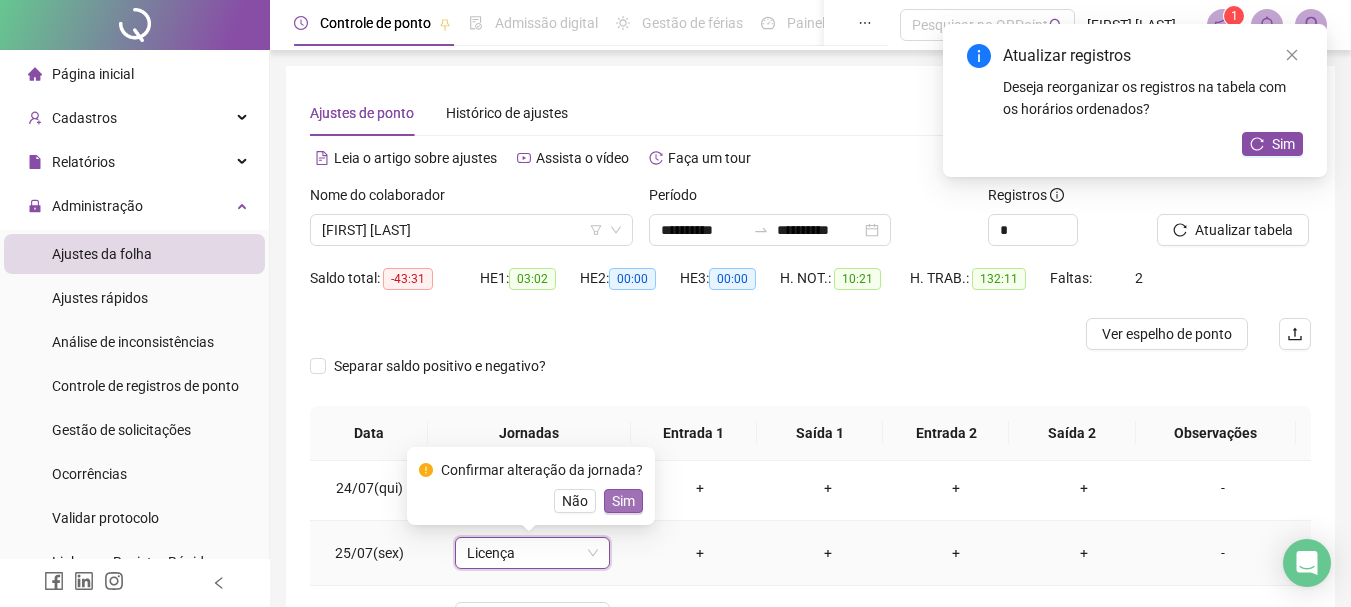 click on "Sim" at bounding box center (623, 501) 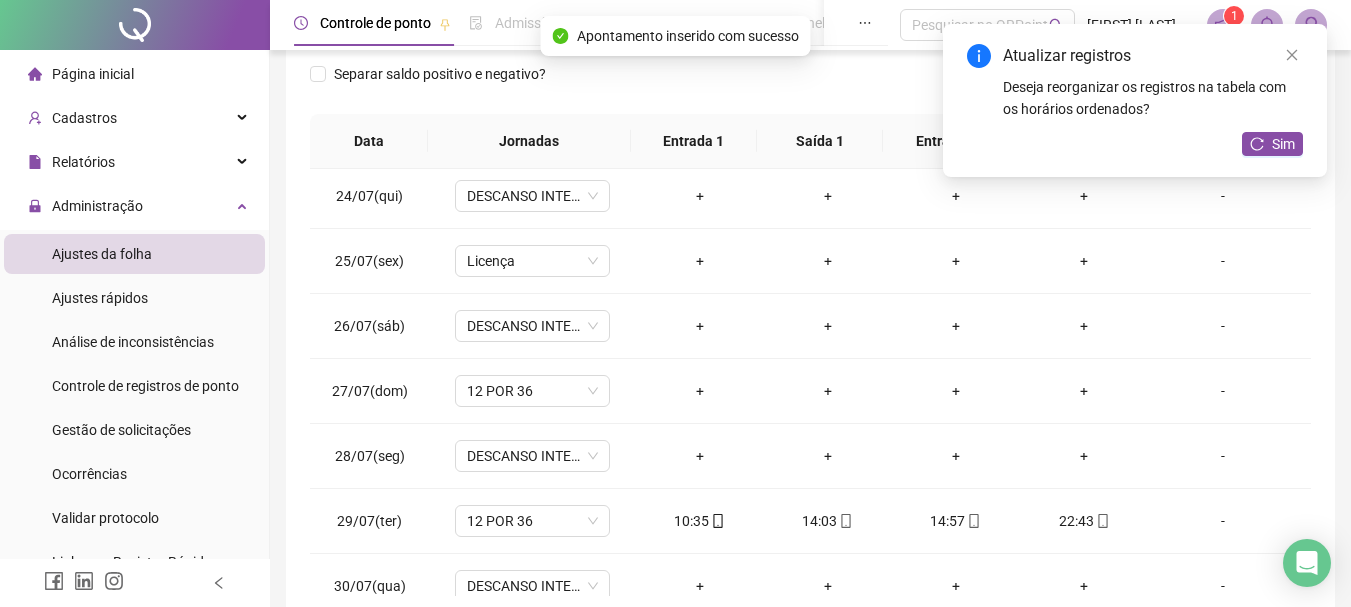 scroll, scrollTop: 323, scrollLeft: 0, axis: vertical 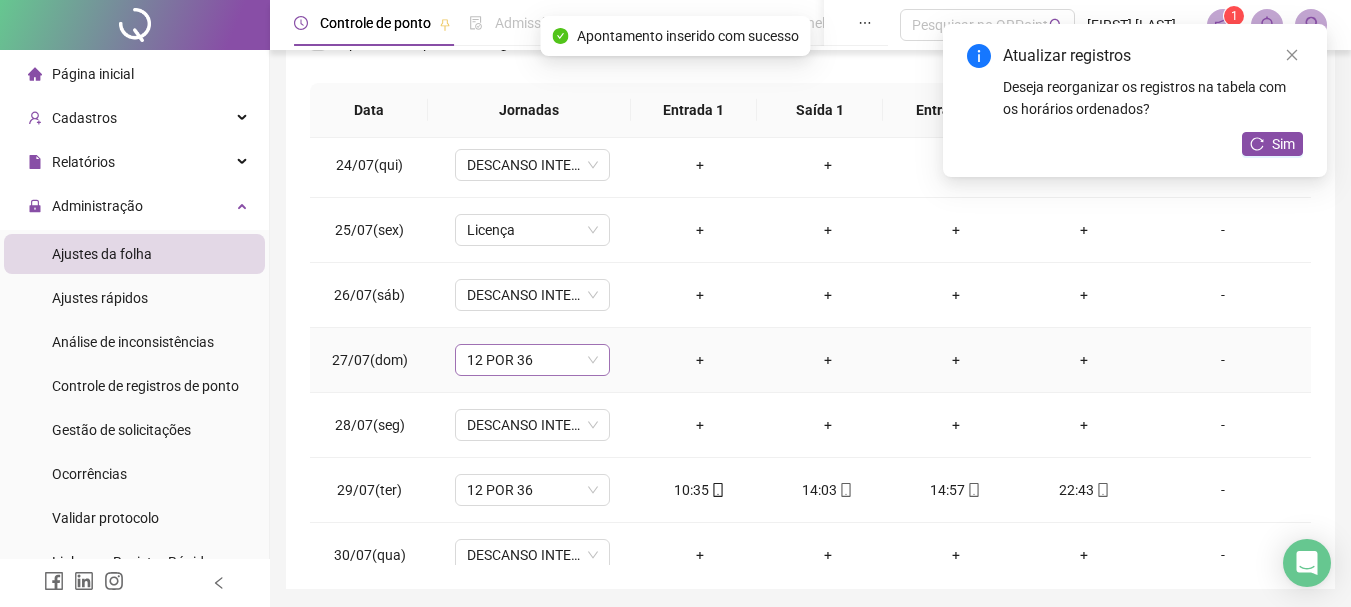 click on "12 POR 36" at bounding box center (532, 360) 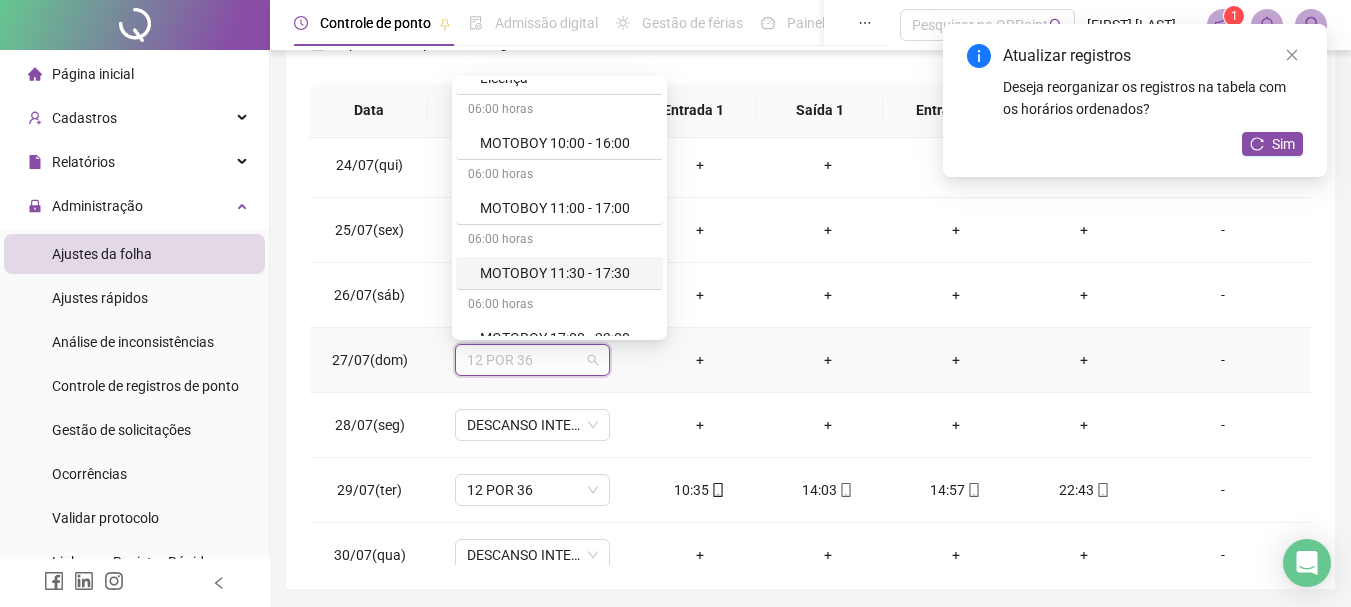 scroll, scrollTop: 600, scrollLeft: 0, axis: vertical 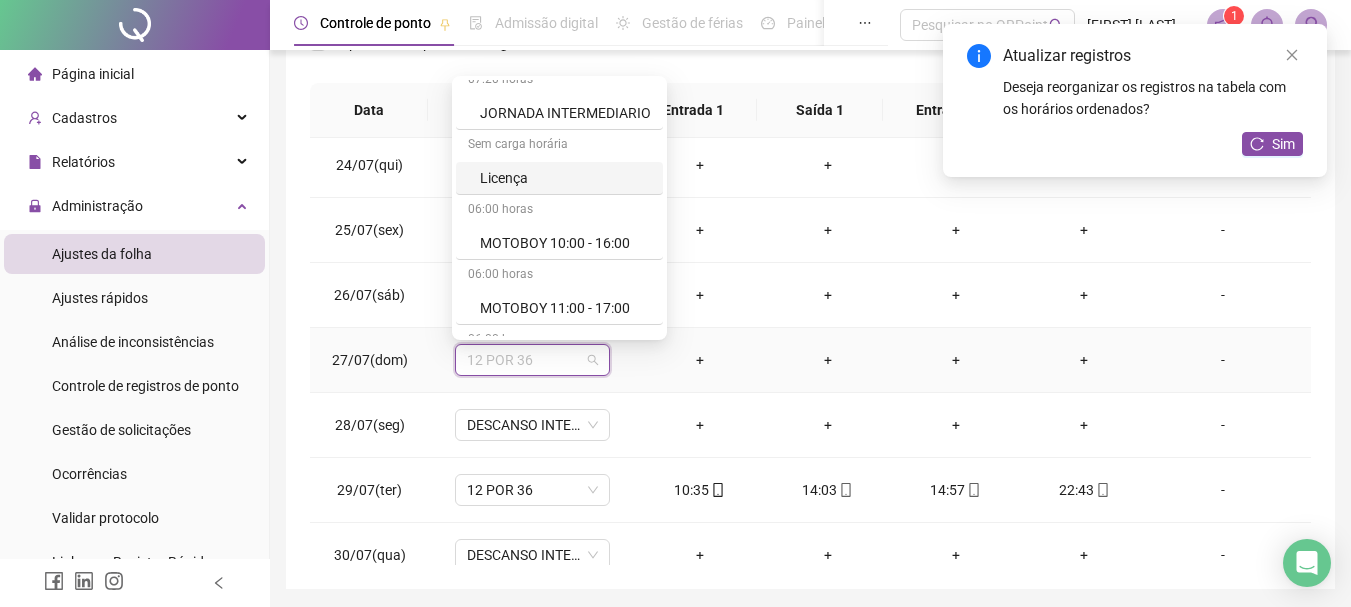 click on "Licença" at bounding box center [565, 178] 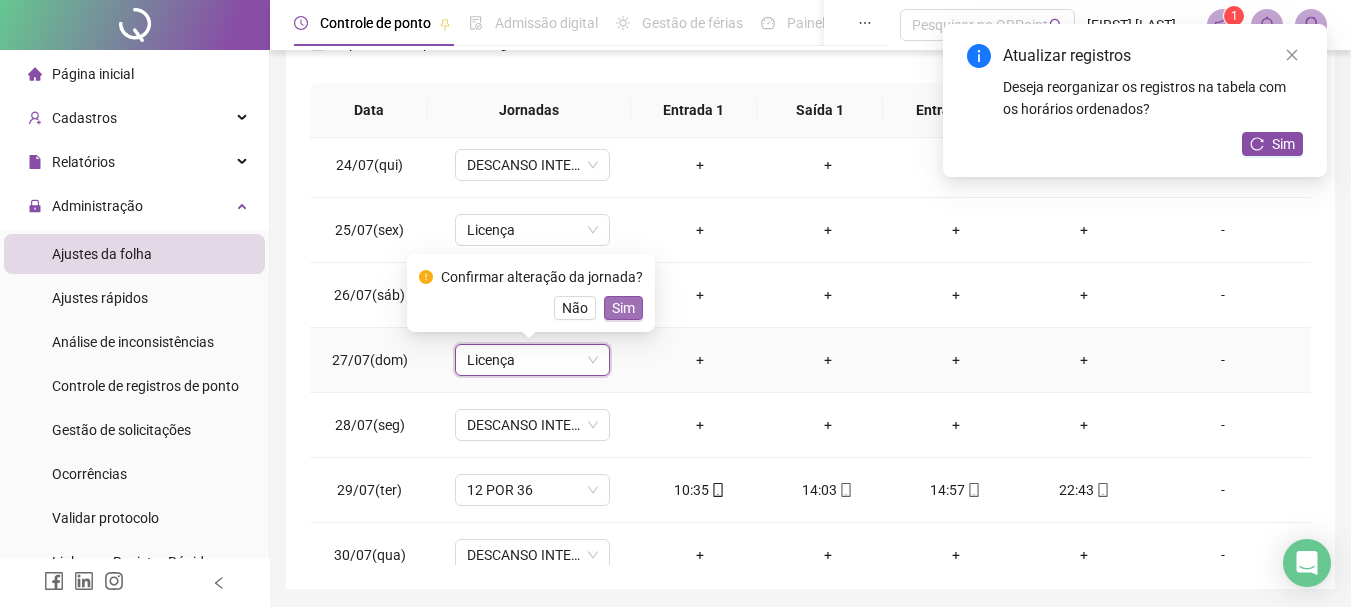 click on "Sim" at bounding box center [623, 308] 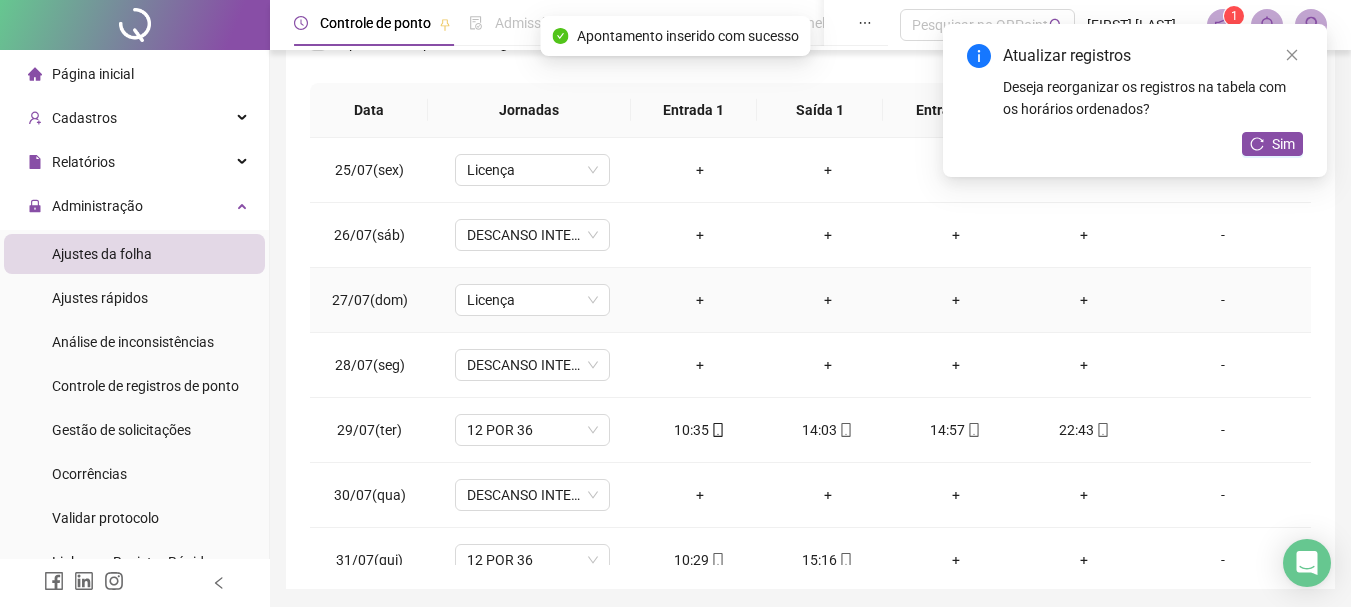 scroll, scrollTop: 1588, scrollLeft: 0, axis: vertical 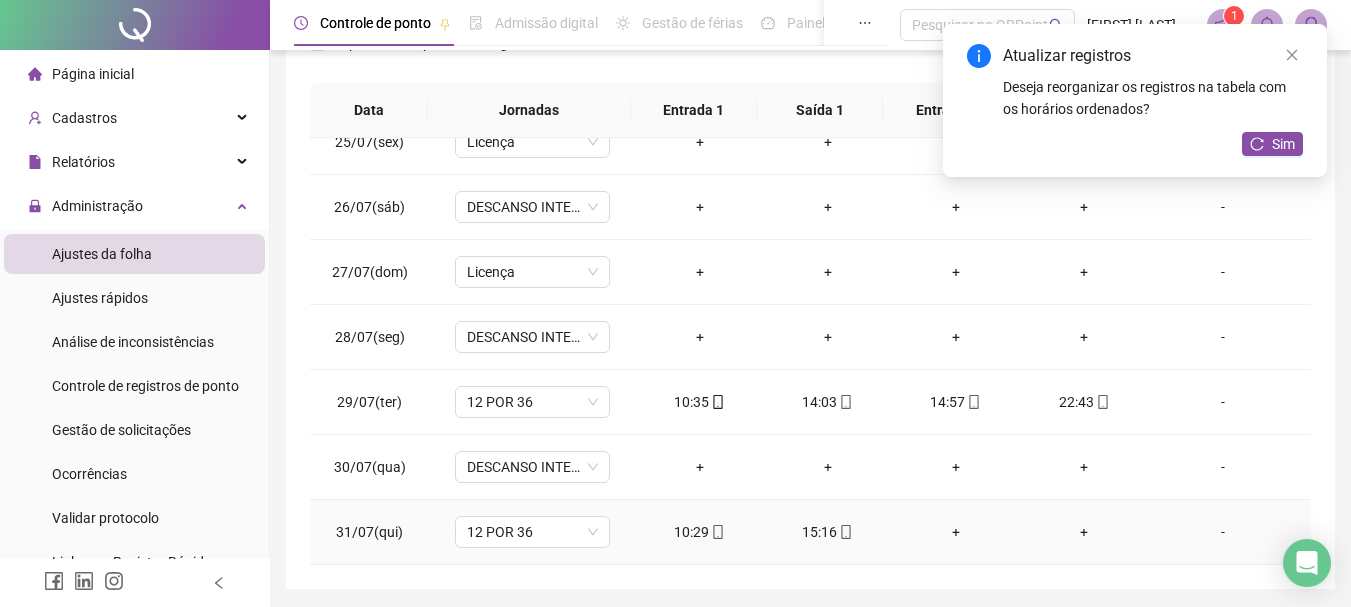 click on "+" at bounding box center (956, 532) 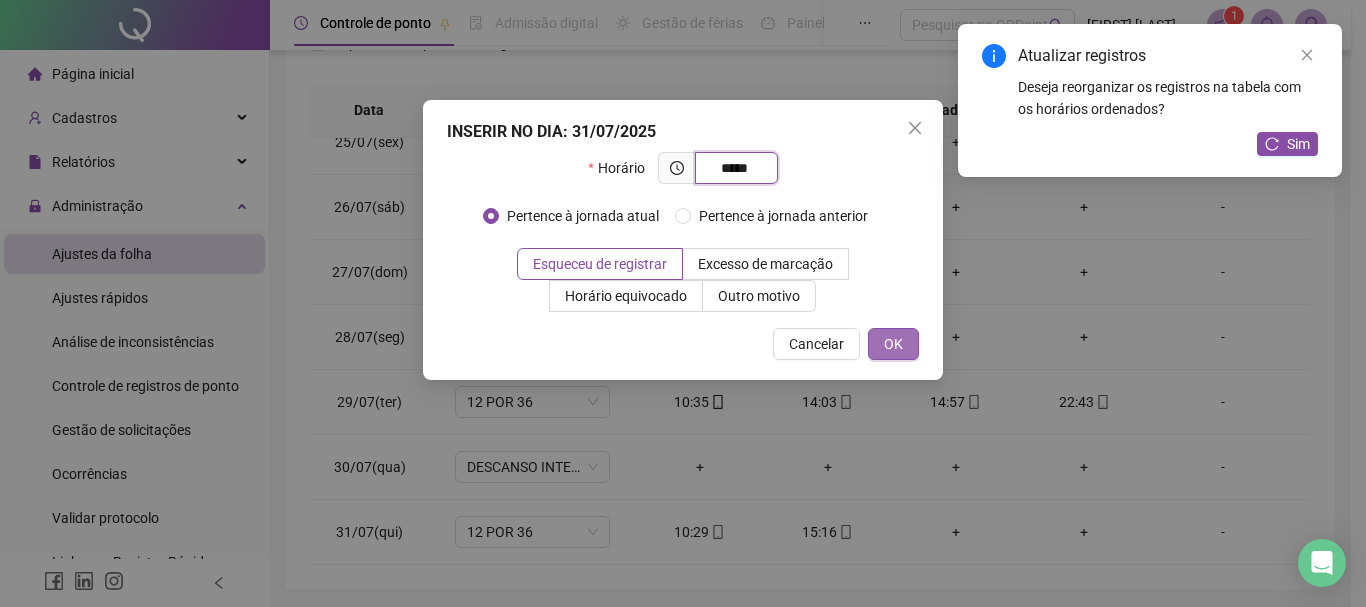 type on "*****" 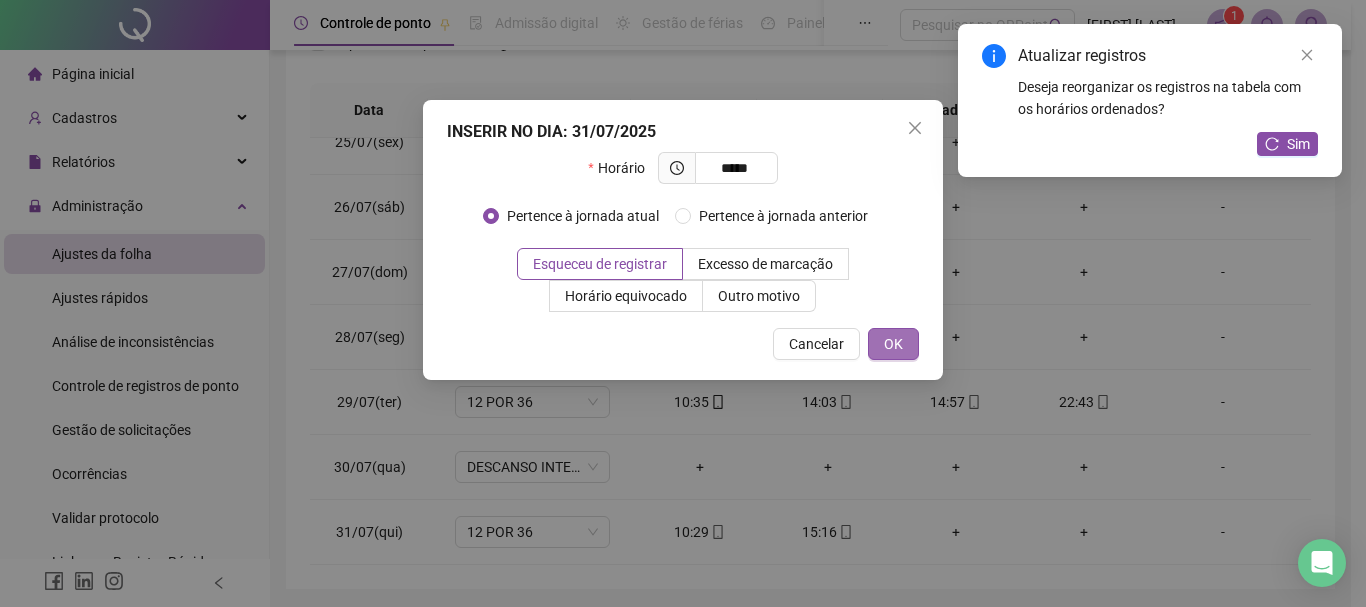 click on "OK" at bounding box center [893, 344] 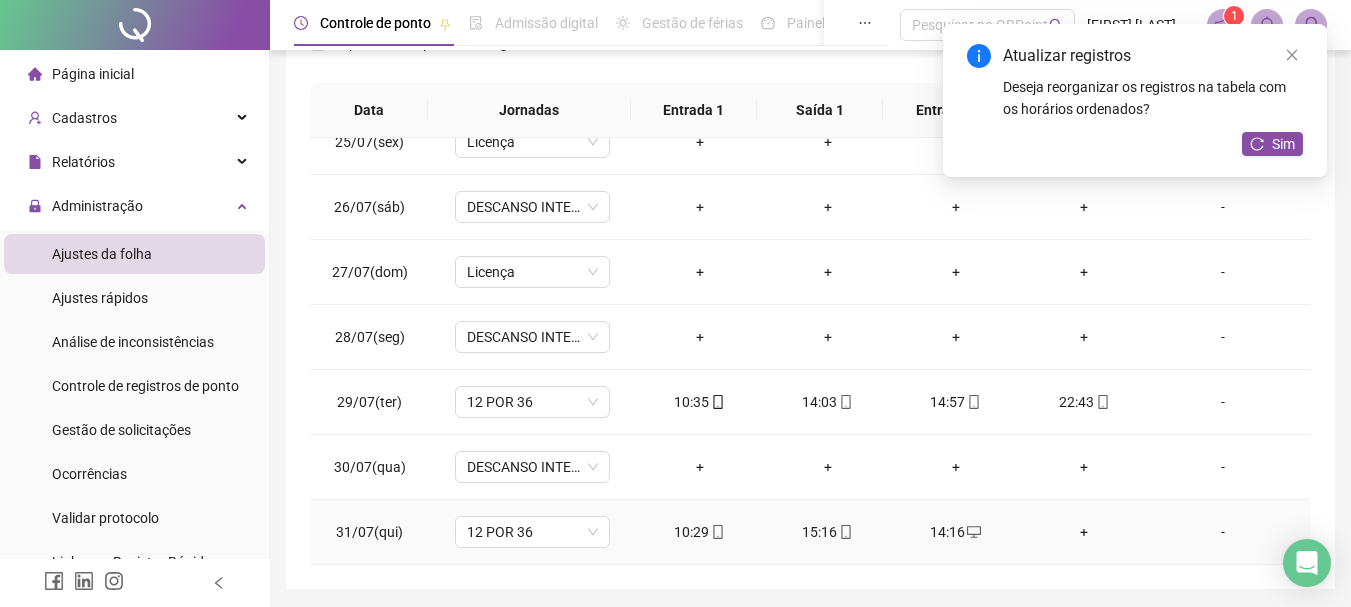 click on "+" at bounding box center [1084, 532] 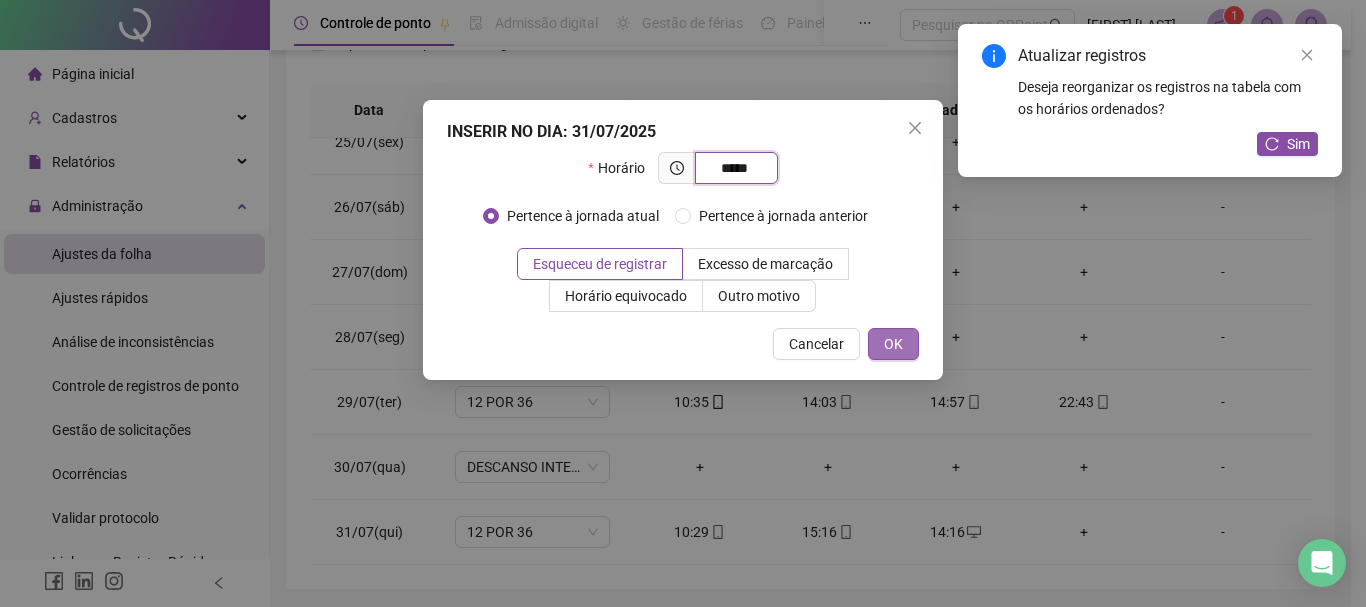type on "*****" 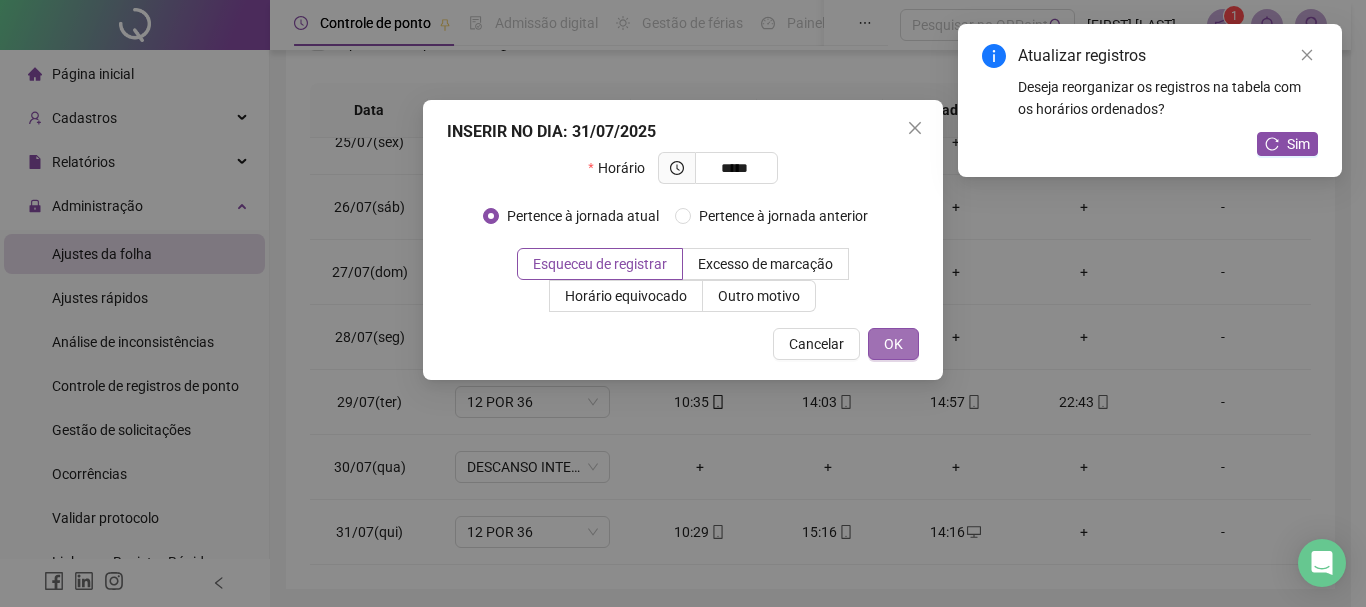 click on "OK" at bounding box center (893, 344) 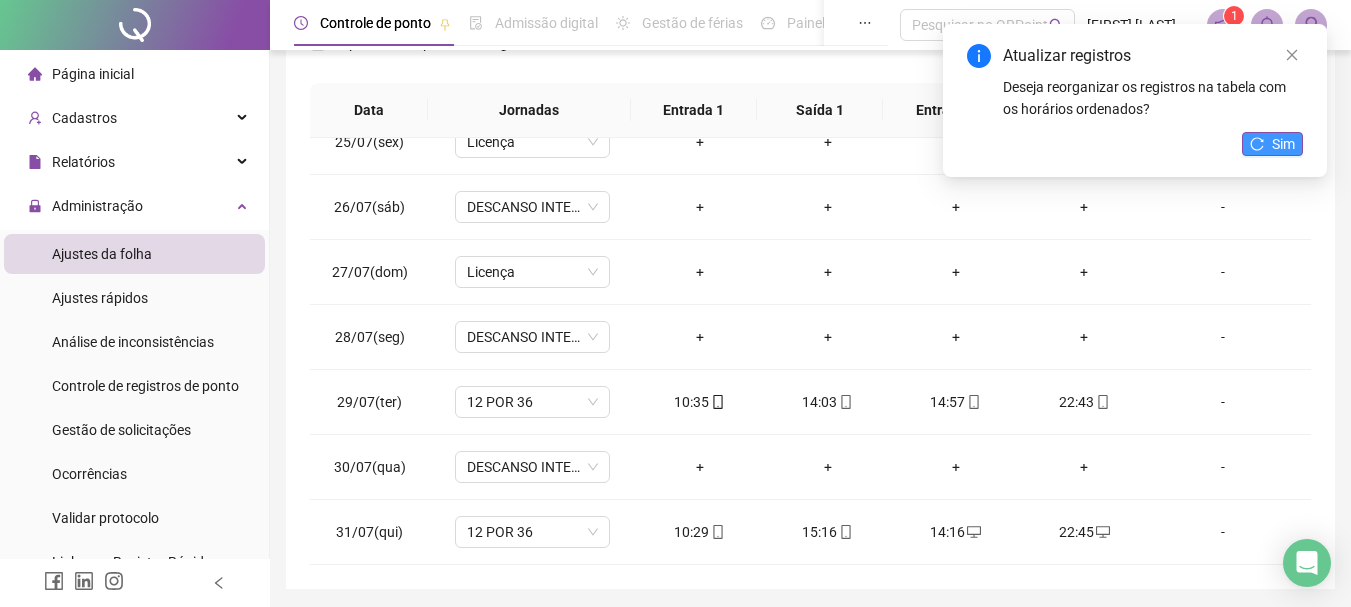 click on "Sim" at bounding box center [1283, 144] 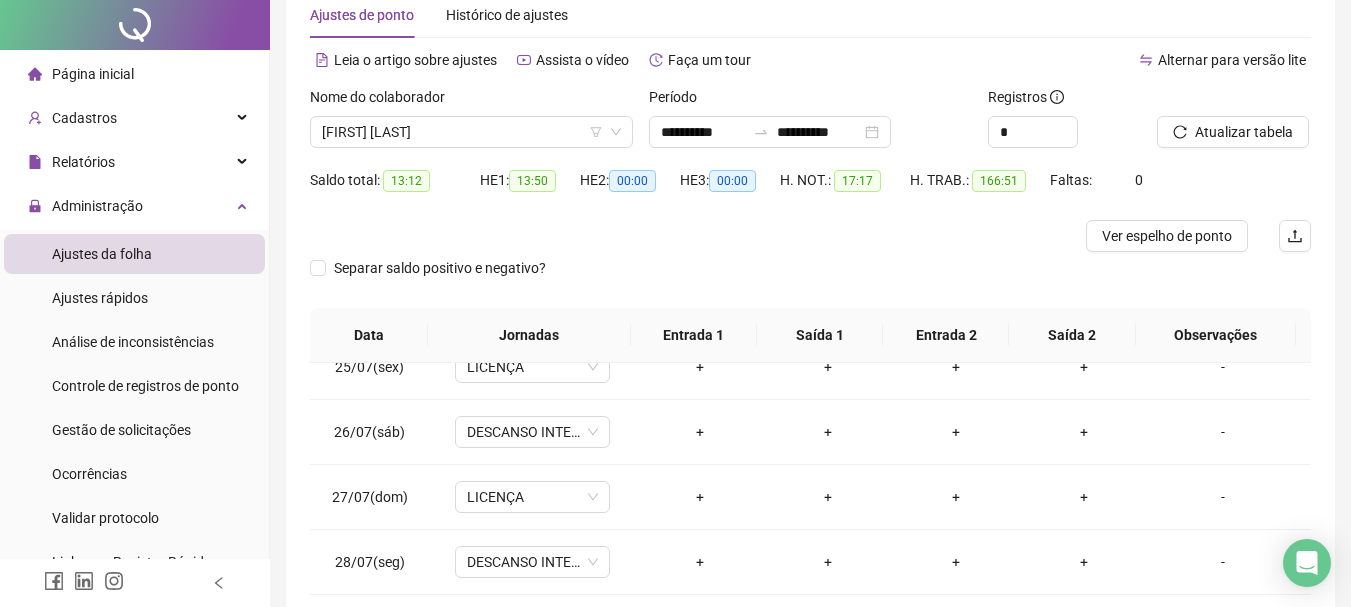 scroll, scrollTop: 0, scrollLeft: 0, axis: both 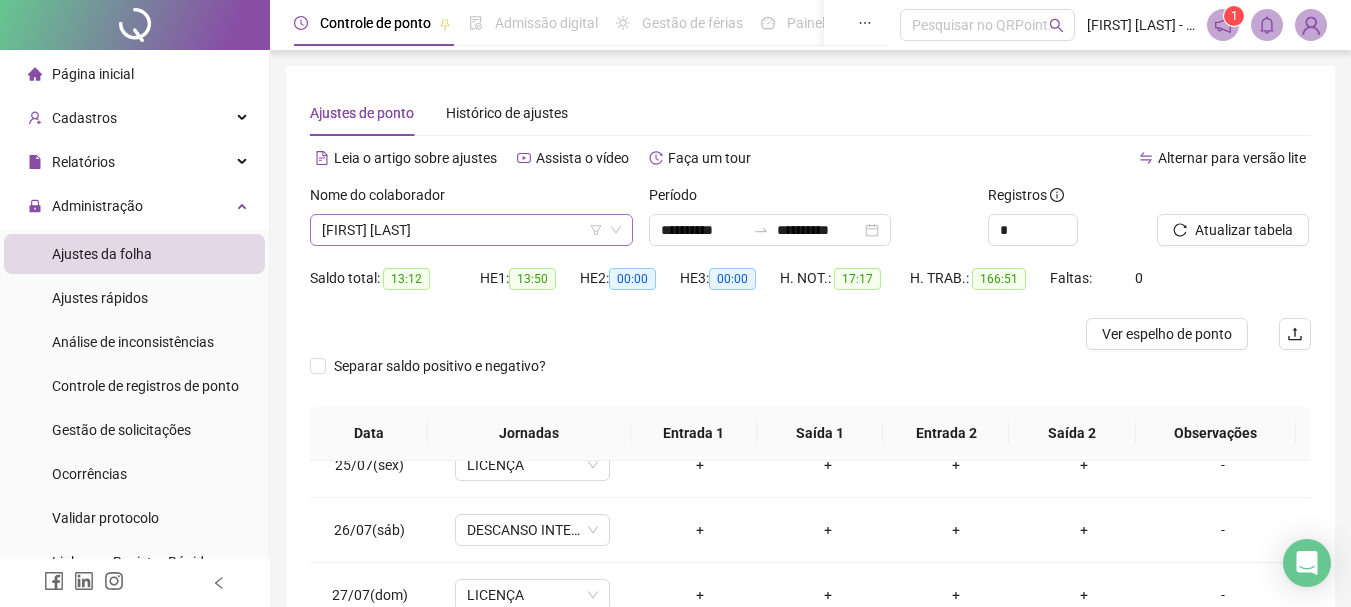 click on "[FIRST] [LAST]" at bounding box center (471, 230) 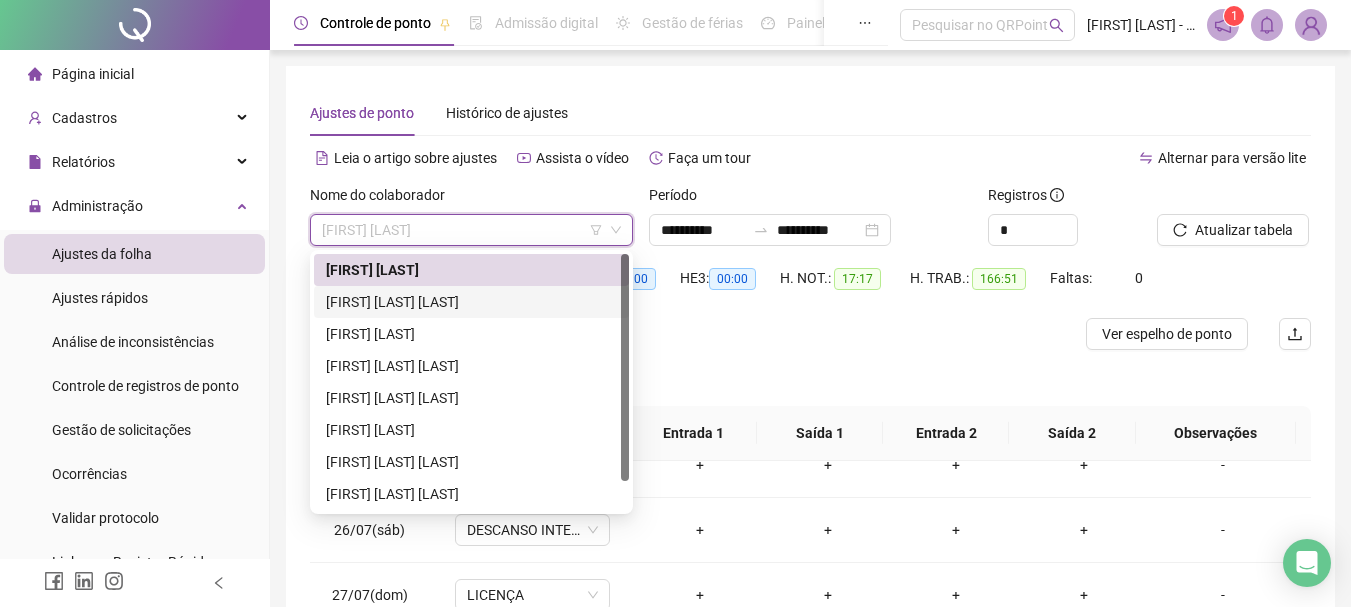 drag, startPoint x: 466, startPoint y: 296, endPoint x: 528, endPoint y: 297, distance: 62.008064 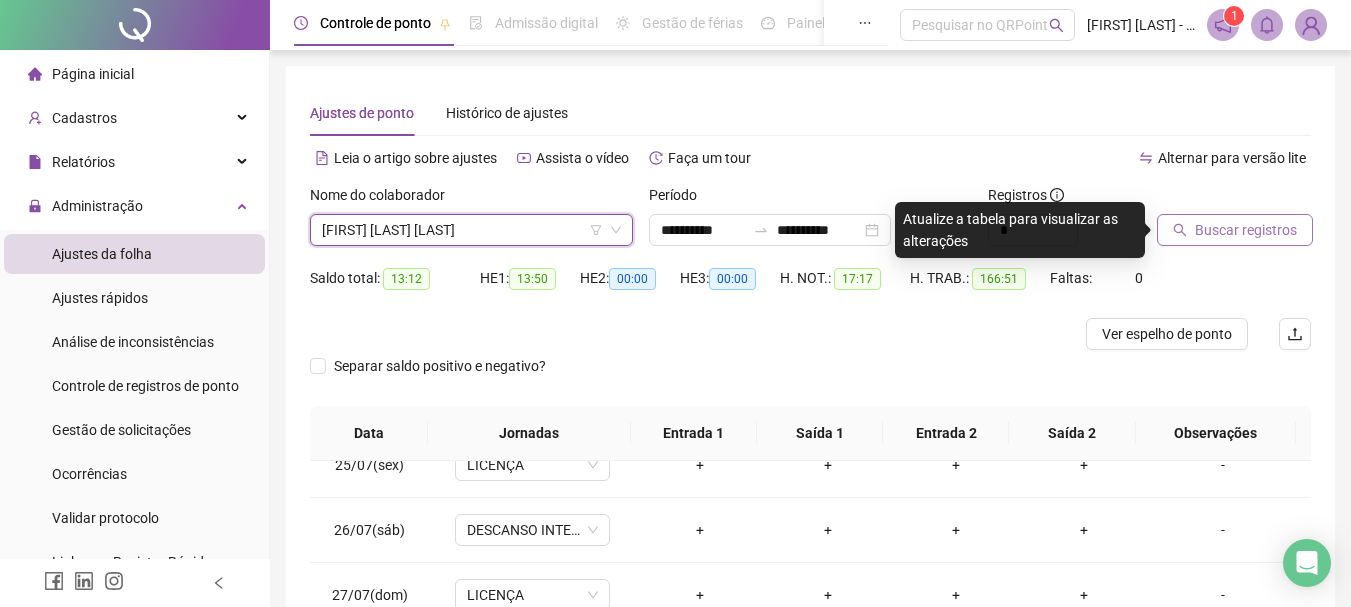 click on "Buscar registros" at bounding box center [1235, 230] 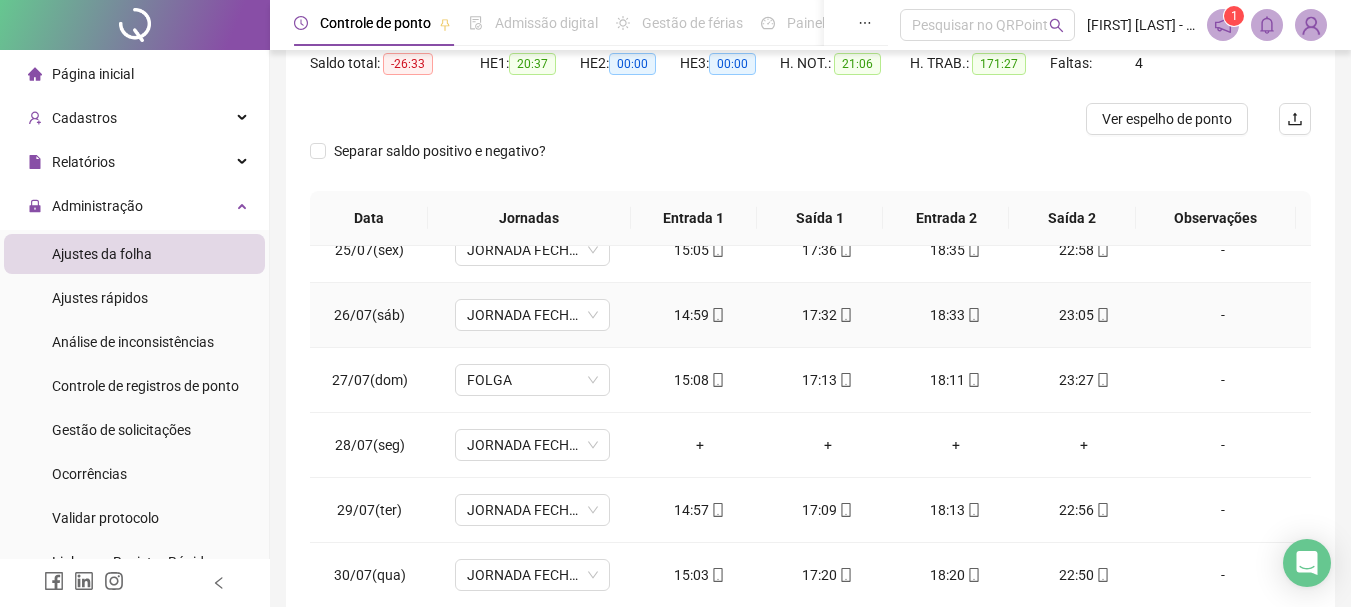 scroll, scrollTop: 222, scrollLeft: 0, axis: vertical 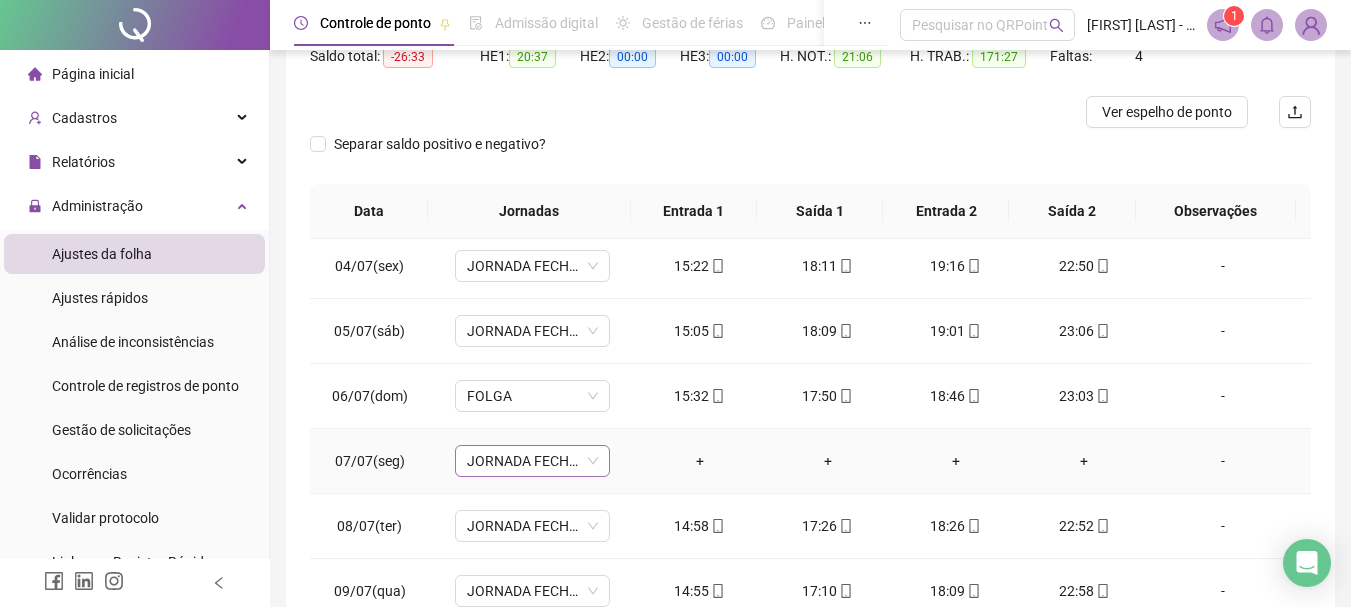 click on "JORNADA FECHA LOJA" at bounding box center (532, 461) 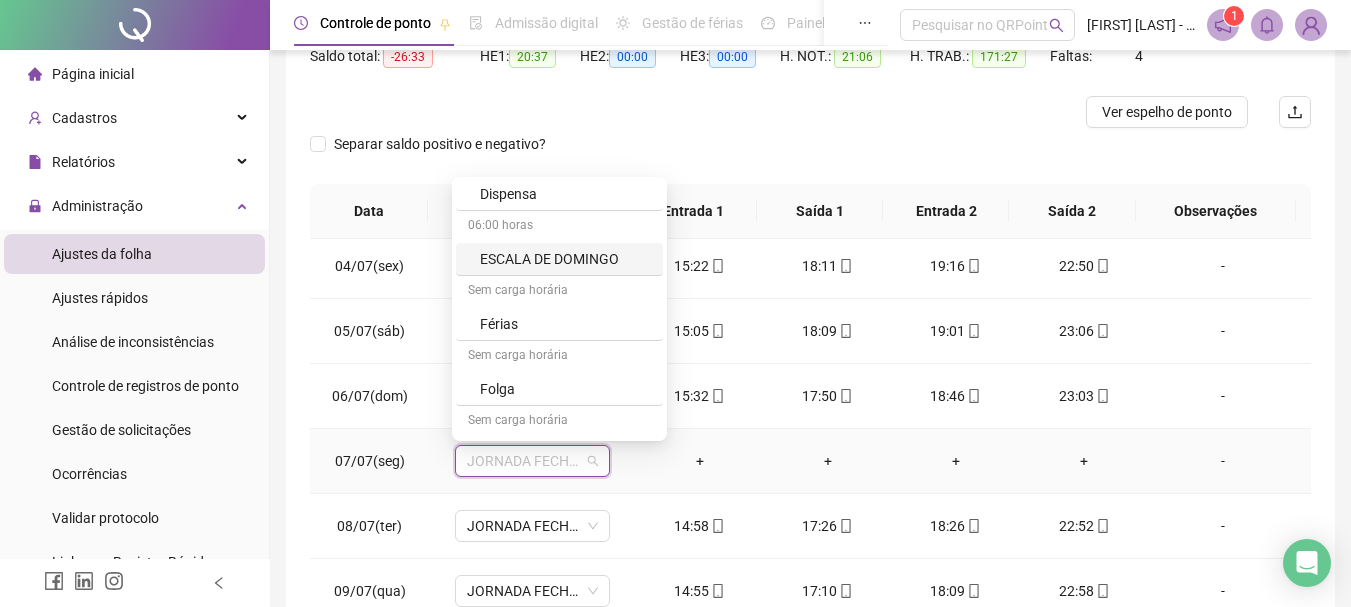 scroll, scrollTop: 200, scrollLeft: 0, axis: vertical 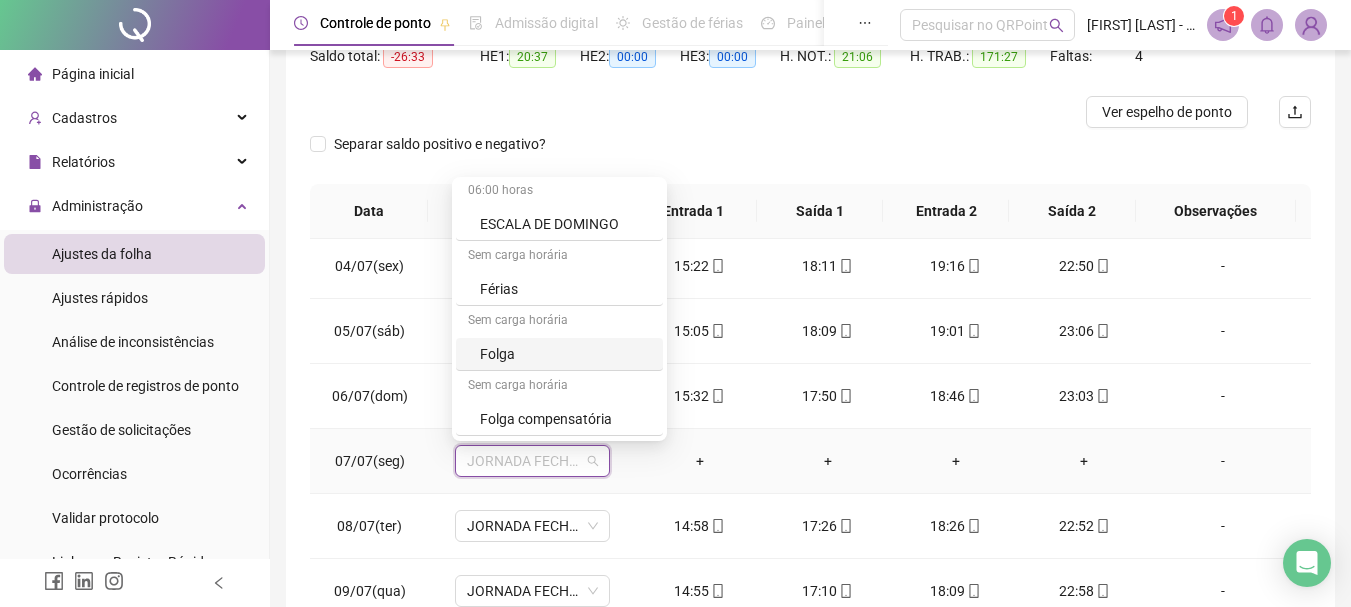 click on "Folga" at bounding box center (565, 354) 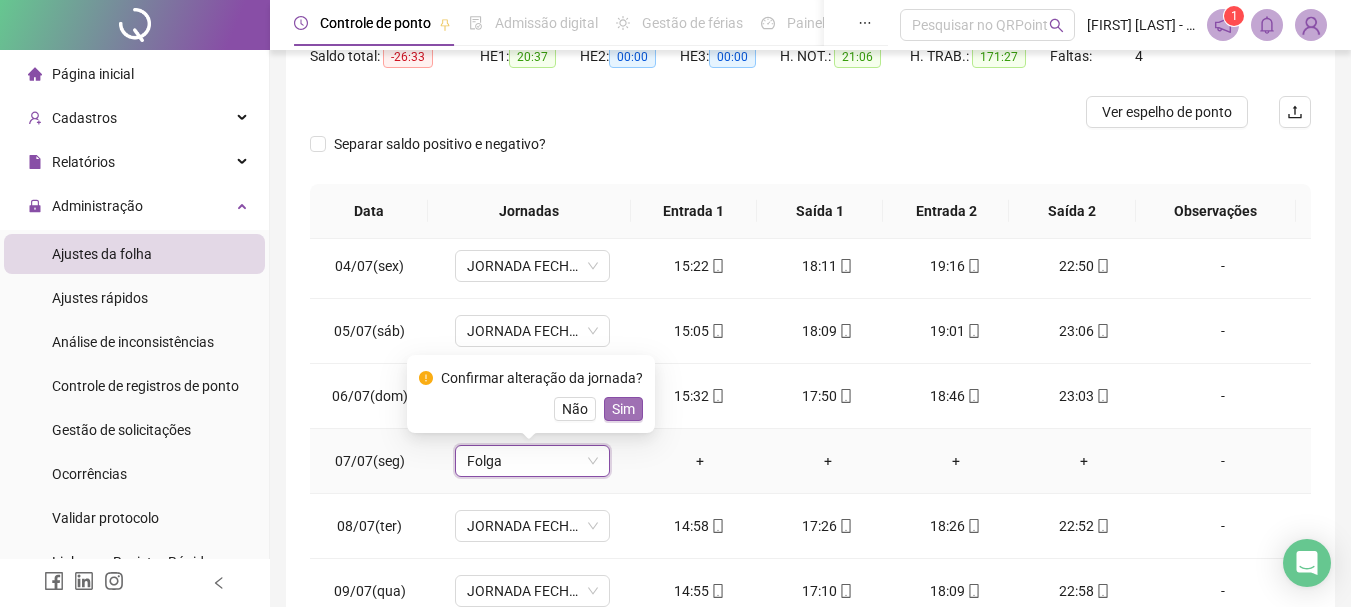 click on "Sim" at bounding box center [623, 409] 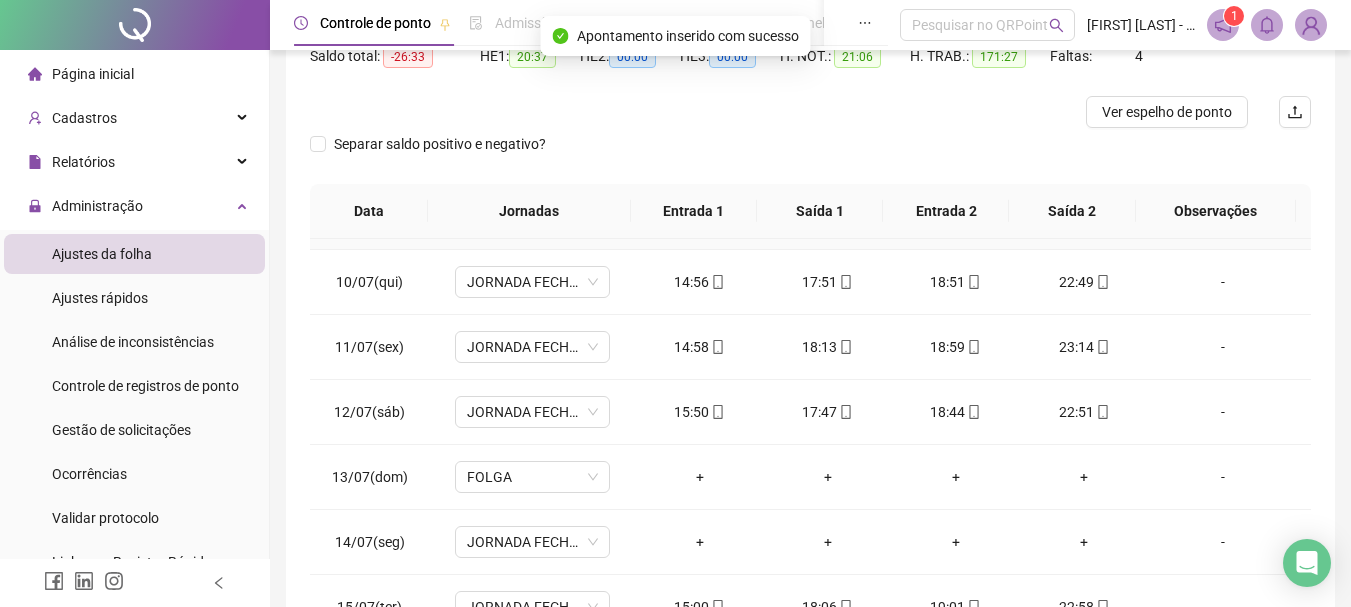 scroll, scrollTop: 600, scrollLeft: 0, axis: vertical 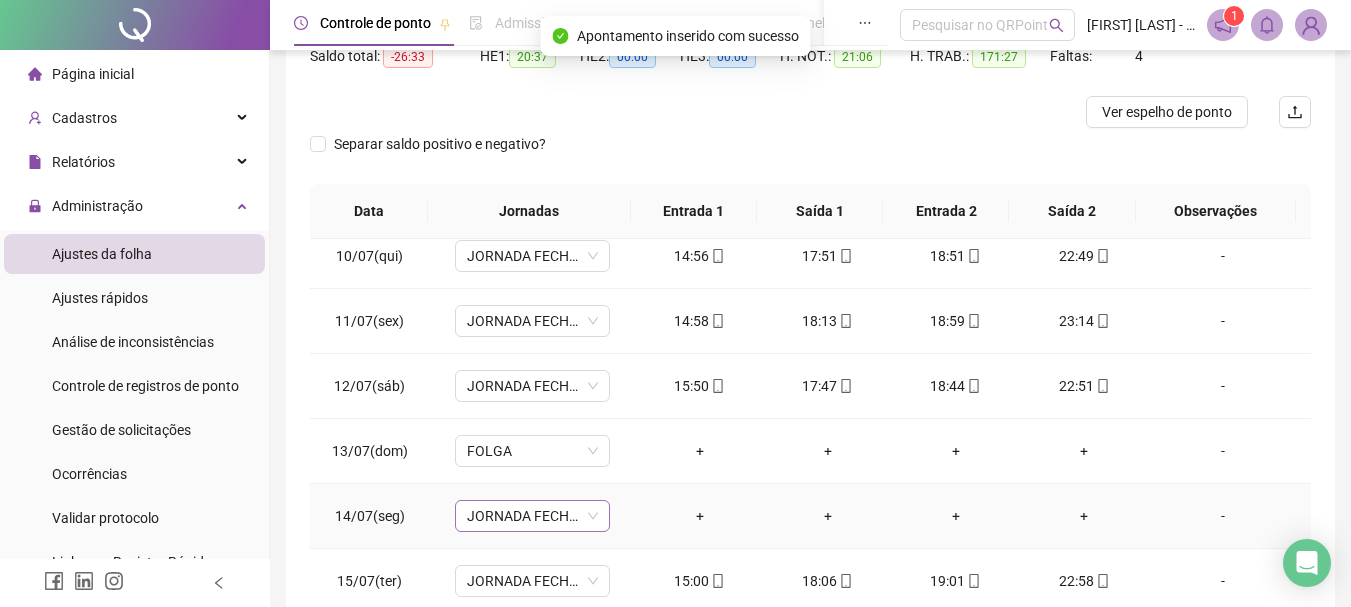 click on "JORNADA FECHA LOJA" at bounding box center [532, 516] 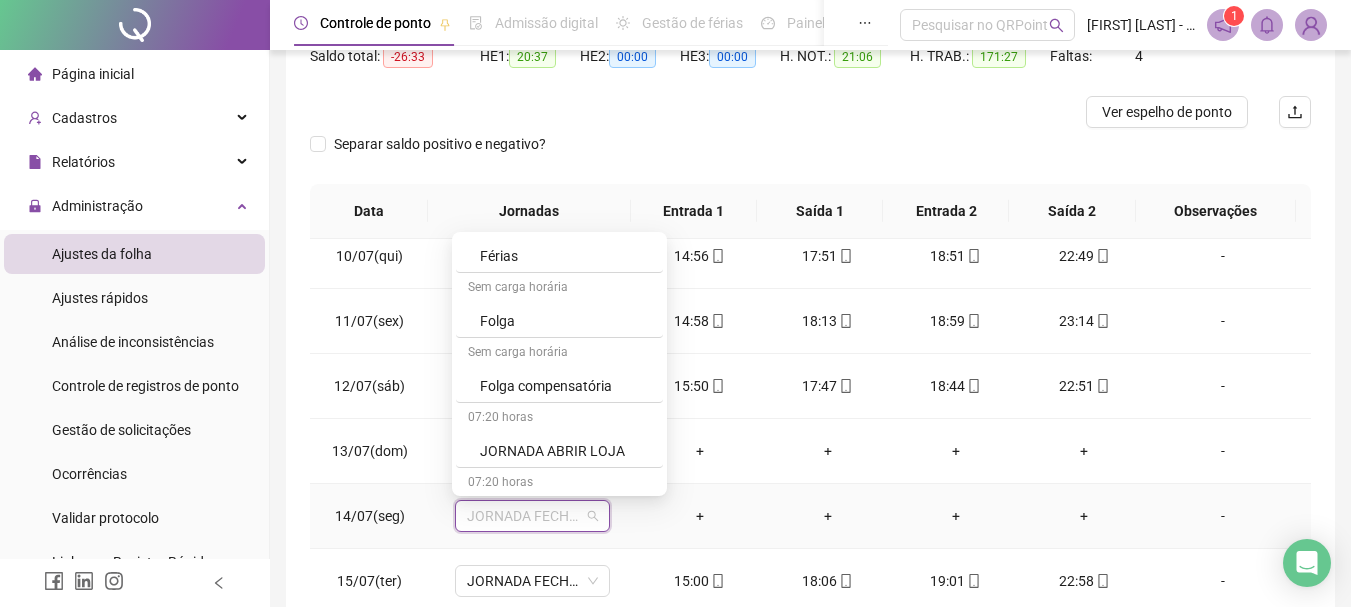 scroll, scrollTop: 300, scrollLeft: 0, axis: vertical 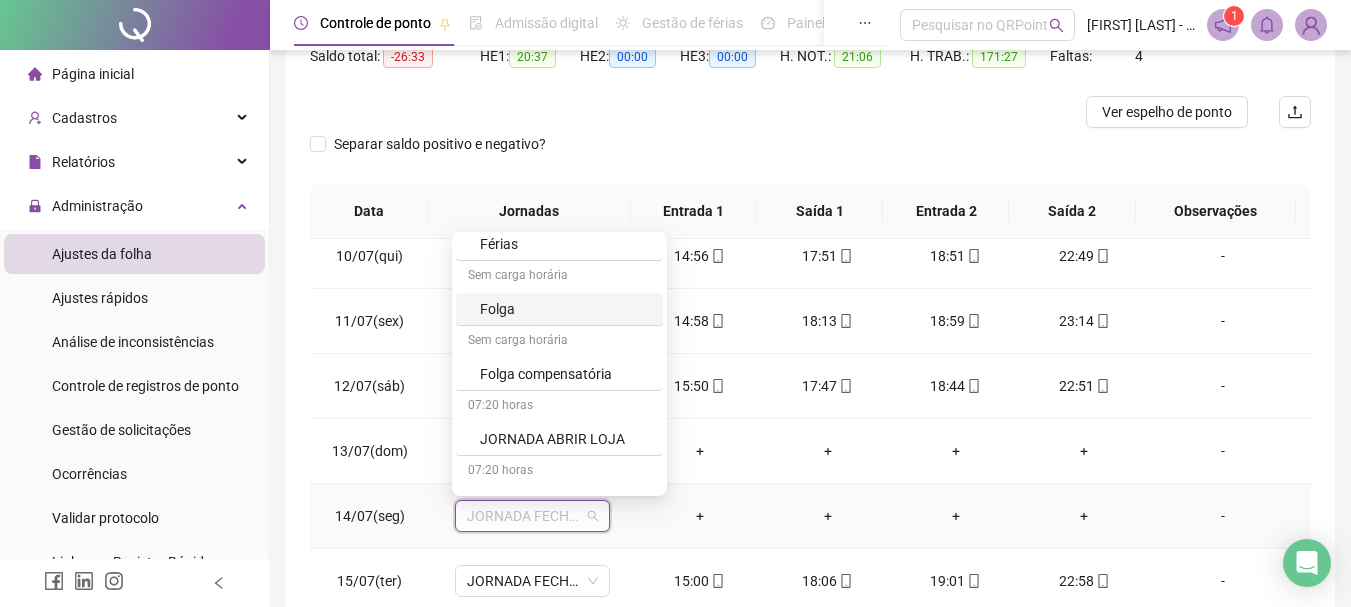 click on "Folga" at bounding box center (565, 309) 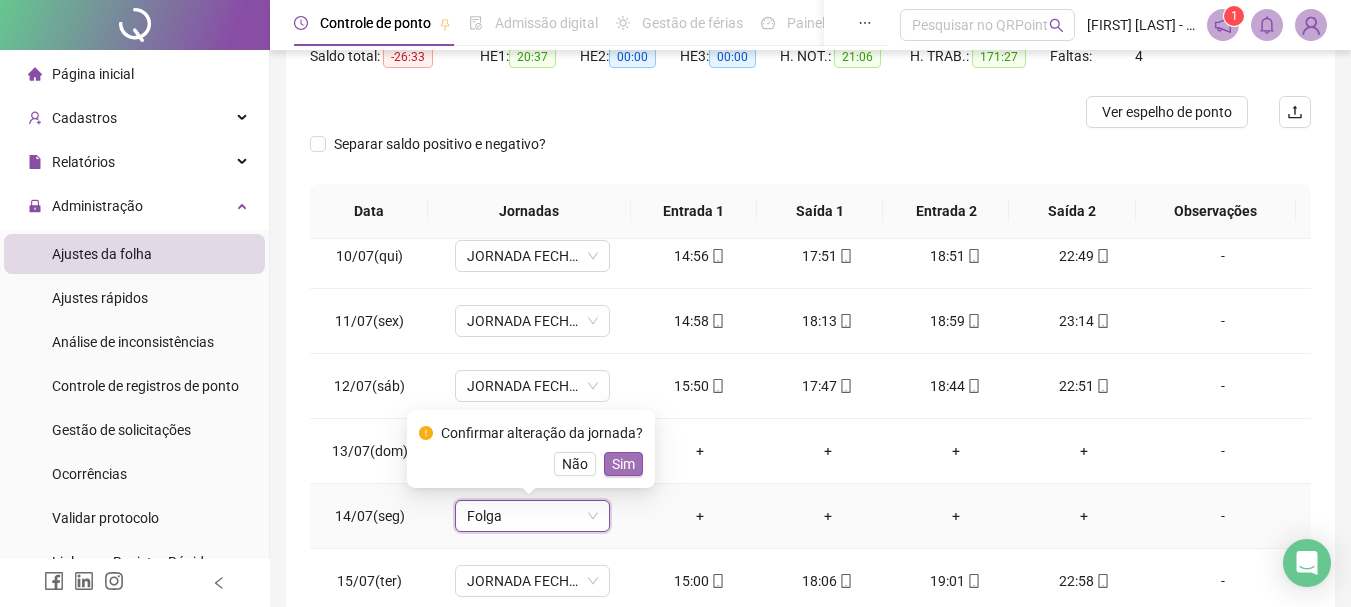 click on "Sim" at bounding box center (623, 464) 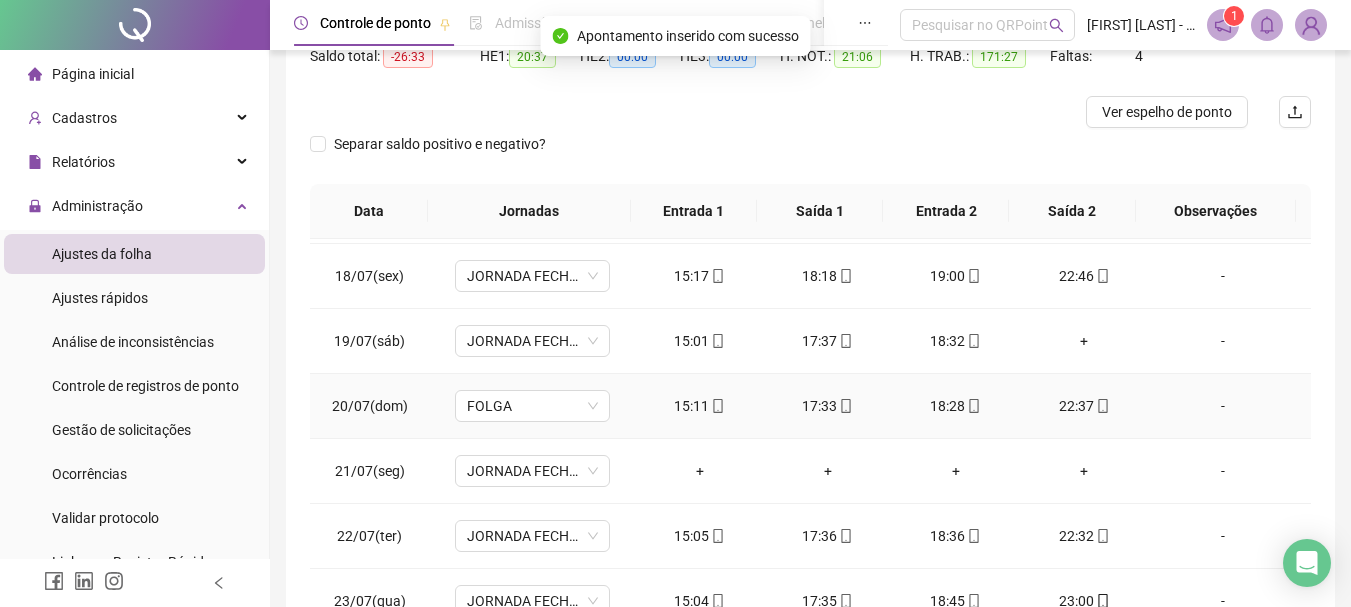 scroll, scrollTop: 1200, scrollLeft: 0, axis: vertical 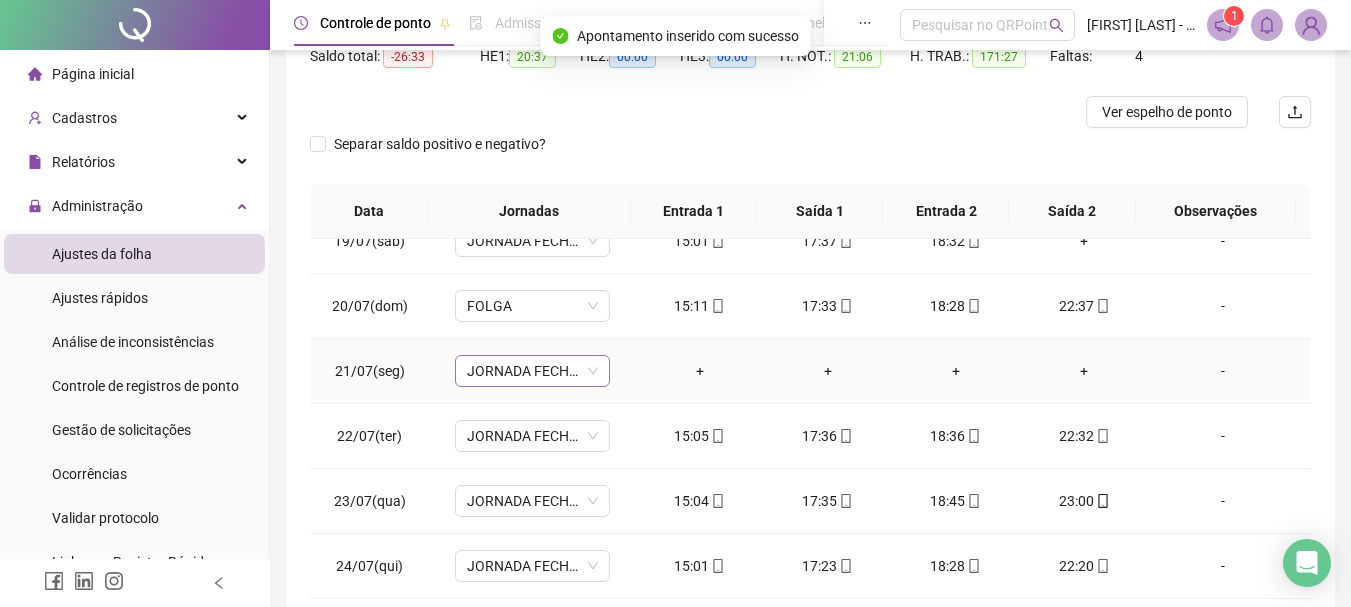 click on "JORNADA FECHA LOJA" at bounding box center (532, 371) 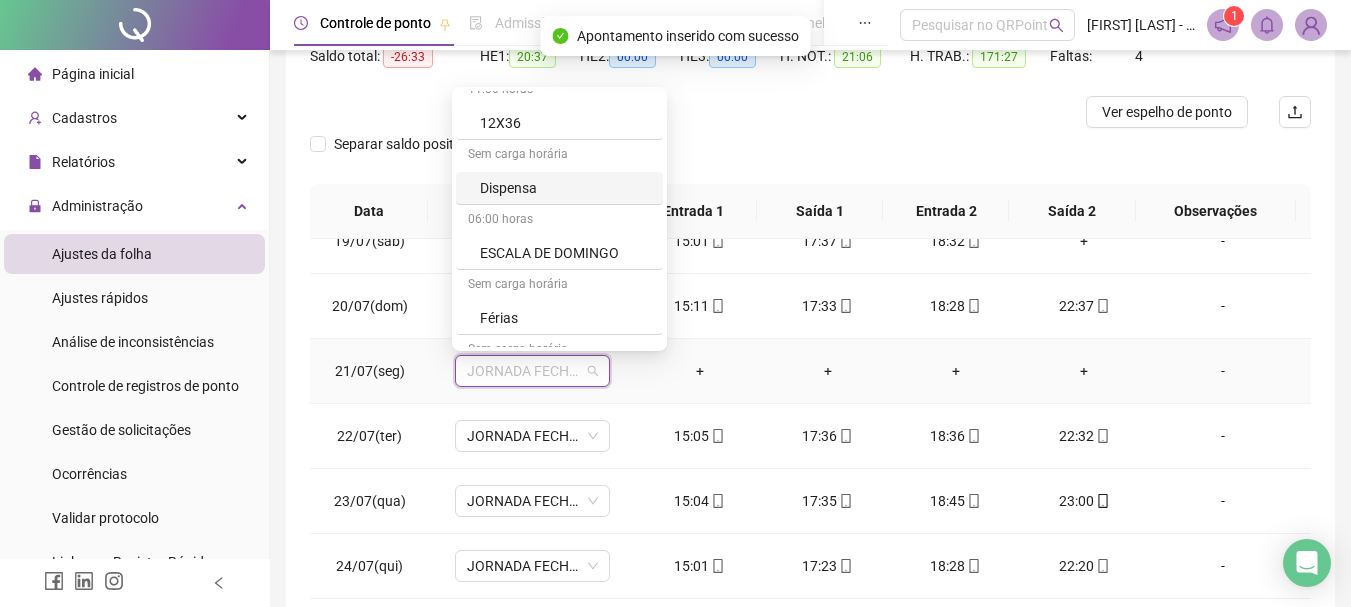 scroll, scrollTop: 200, scrollLeft: 0, axis: vertical 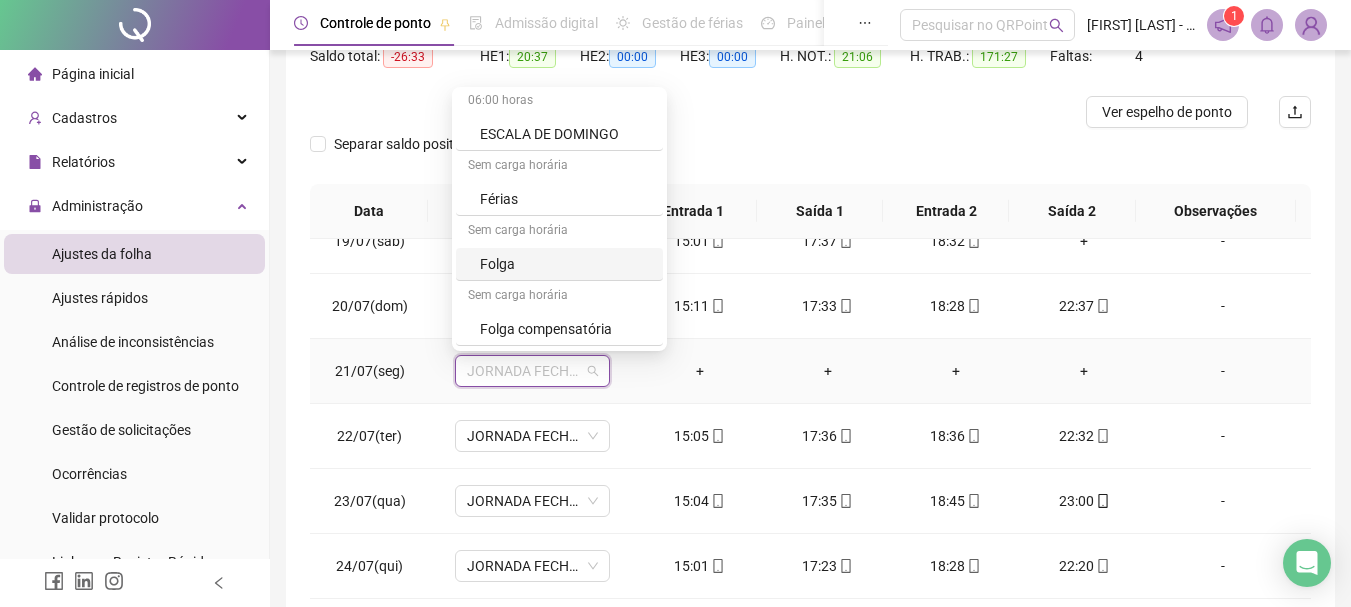 click on "Folga" at bounding box center [565, 264] 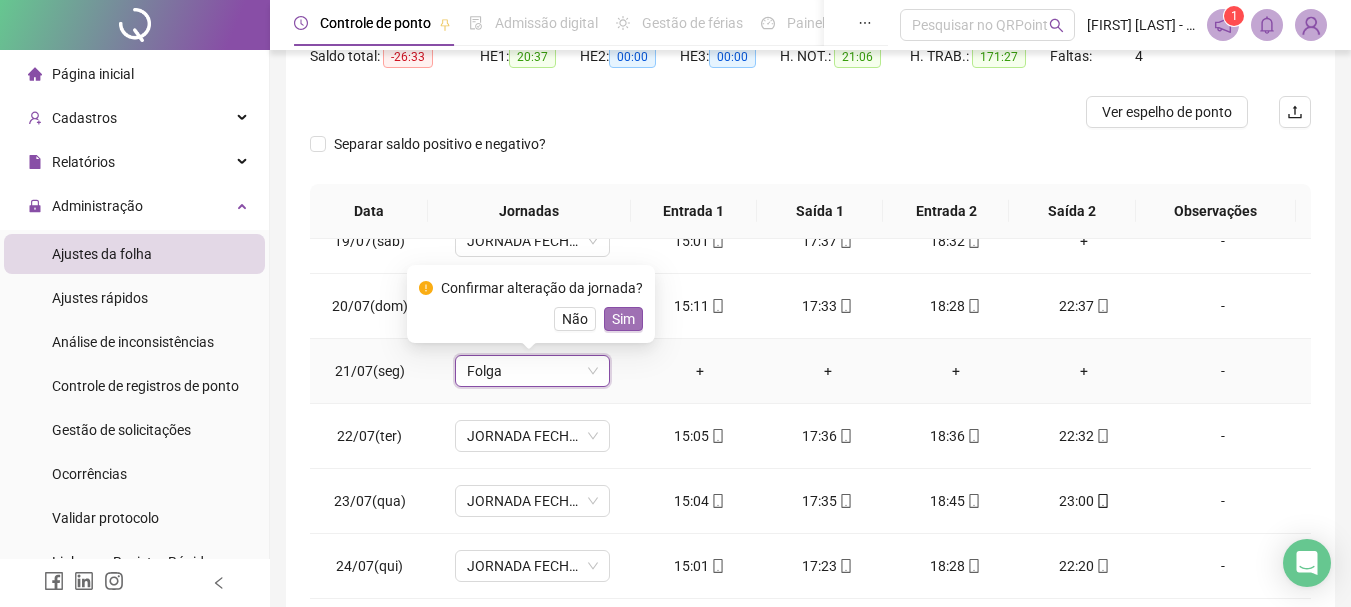 click on "Sim" at bounding box center (623, 319) 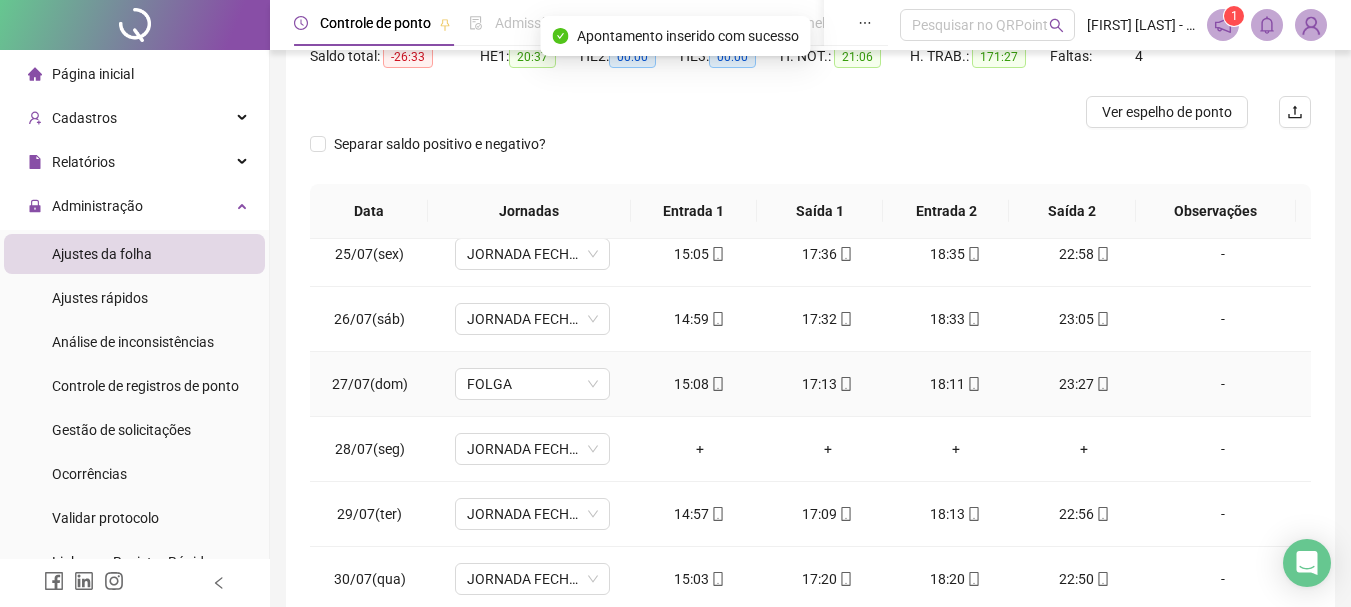 scroll, scrollTop: 1588, scrollLeft: 0, axis: vertical 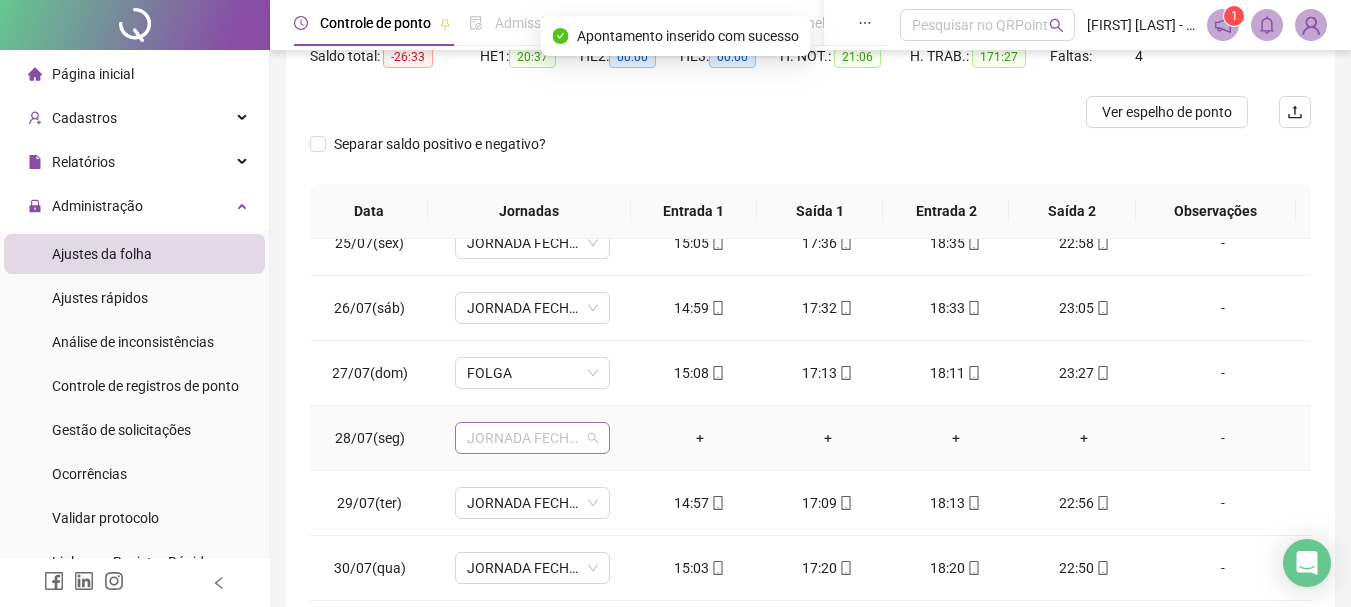 click on "JORNADA FECHA LOJA" at bounding box center (532, 438) 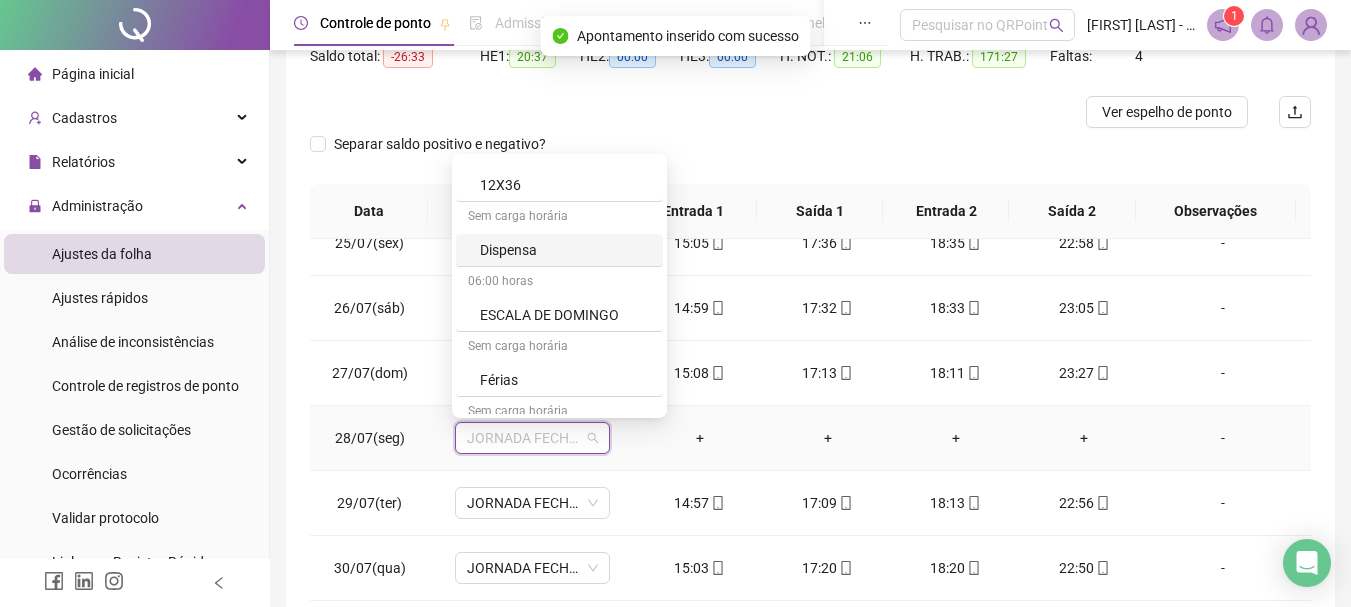 scroll, scrollTop: 200, scrollLeft: 0, axis: vertical 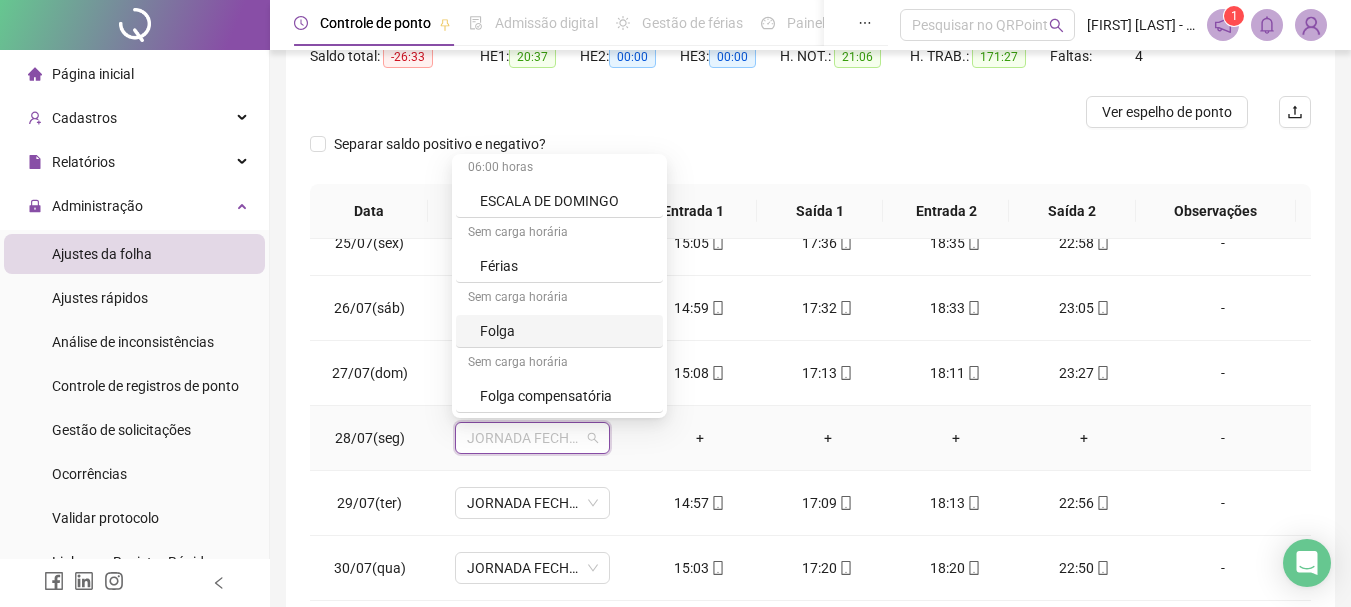 drag, startPoint x: 539, startPoint y: 326, endPoint x: 659, endPoint y: 330, distance: 120.06665 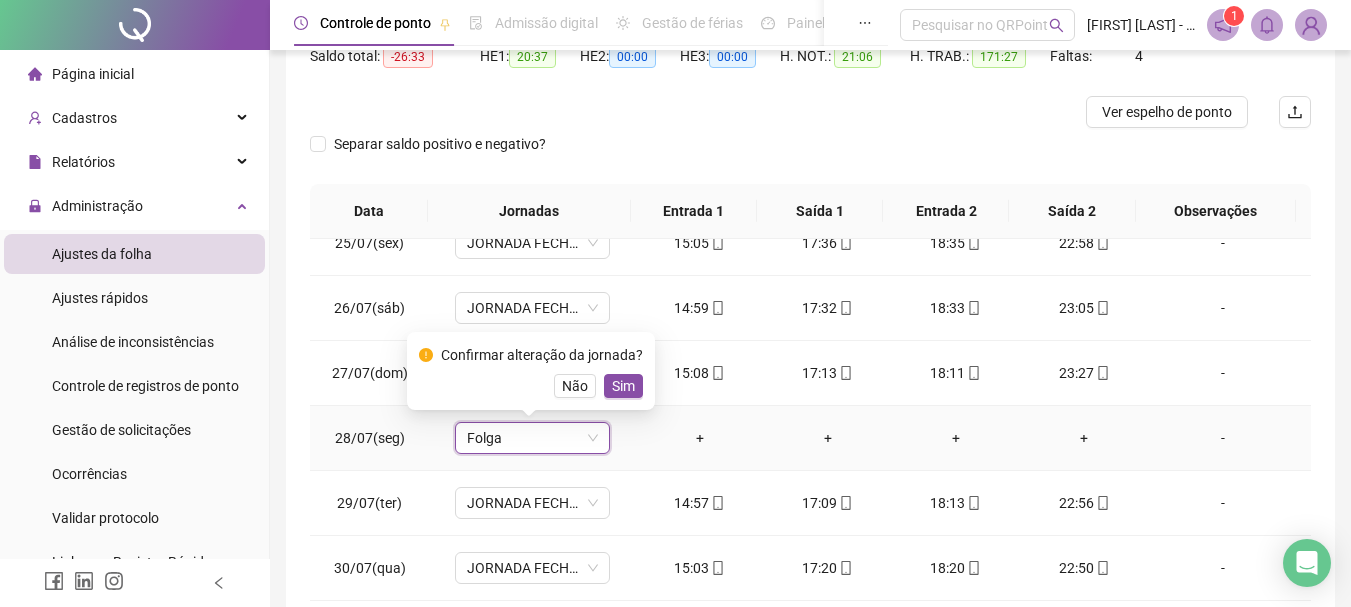 drag, startPoint x: 623, startPoint y: 394, endPoint x: 750, endPoint y: 353, distance: 133.45412 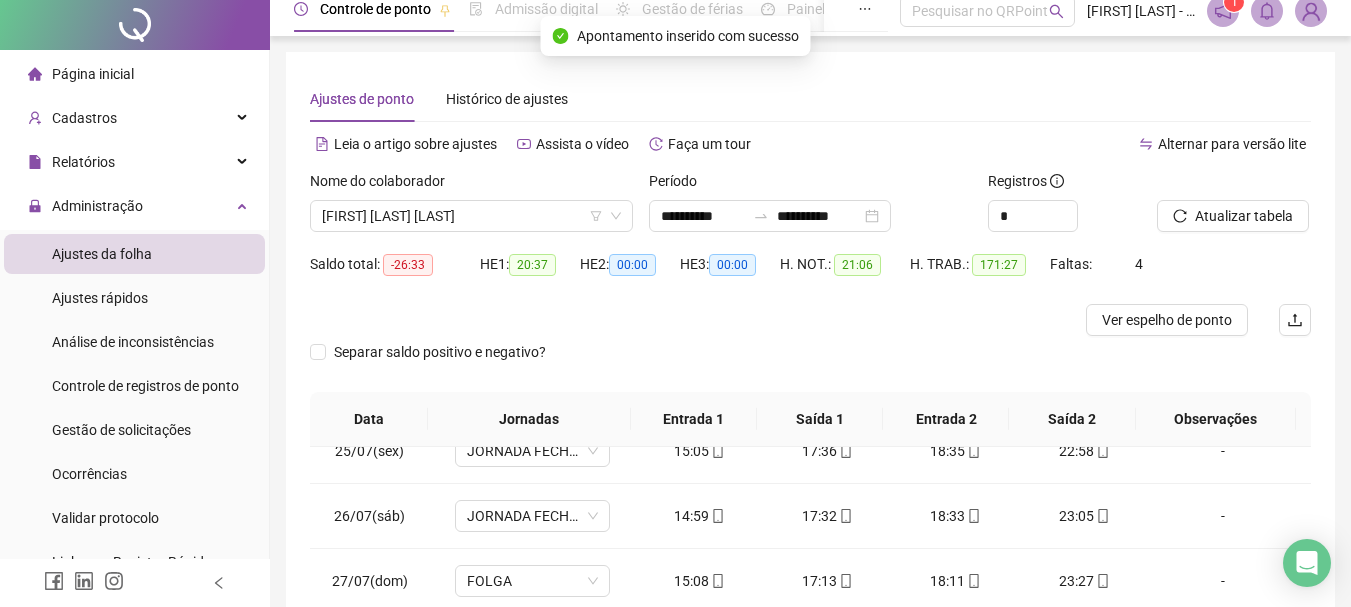 scroll, scrollTop: 0, scrollLeft: 0, axis: both 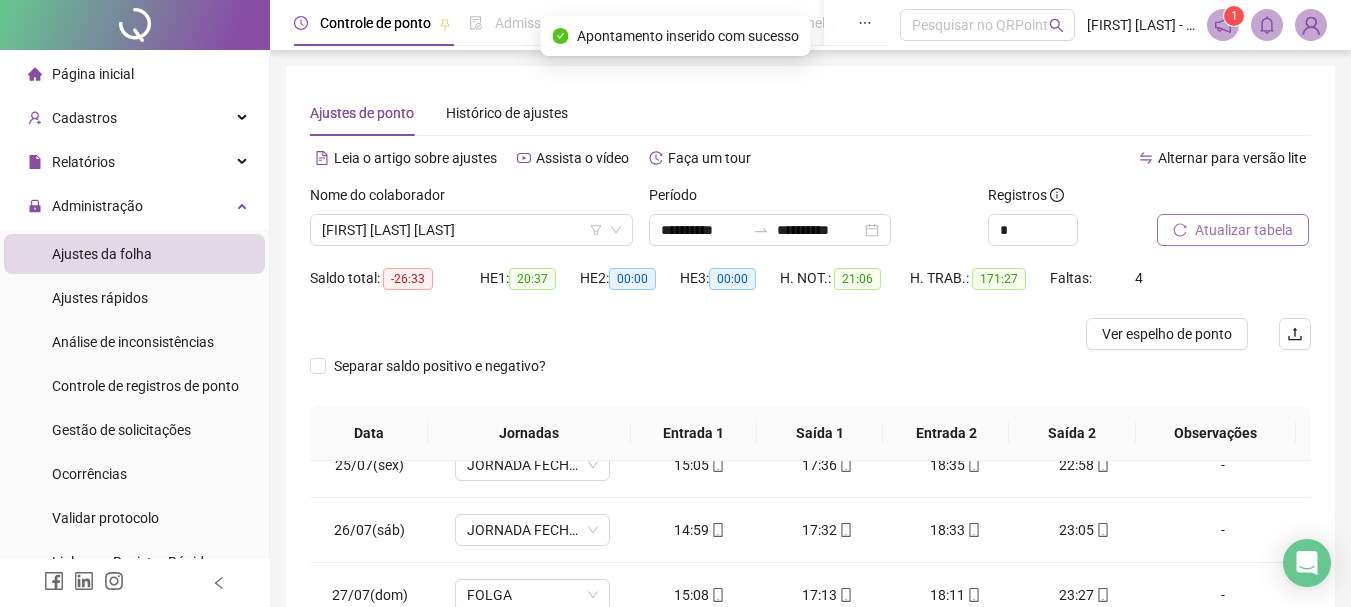 click on "Atualizar tabela" at bounding box center (1244, 230) 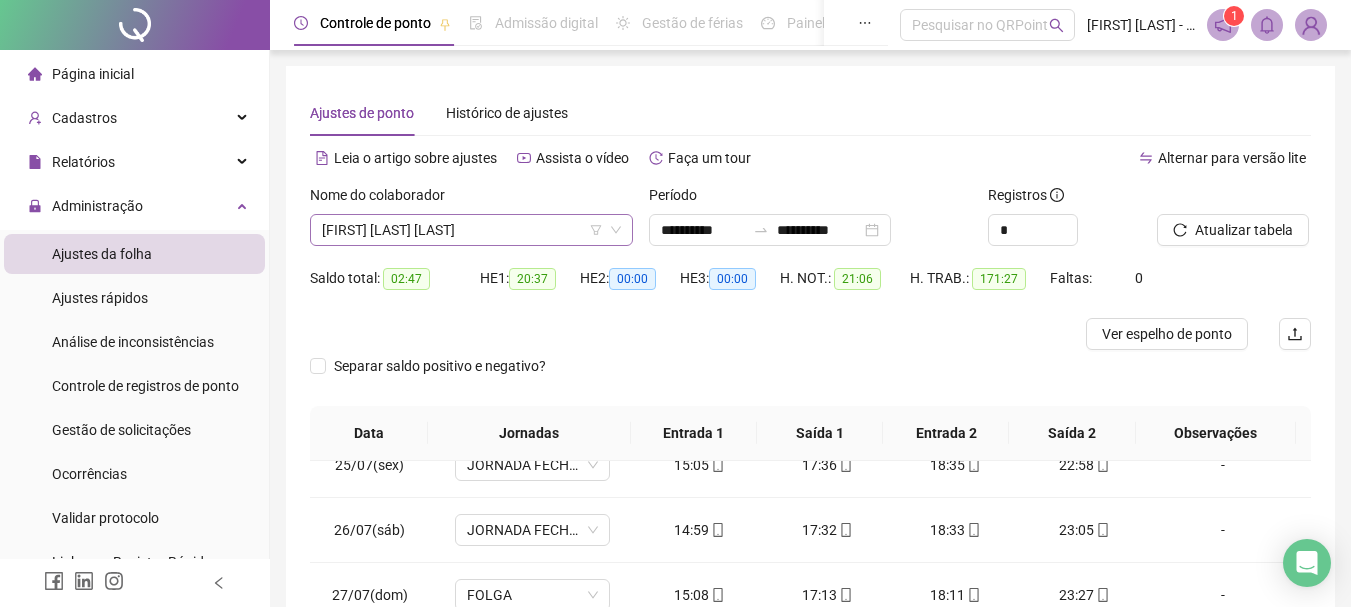 click on "[FIRST] [LAST] [LAST]" at bounding box center (471, 230) 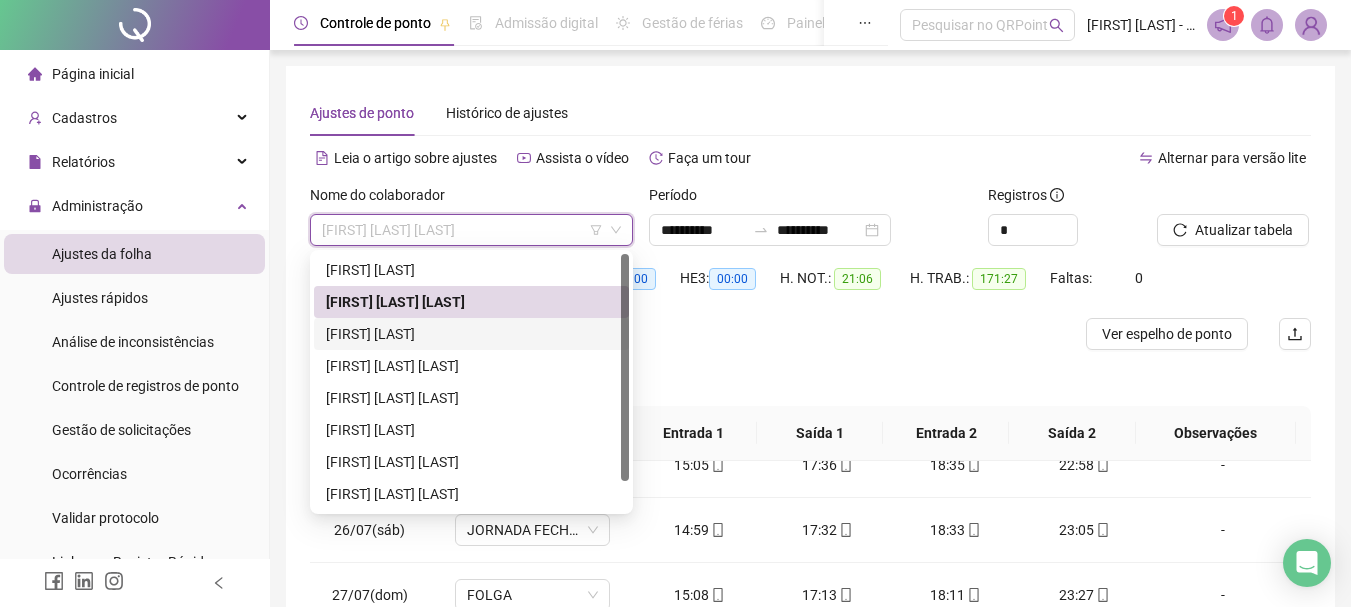 click on "[FIRST] [LAST]" at bounding box center (471, 334) 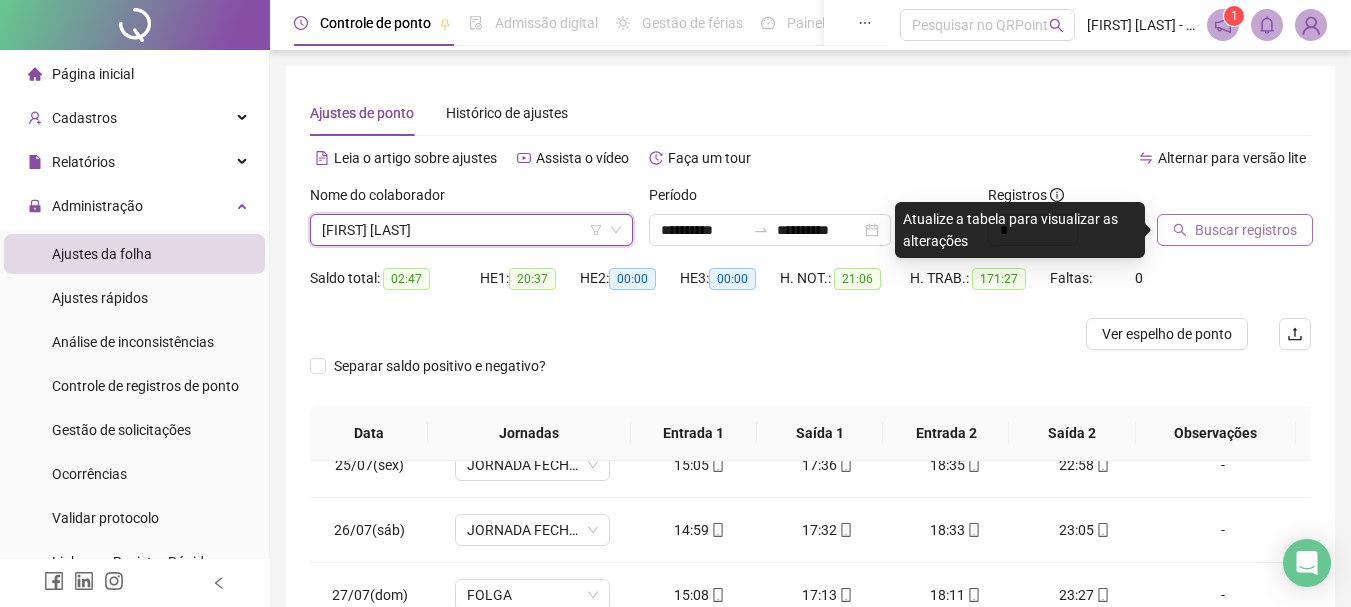 click on "Buscar registros" at bounding box center (1235, 230) 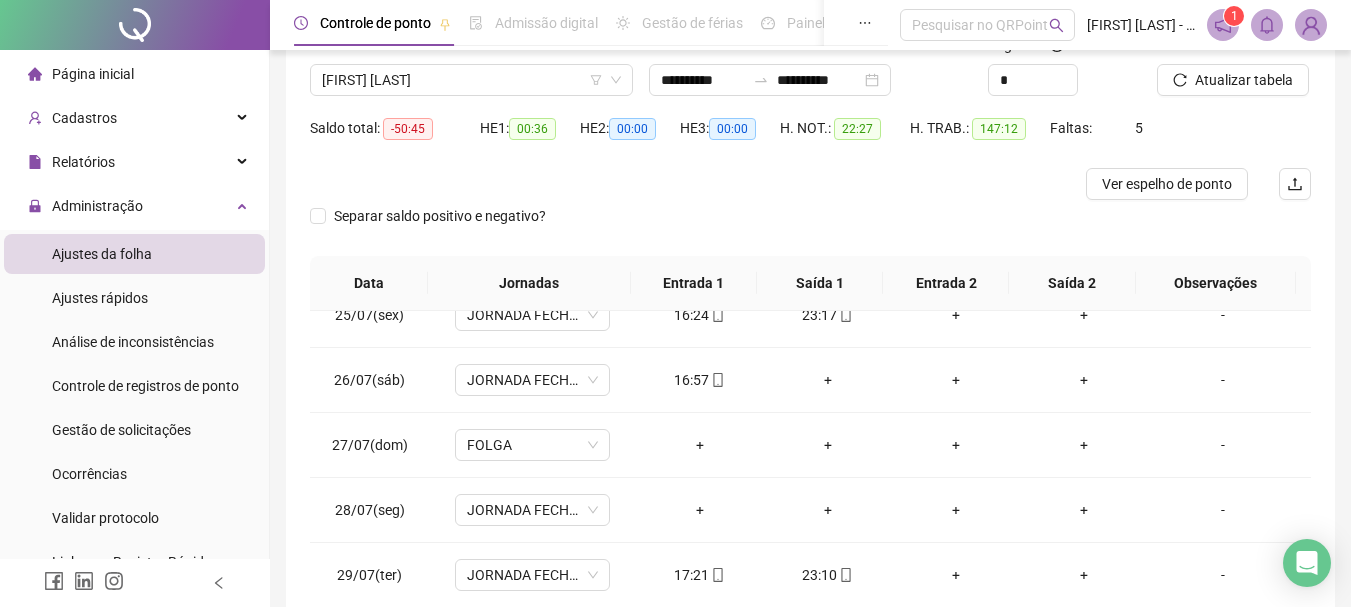 scroll, scrollTop: 159, scrollLeft: 0, axis: vertical 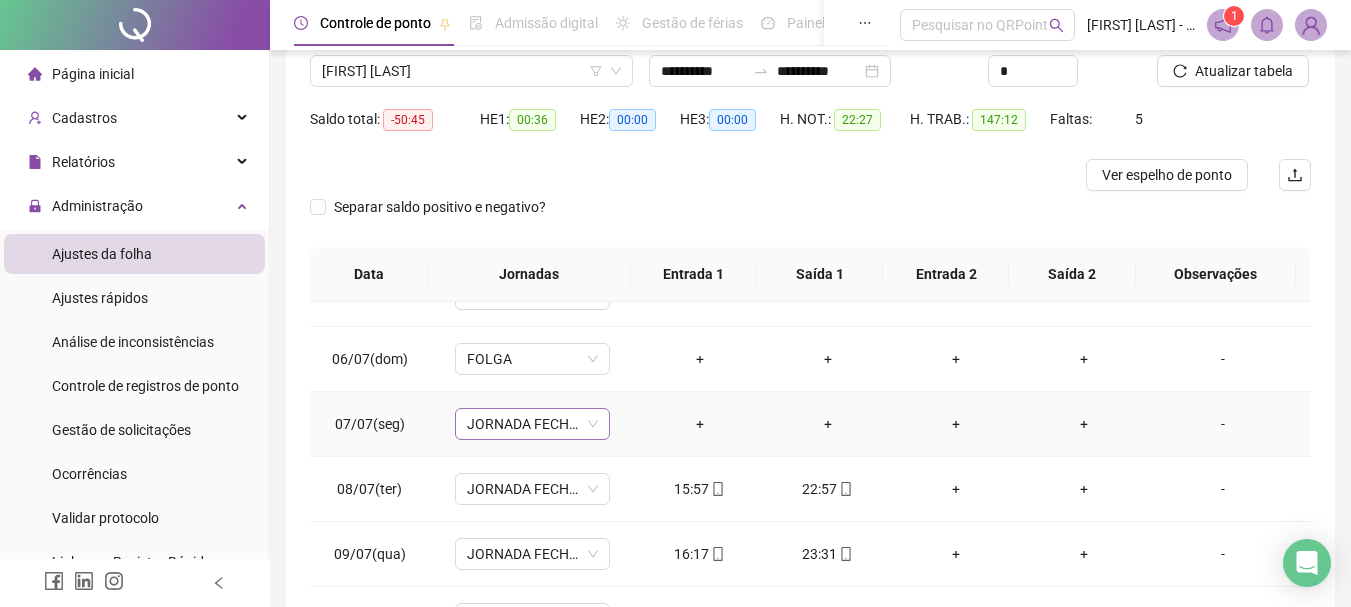 click on "JORNADA FECHA LOJA" at bounding box center [532, 424] 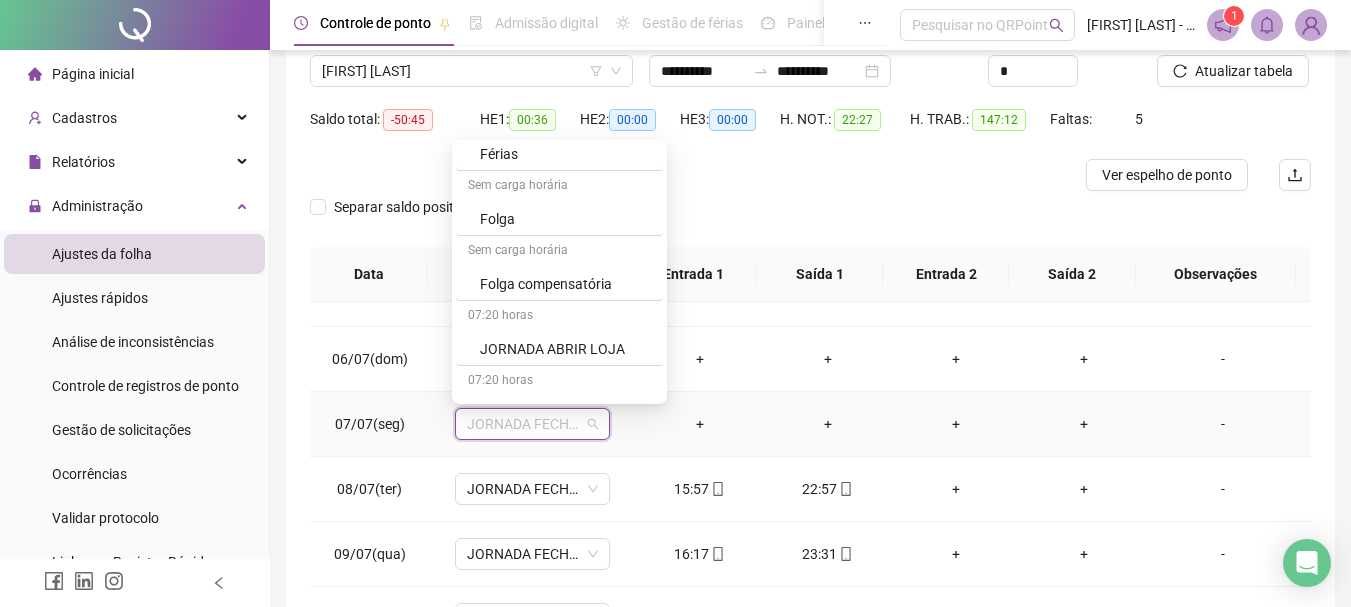 scroll, scrollTop: 300, scrollLeft: 0, axis: vertical 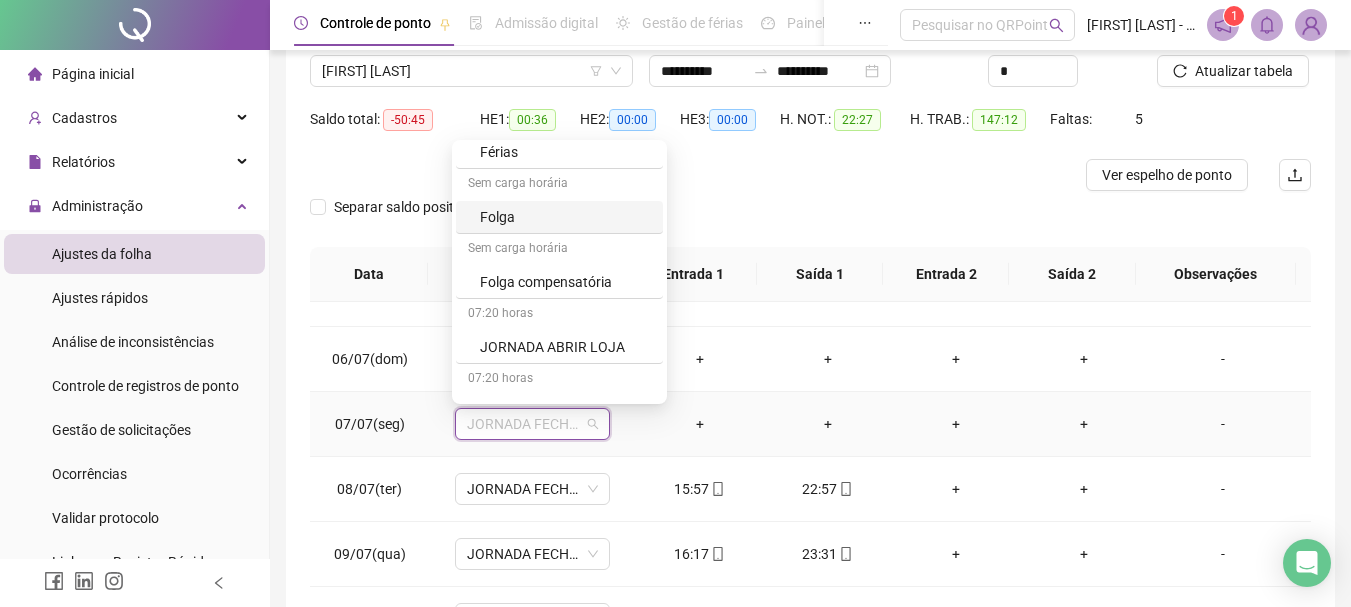 click on "Folga" at bounding box center (565, 217) 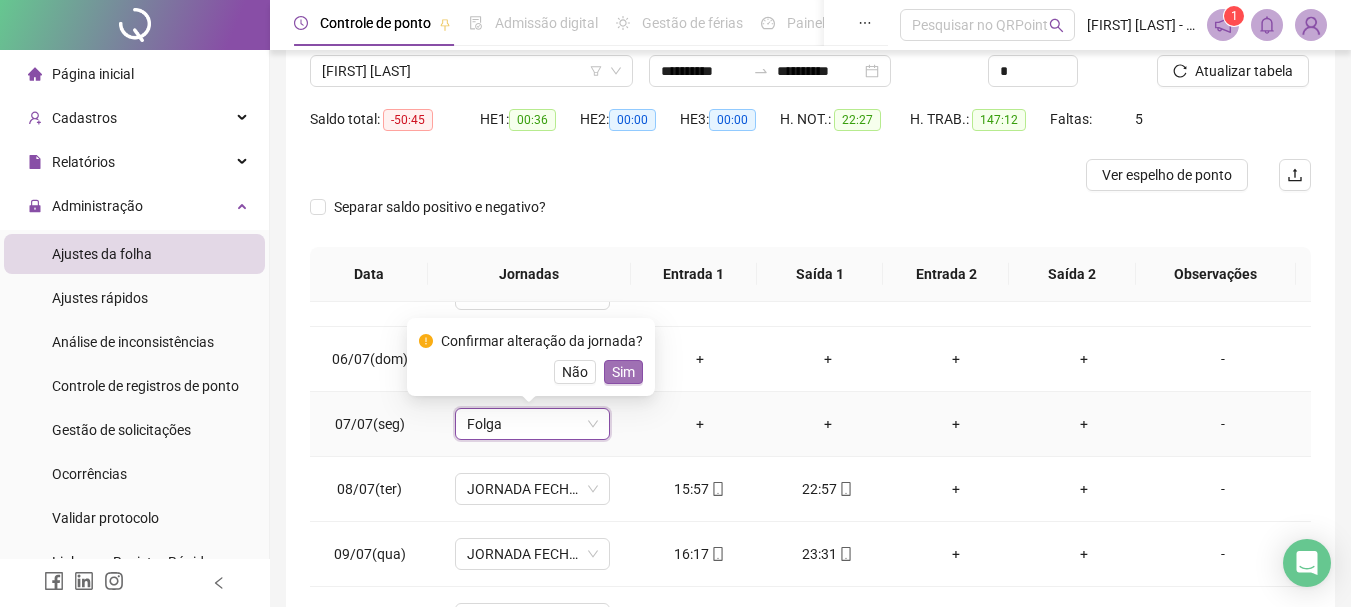 click on "Sim" at bounding box center (623, 372) 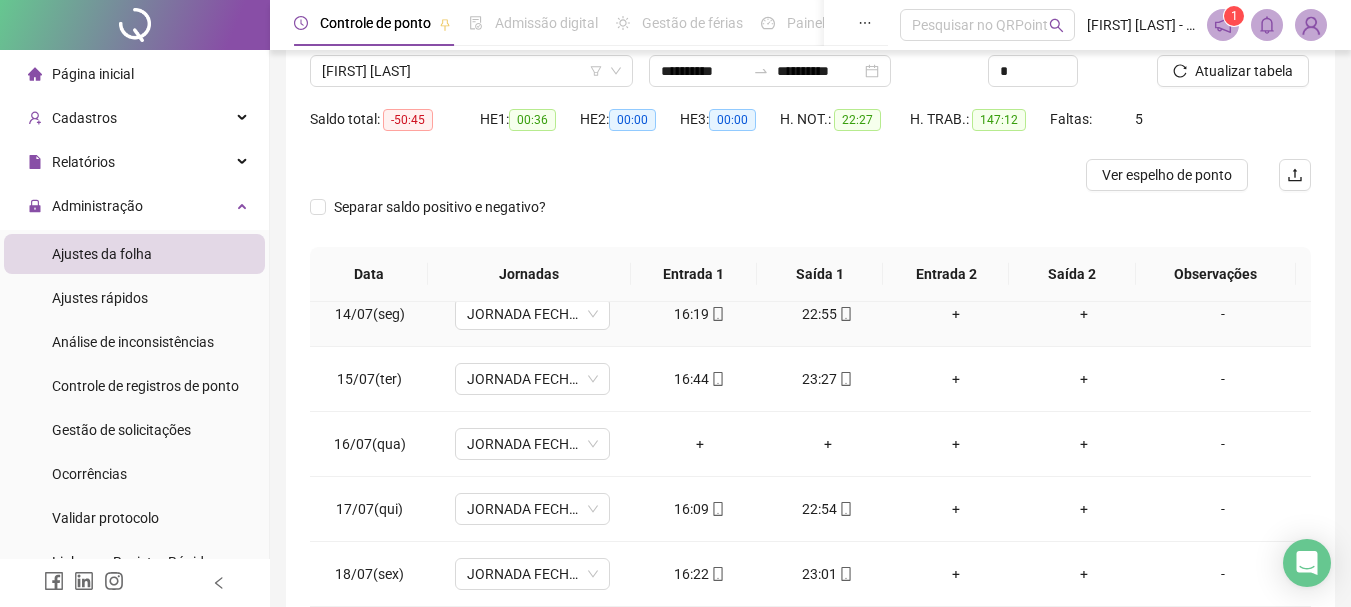 scroll, scrollTop: 900, scrollLeft: 0, axis: vertical 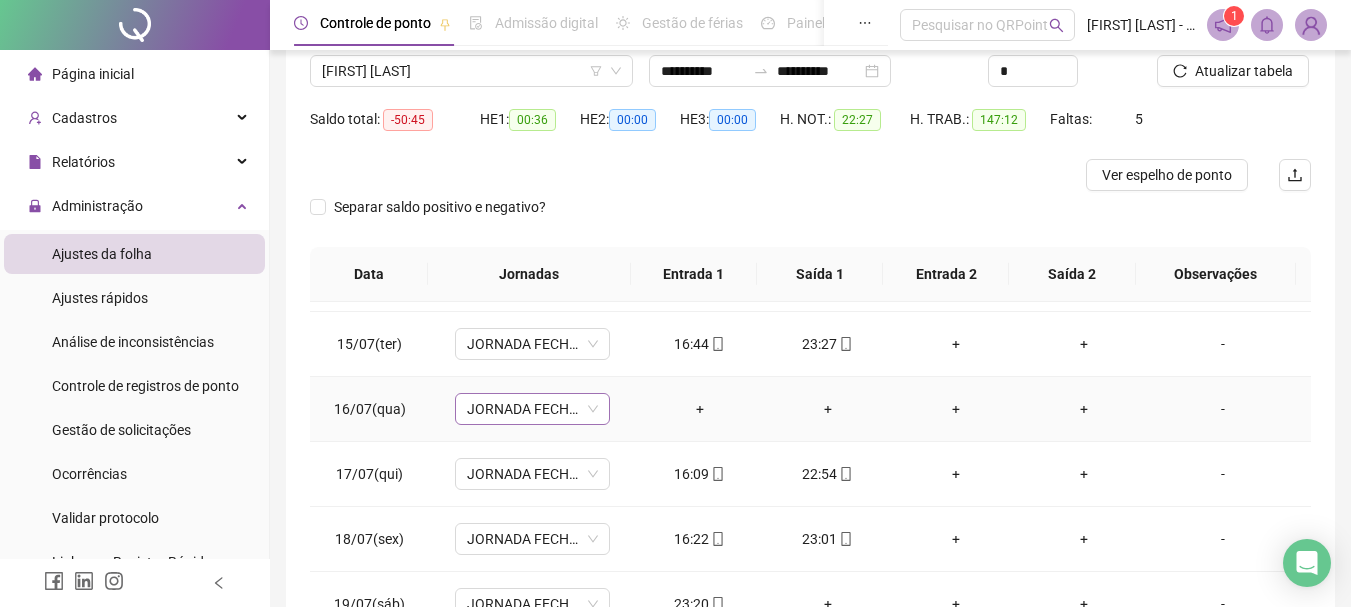 click on "JORNADA FECHA LOJA" at bounding box center (532, 409) 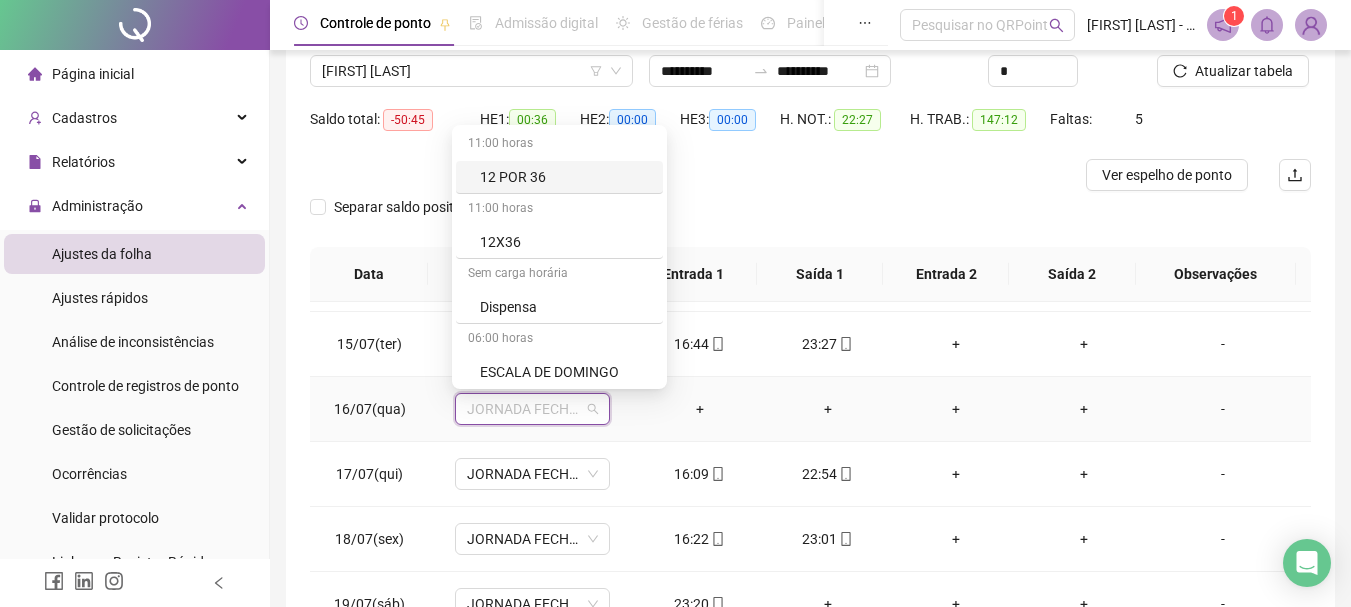 click on "JORNADA FECHA LOJA" at bounding box center (532, 409) 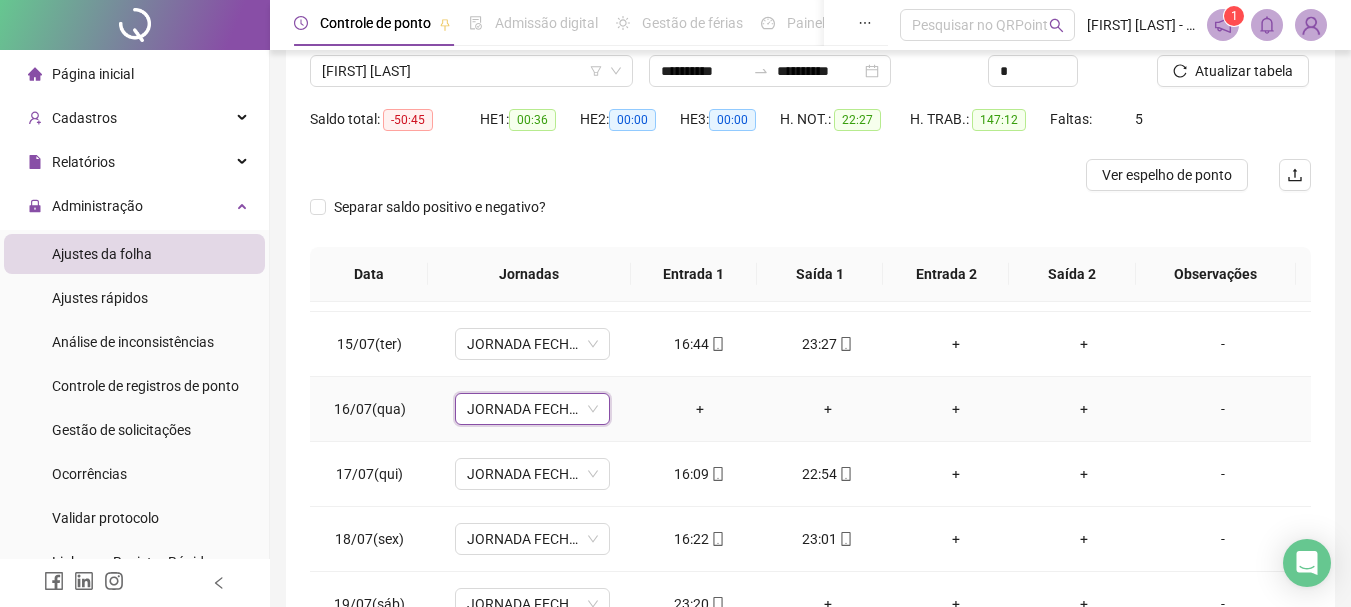 click on "JORNADA FECHA LOJA" at bounding box center (532, 409) 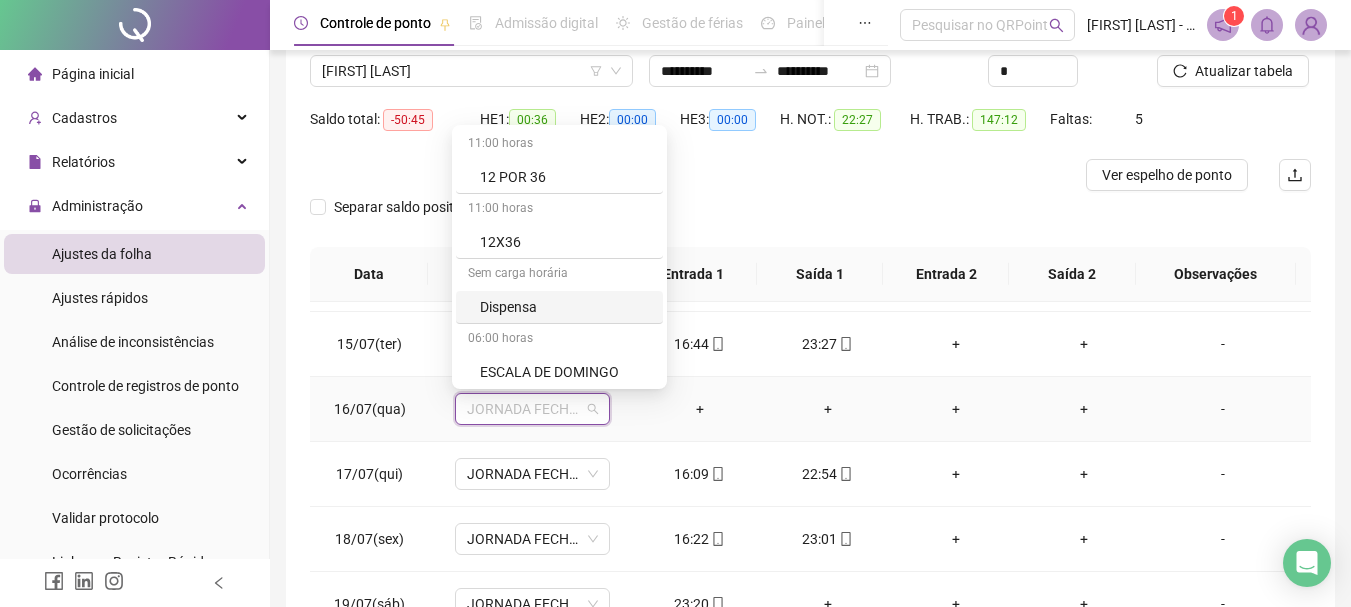 scroll, scrollTop: 200, scrollLeft: 0, axis: vertical 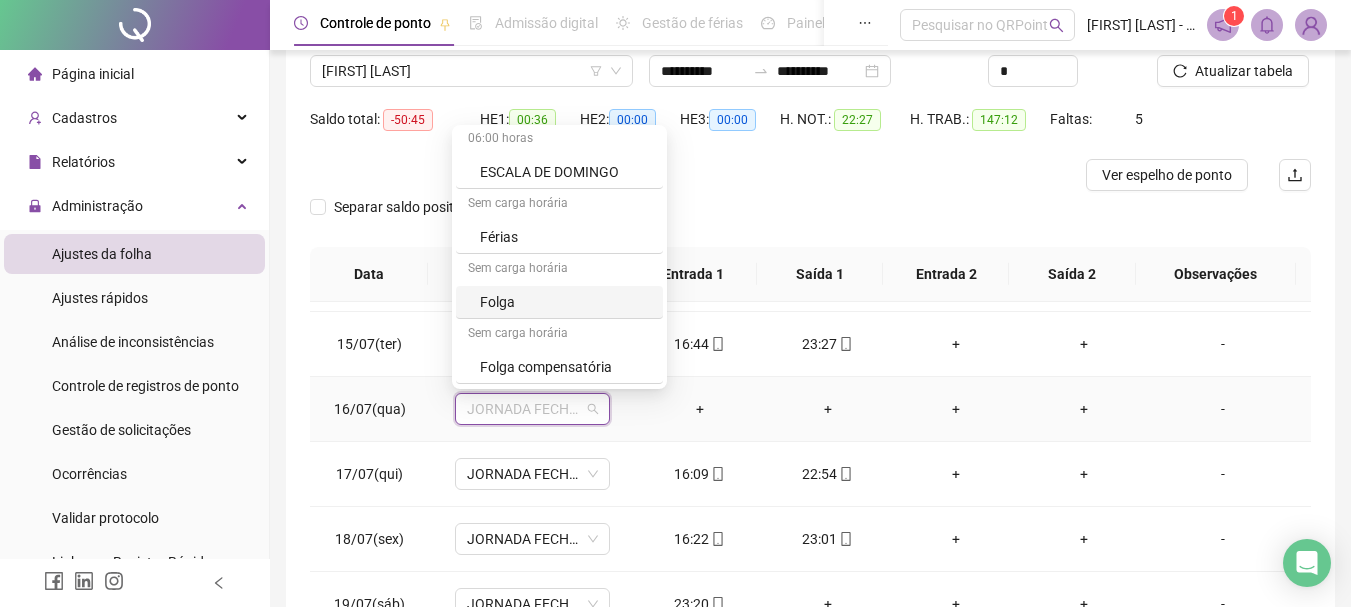 click on "Folga" at bounding box center (565, 302) 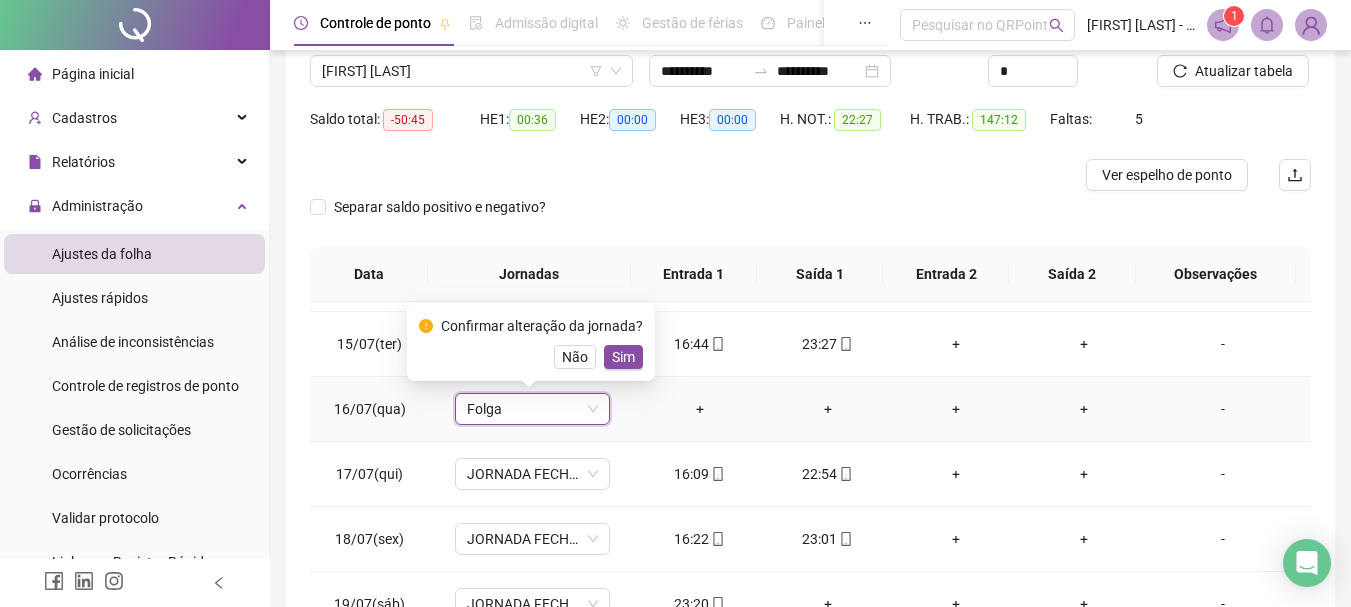 click on "Não Sim" at bounding box center (531, 357) 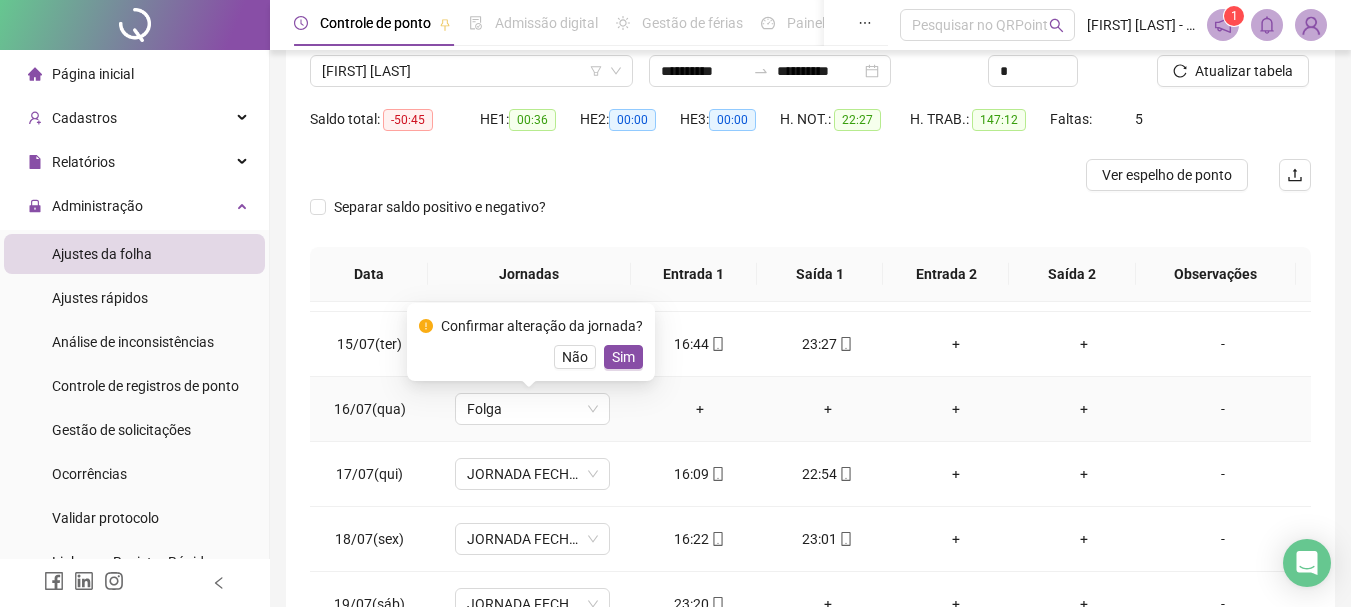 click on "Sim" at bounding box center (623, 357) 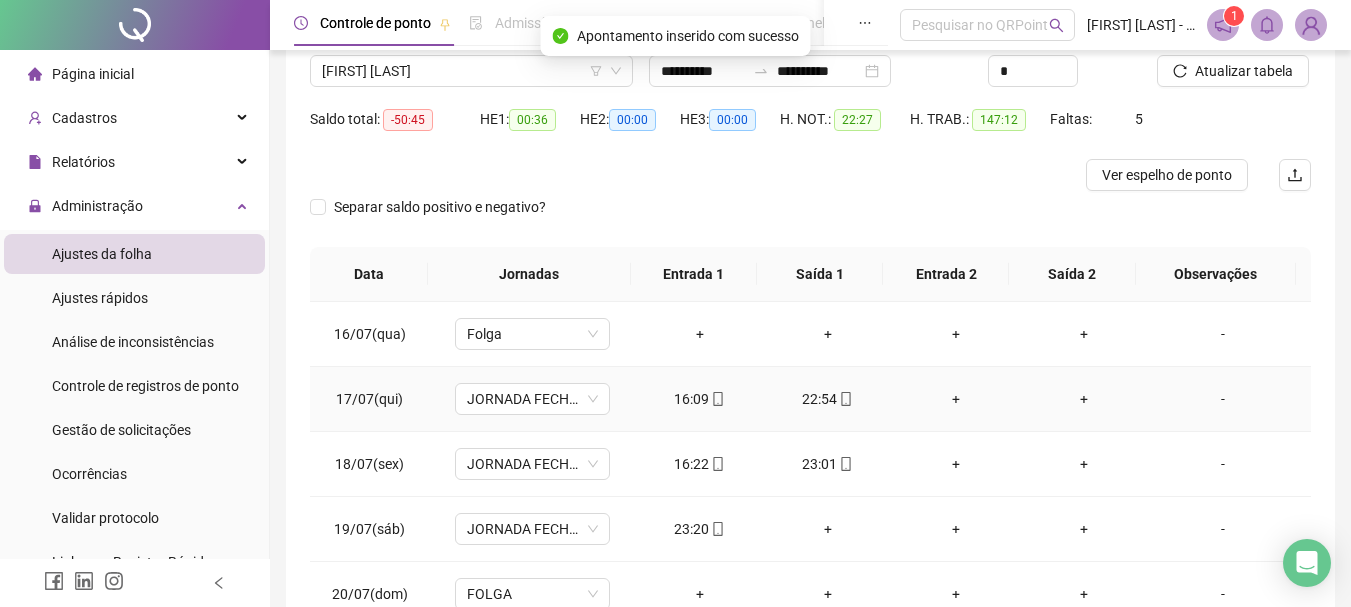 scroll, scrollTop: 1100, scrollLeft: 0, axis: vertical 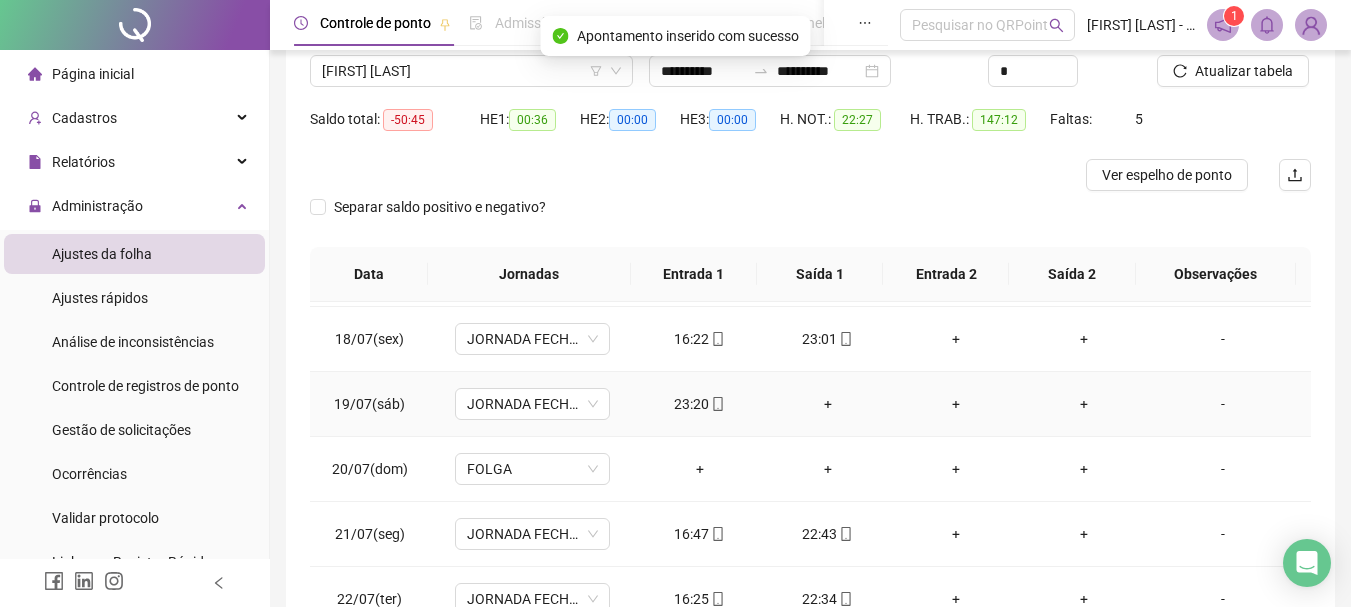 click on "+" at bounding box center (828, 404) 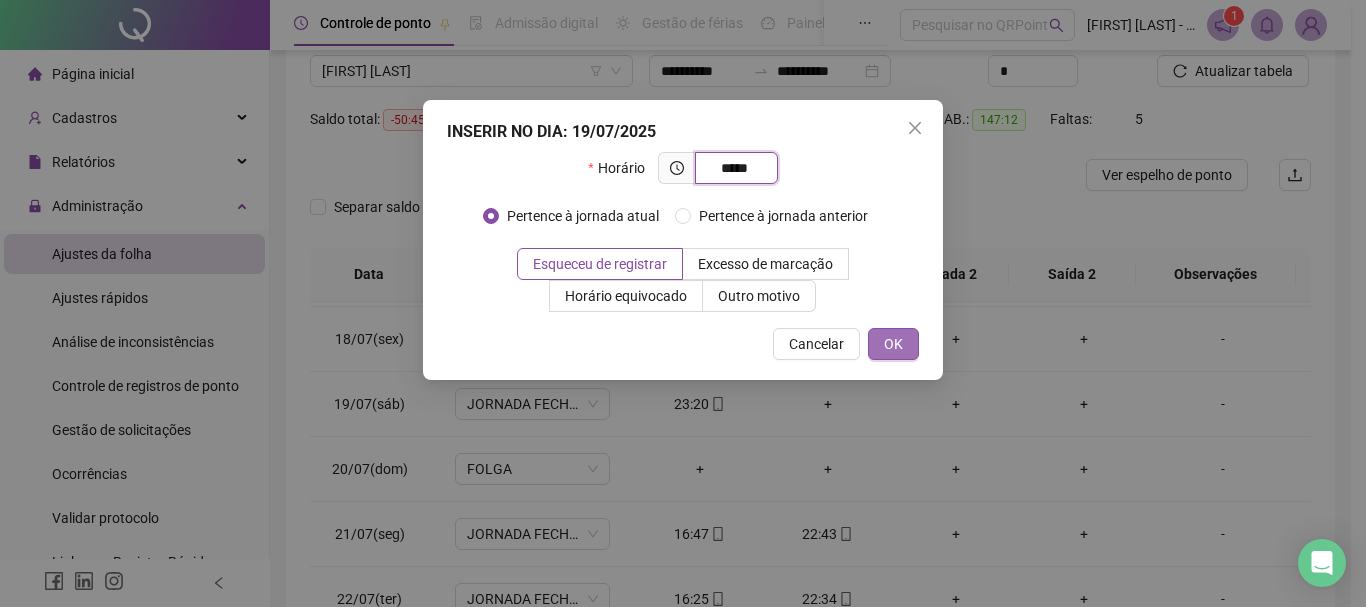 type on "*****" 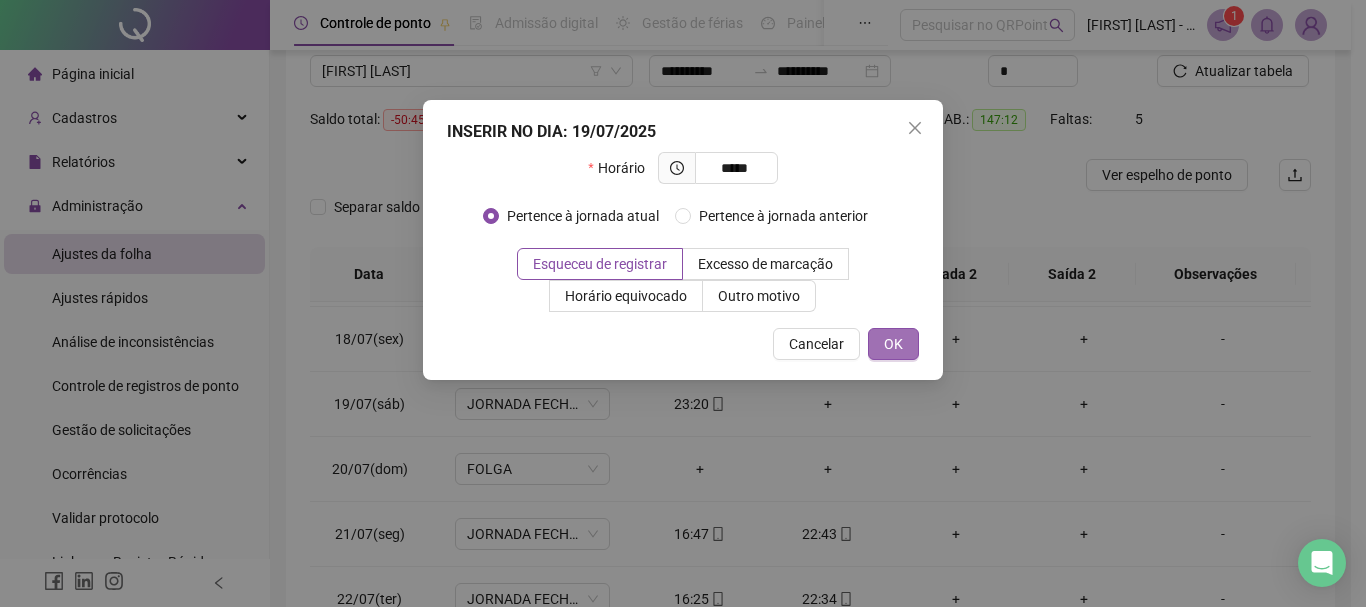 click on "OK" at bounding box center [893, 344] 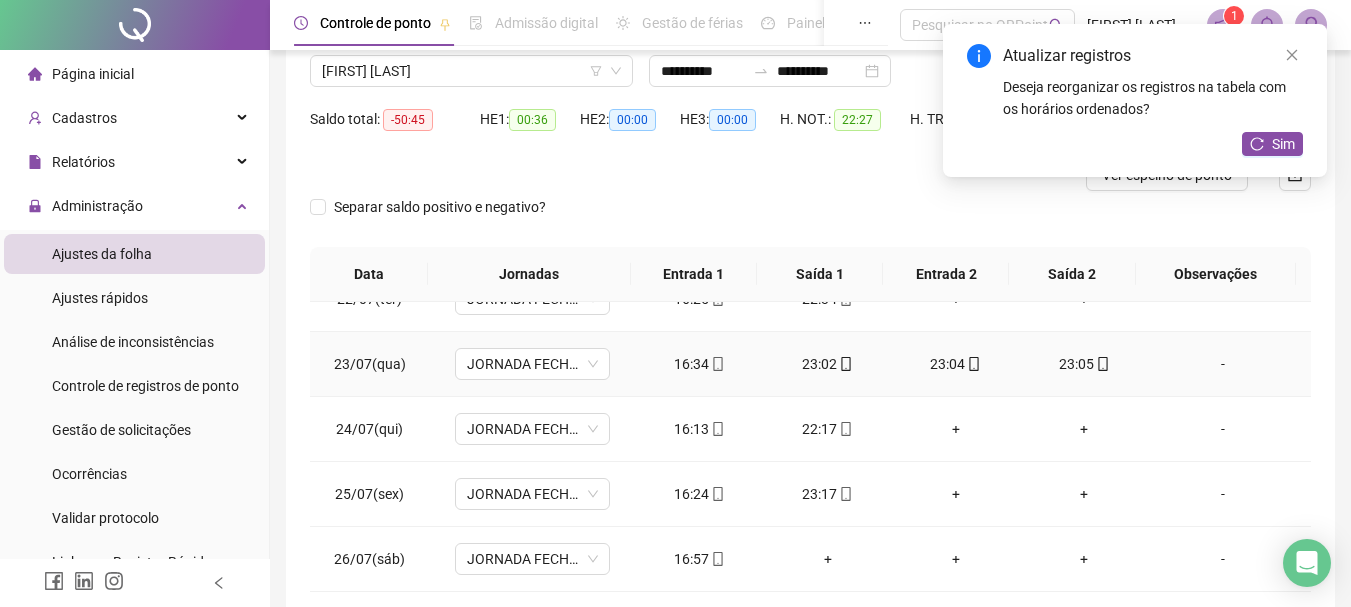 scroll, scrollTop: 1300, scrollLeft: 0, axis: vertical 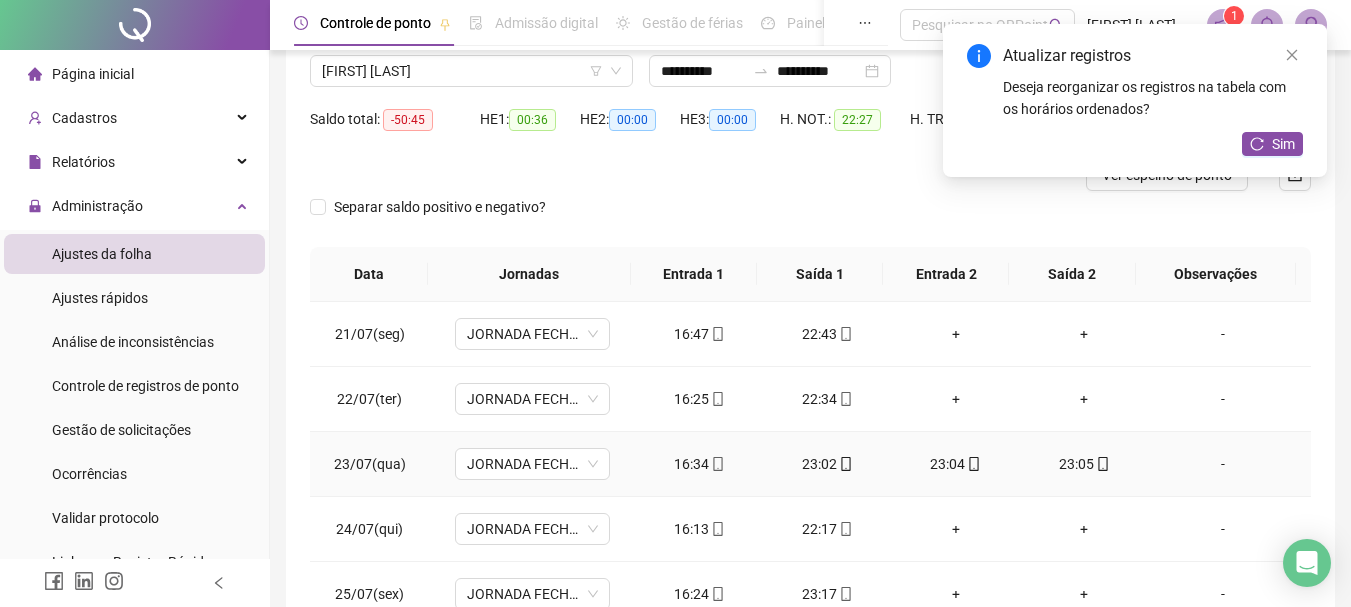 click on "23:04" at bounding box center [956, 464] 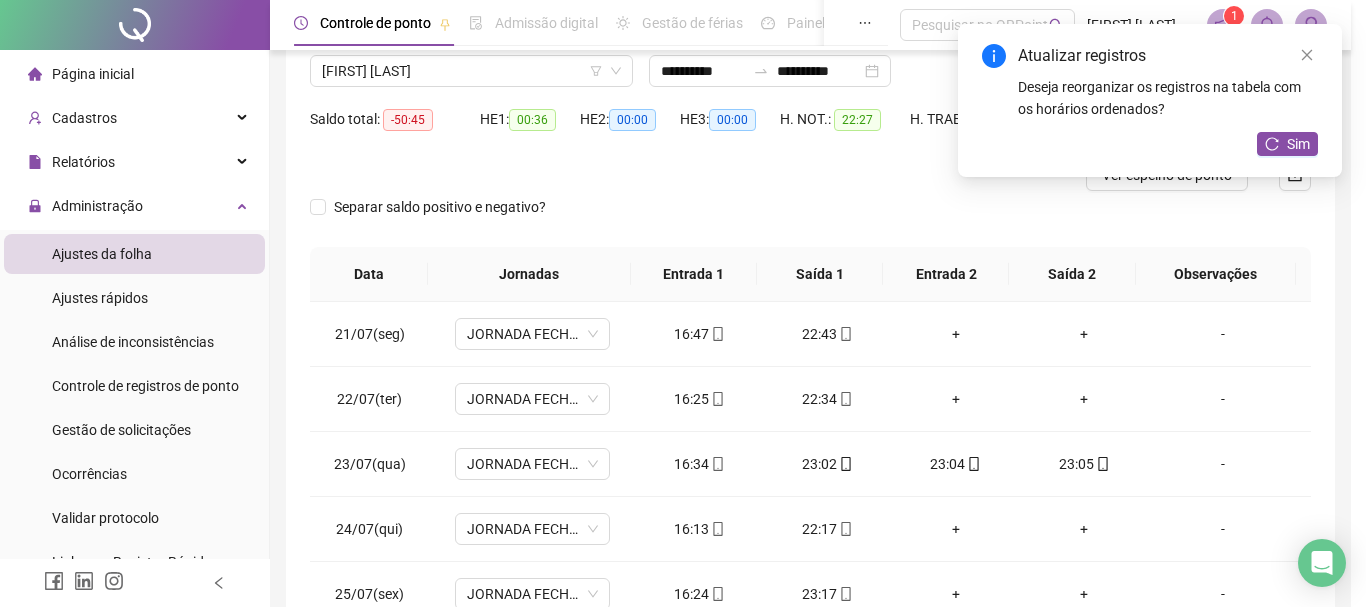 type on "**********" 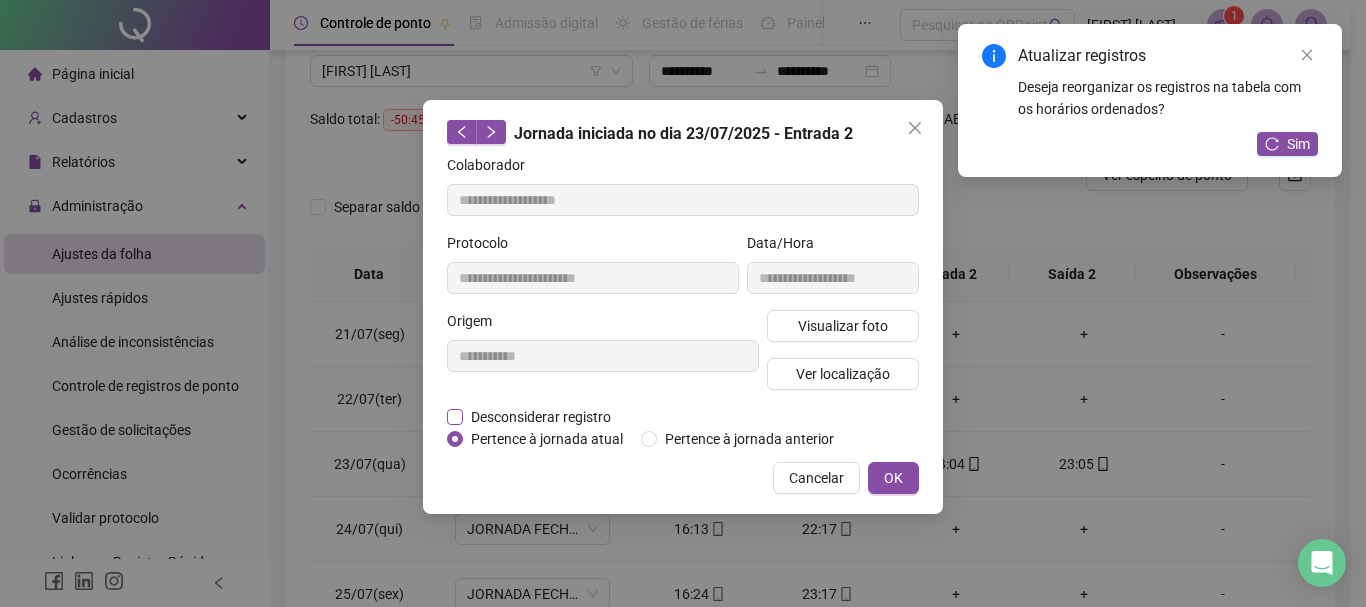 click on "Desconsiderar registro" at bounding box center [541, 417] 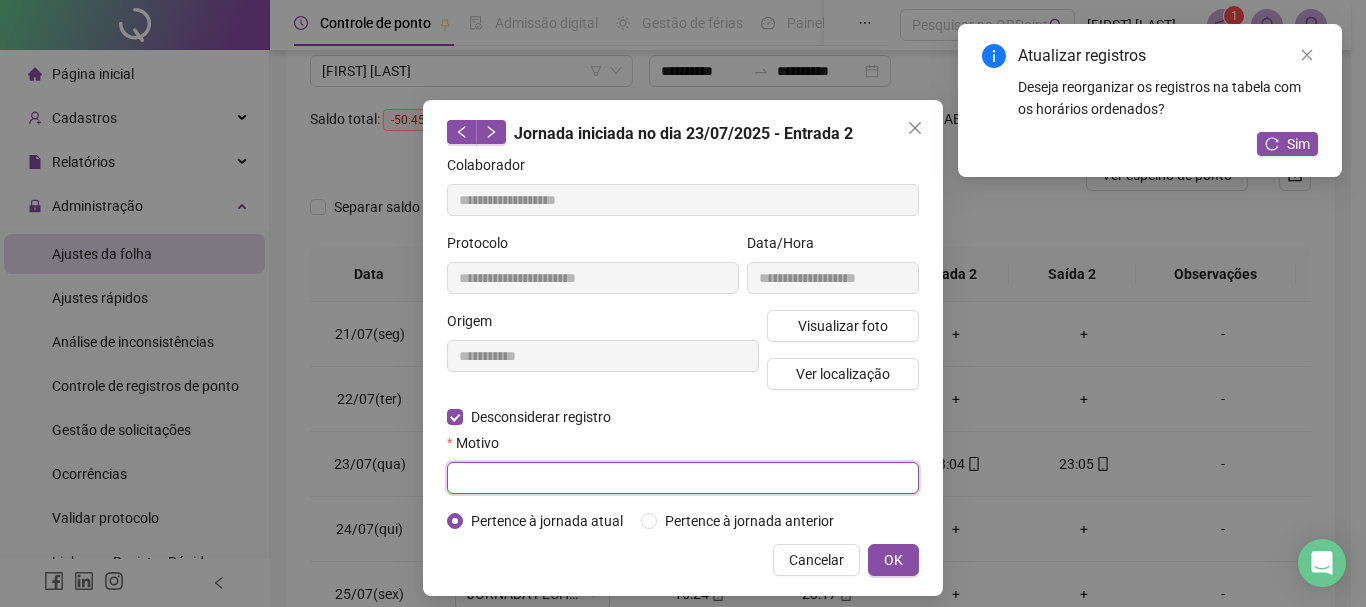 click at bounding box center [683, 478] 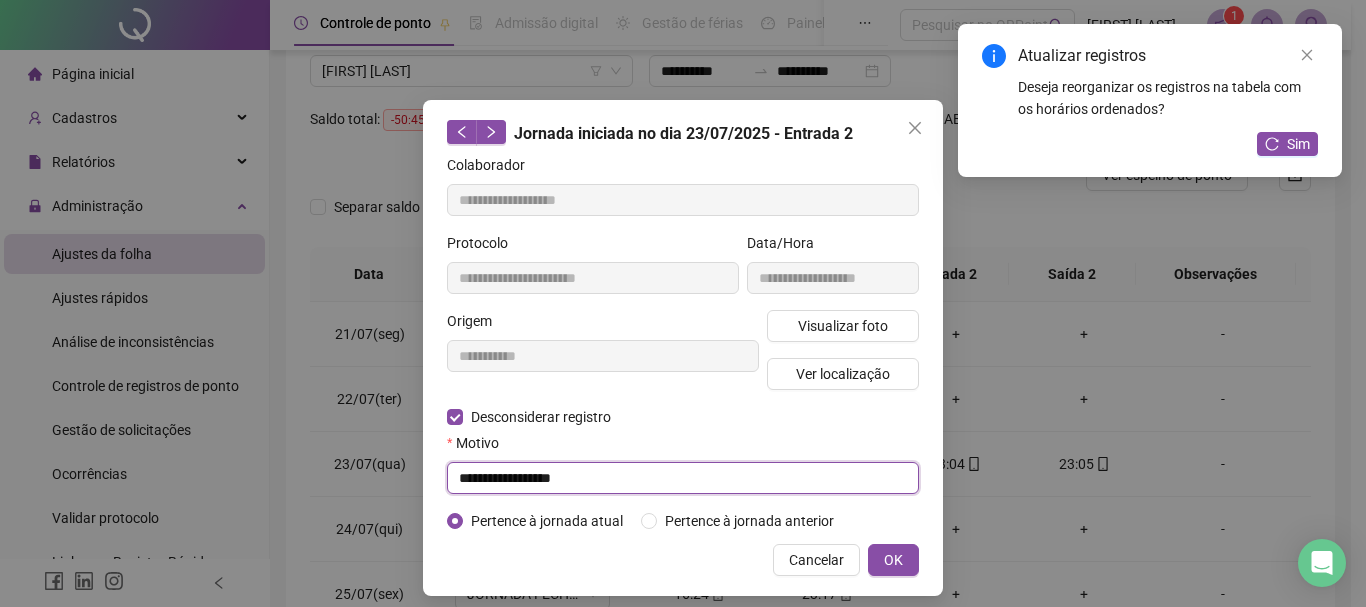 click on "**********" at bounding box center (683, 478) 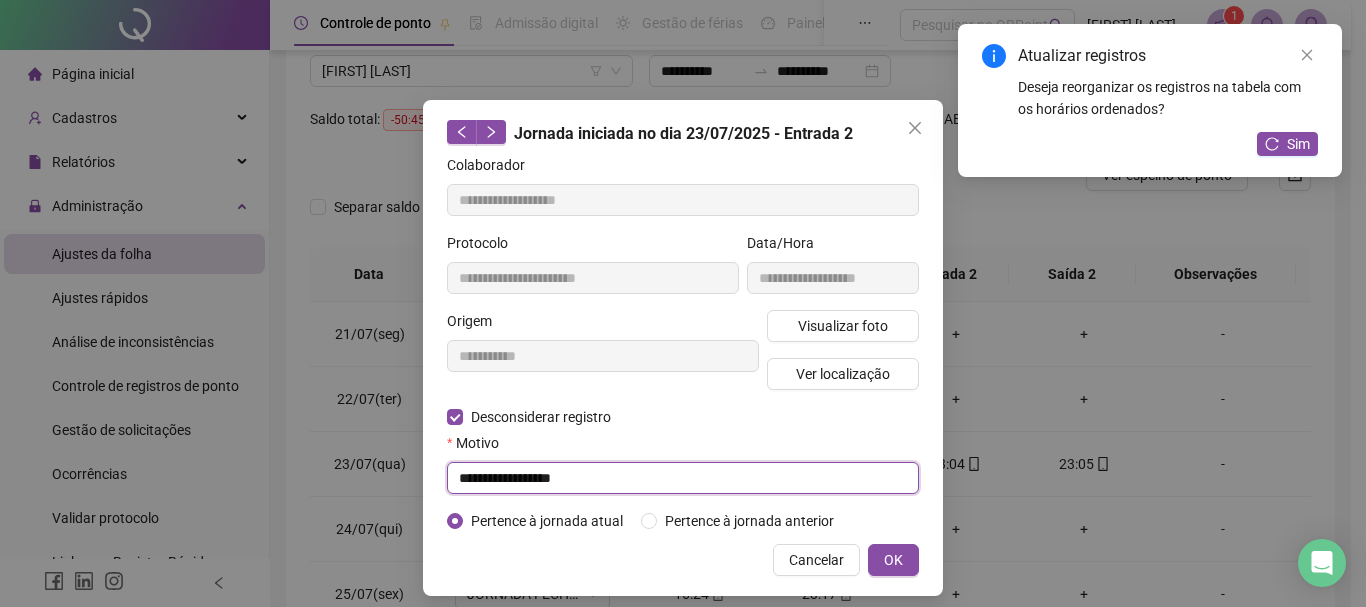 click on "**********" at bounding box center (683, 478) 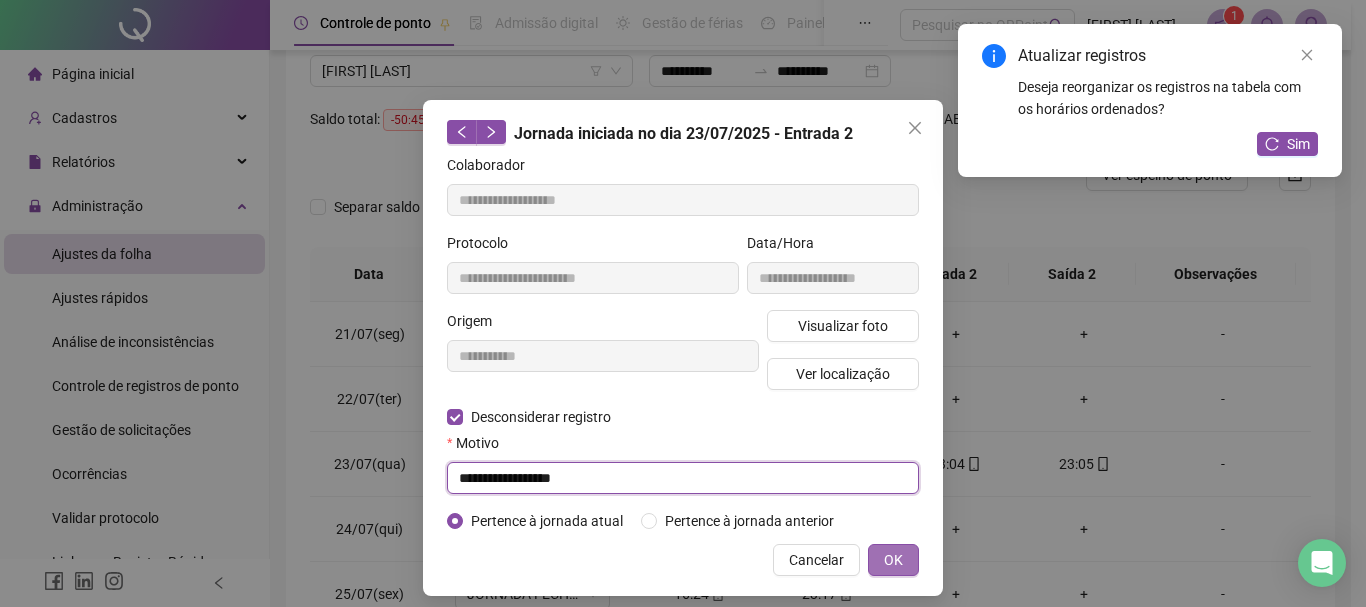type on "**********" 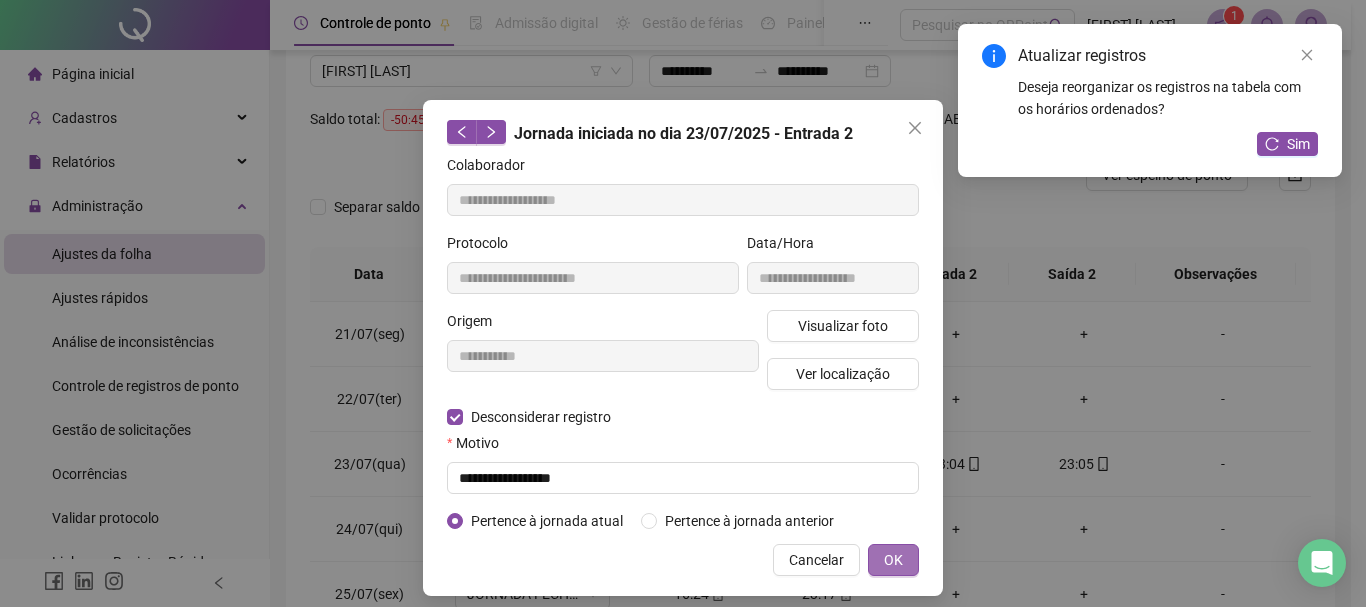 click on "OK" at bounding box center [893, 560] 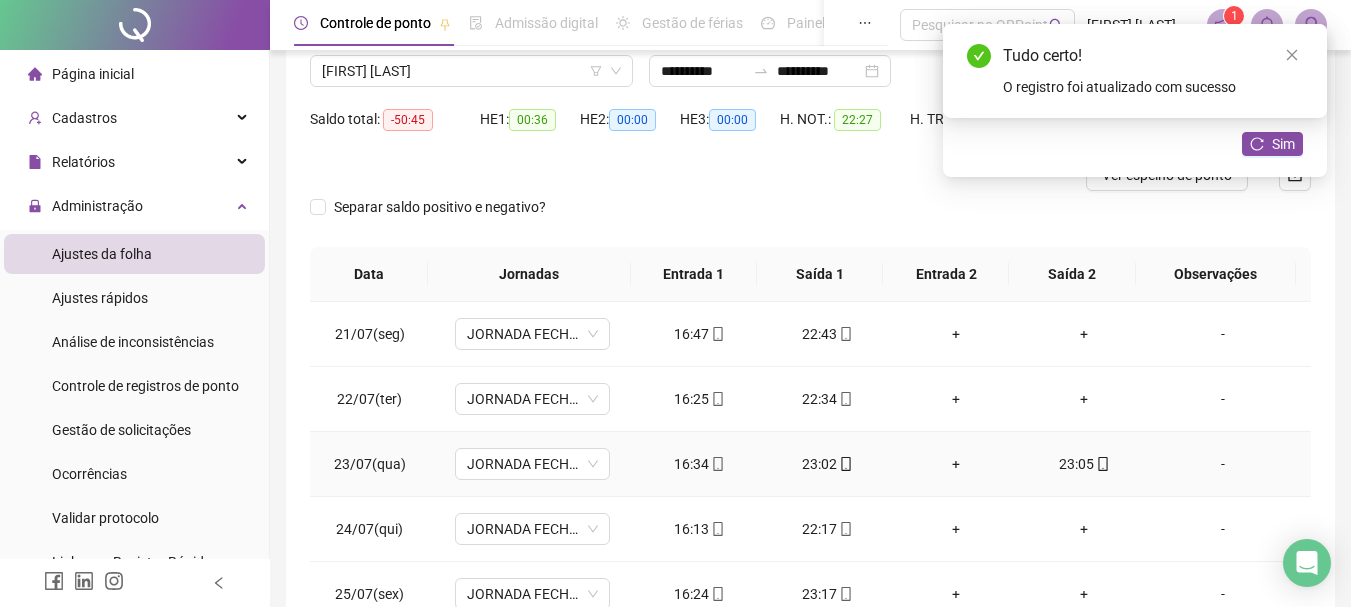 click on "23:05" at bounding box center (1084, 464) 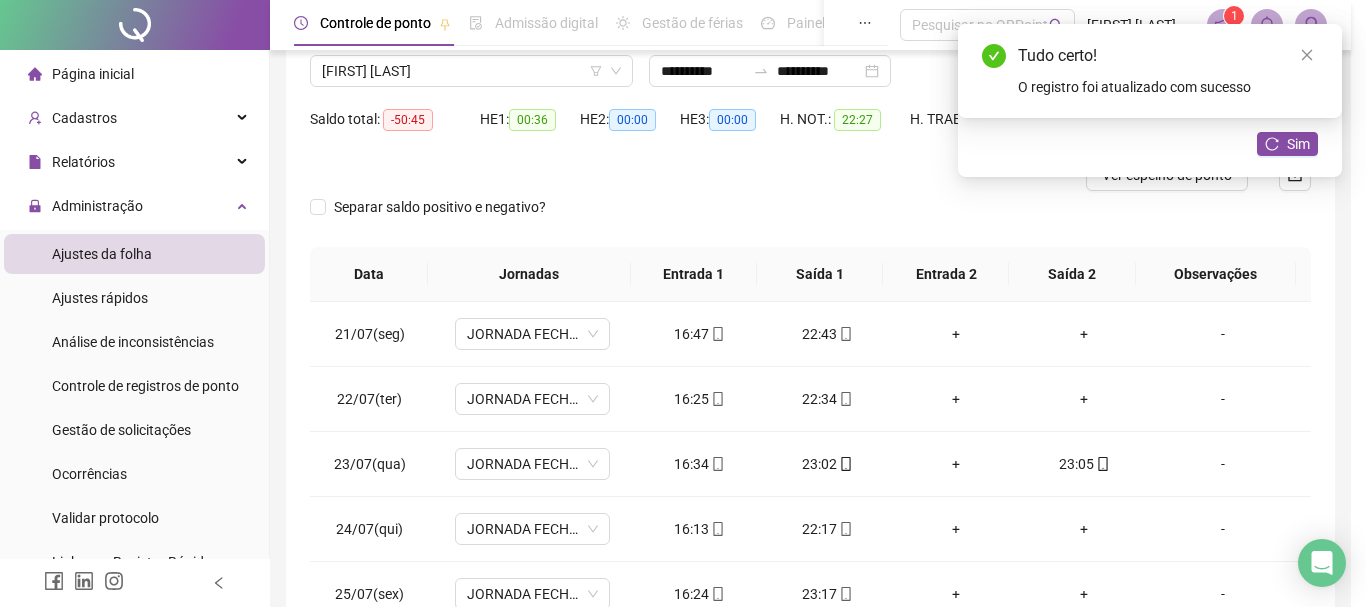 type on "**********" 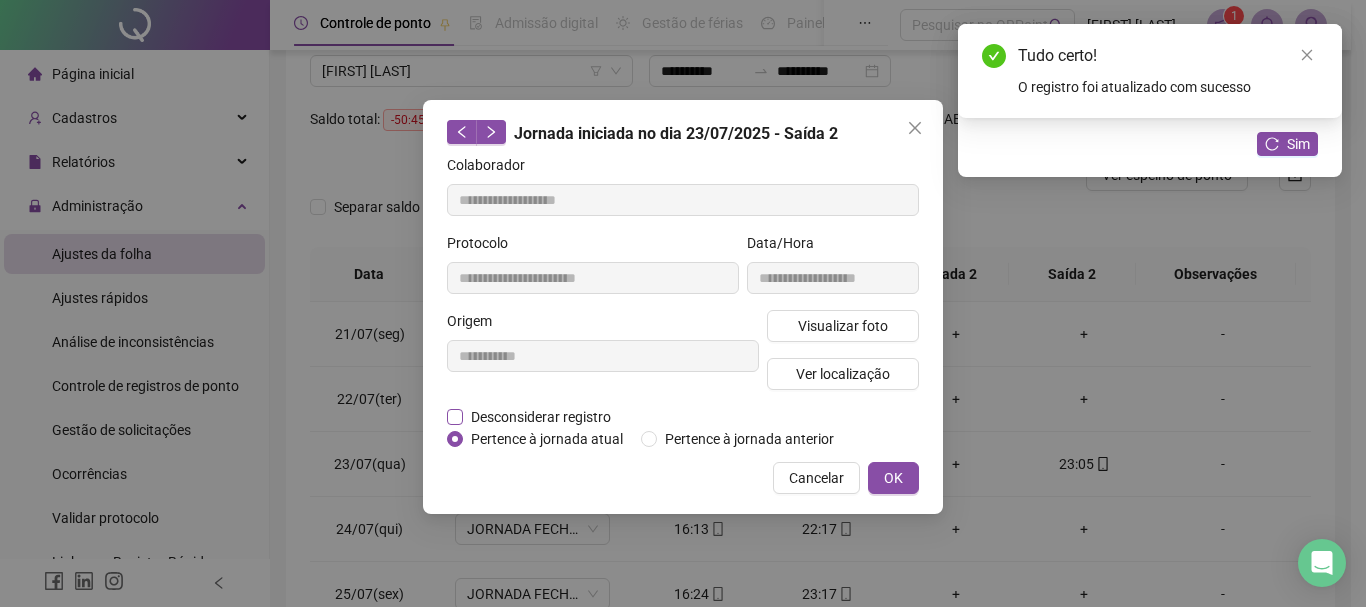 click on "Desconsiderar registro" at bounding box center (541, 417) 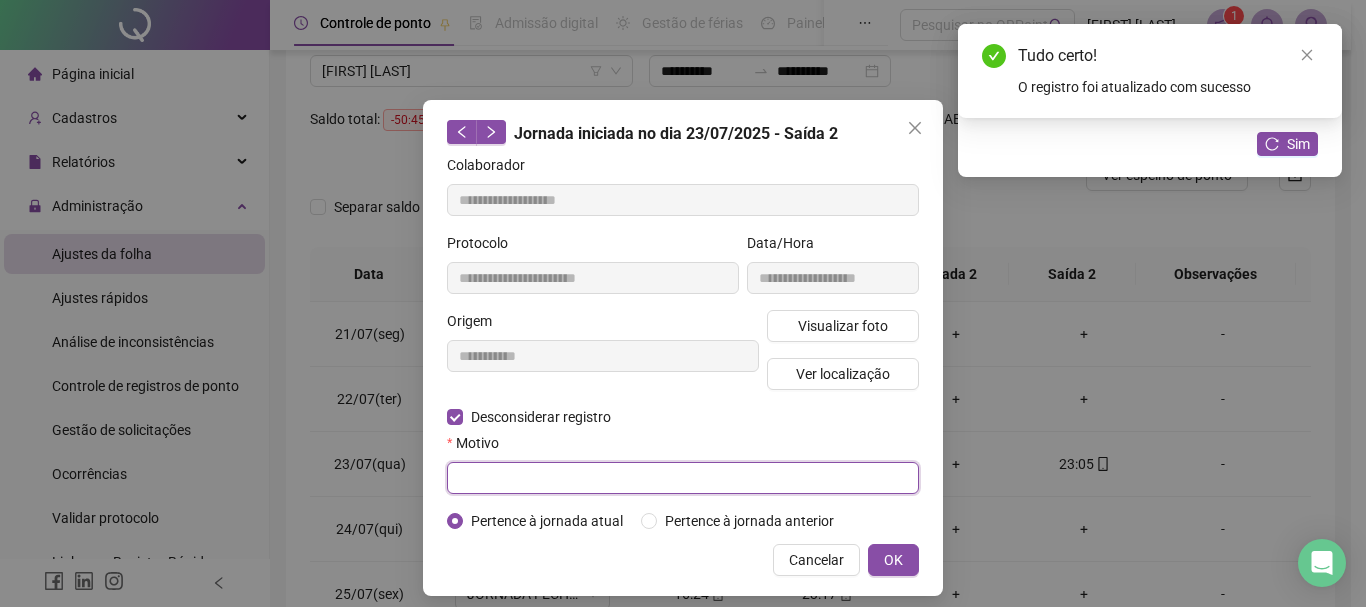 click at bounding box center [683, 478] 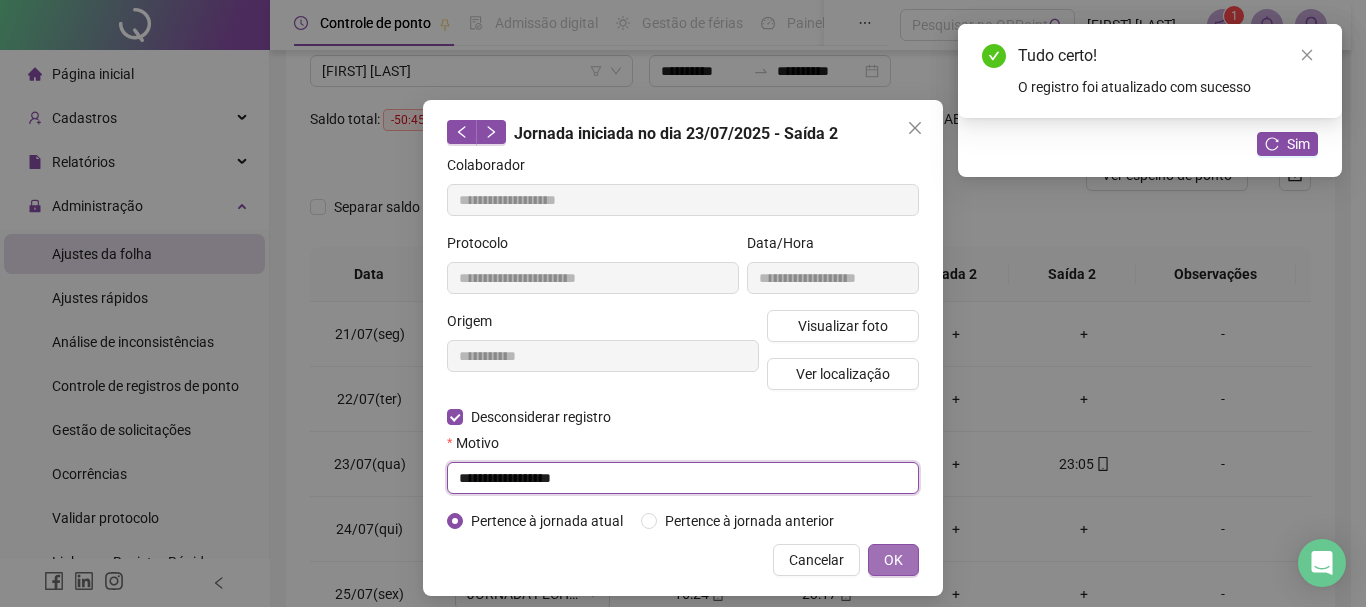 type on "**********" 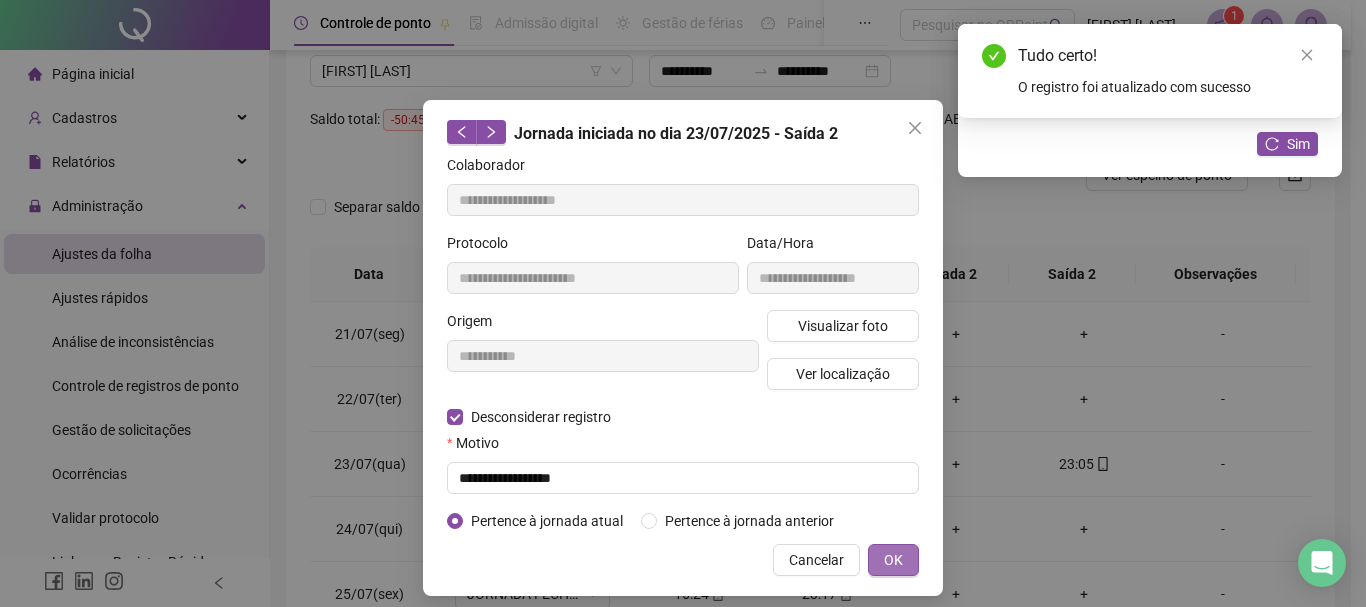 click on "OK" at bounding box center [893, 560] 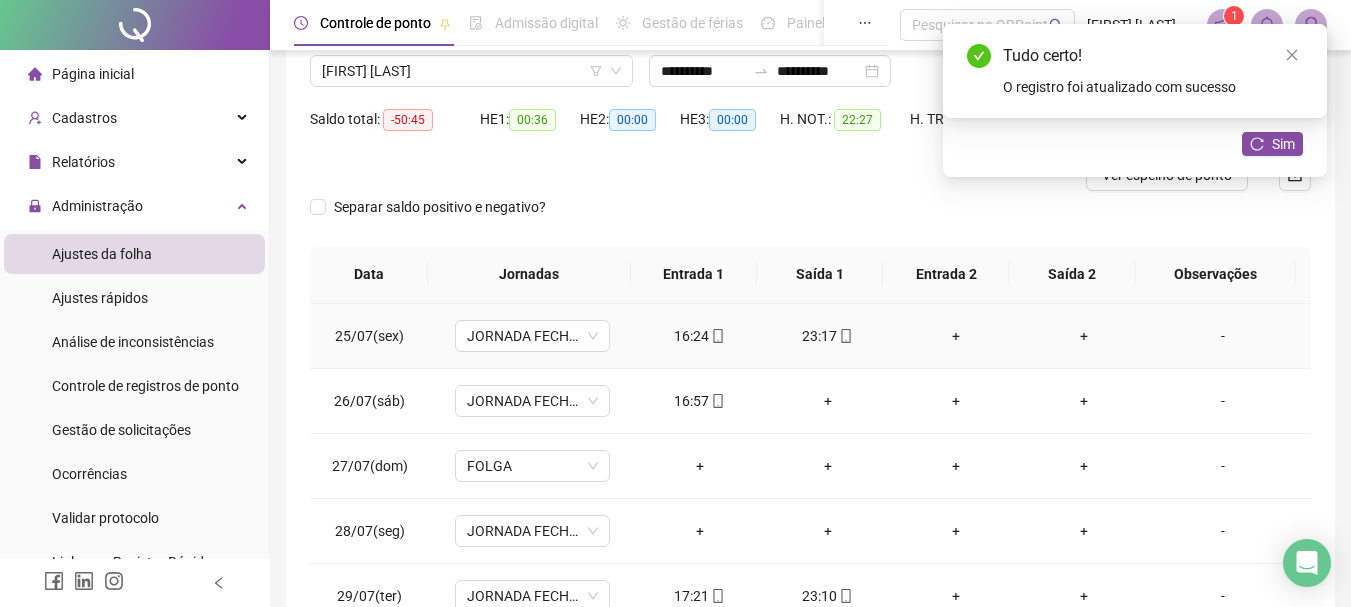 scroll, scrollTop: 1588, scrollLeft: 0, axis: vertical 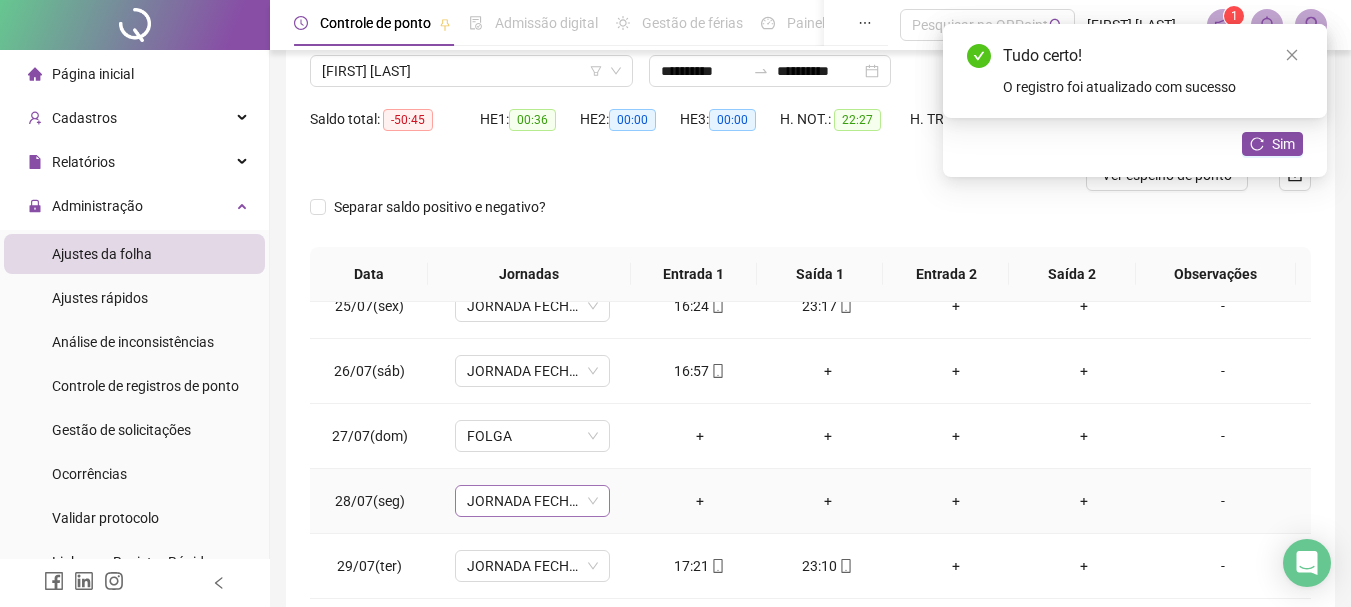 click on "JORNADA FECHA LOJA" at bounding box center (532, 501) 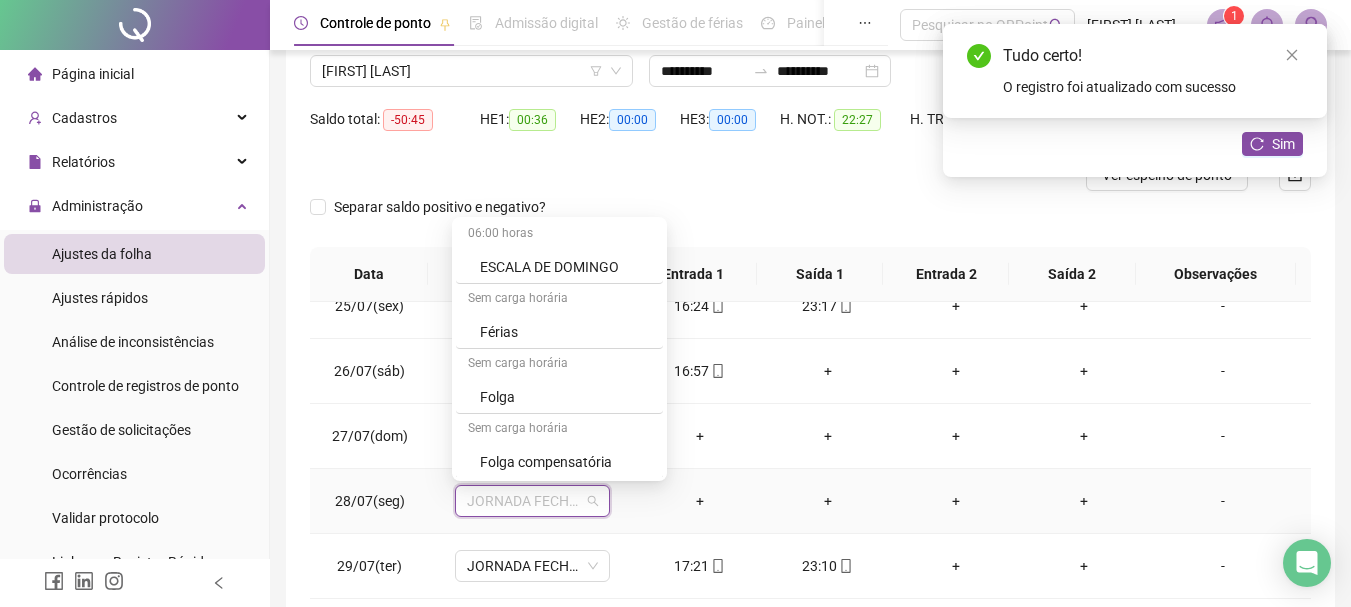 scroll, scrollTop: 300, scrollLeft: 0, axis: vertical 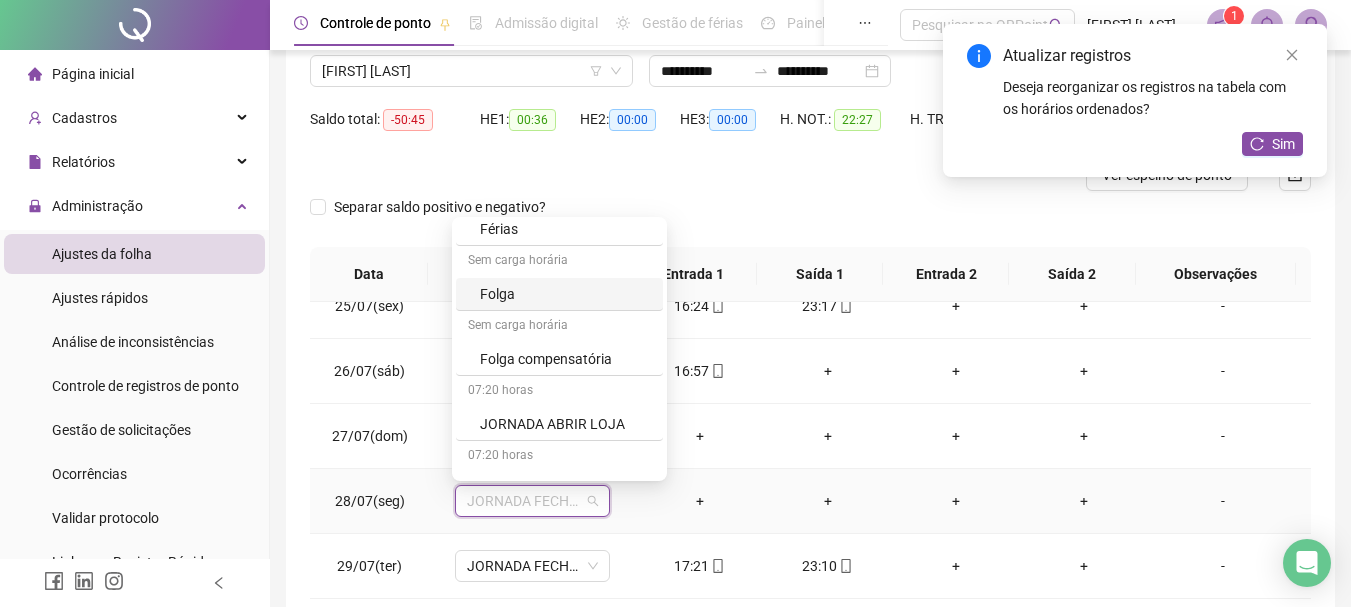 click on "Folga" at bounding box center (565, 294) 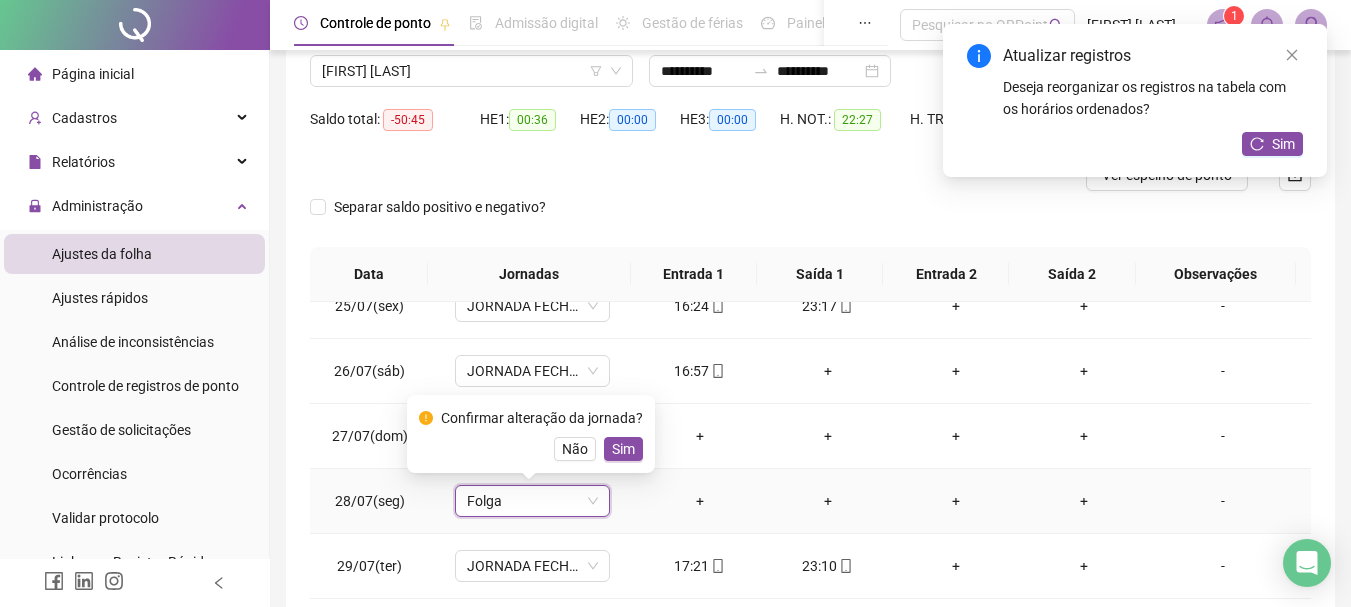 click on "Sim" at bounding box center (623, 449) 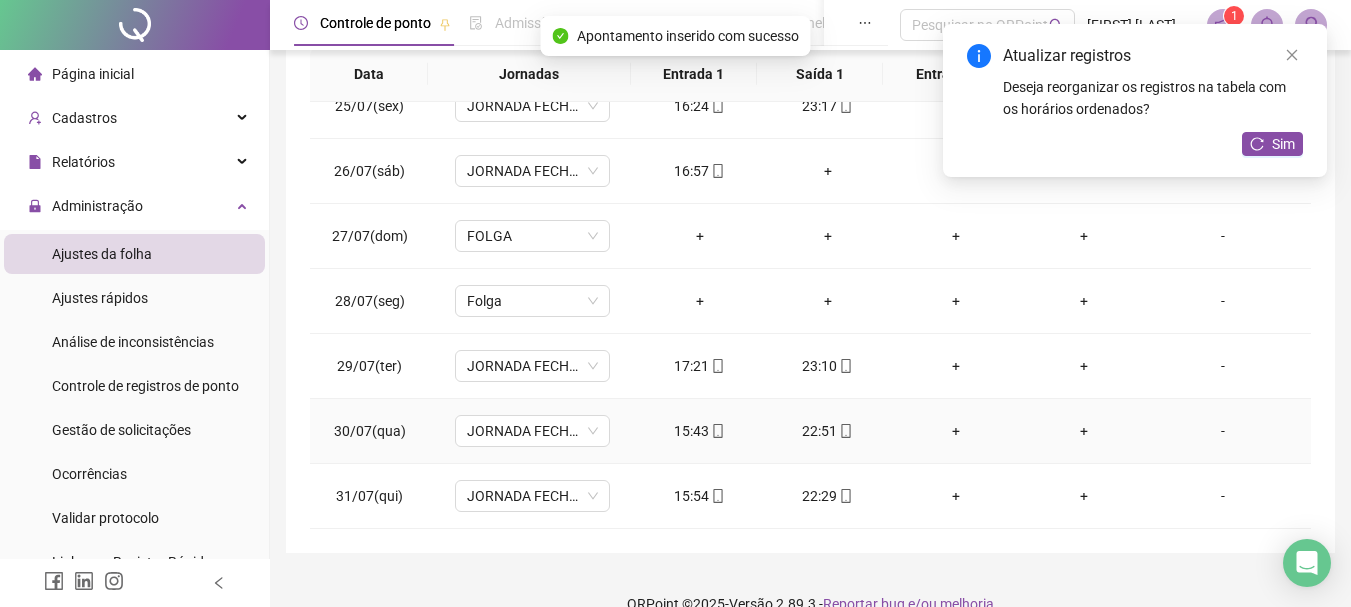 scroll, scrollTop: 391, scrollLeft: 0, axis: vertical 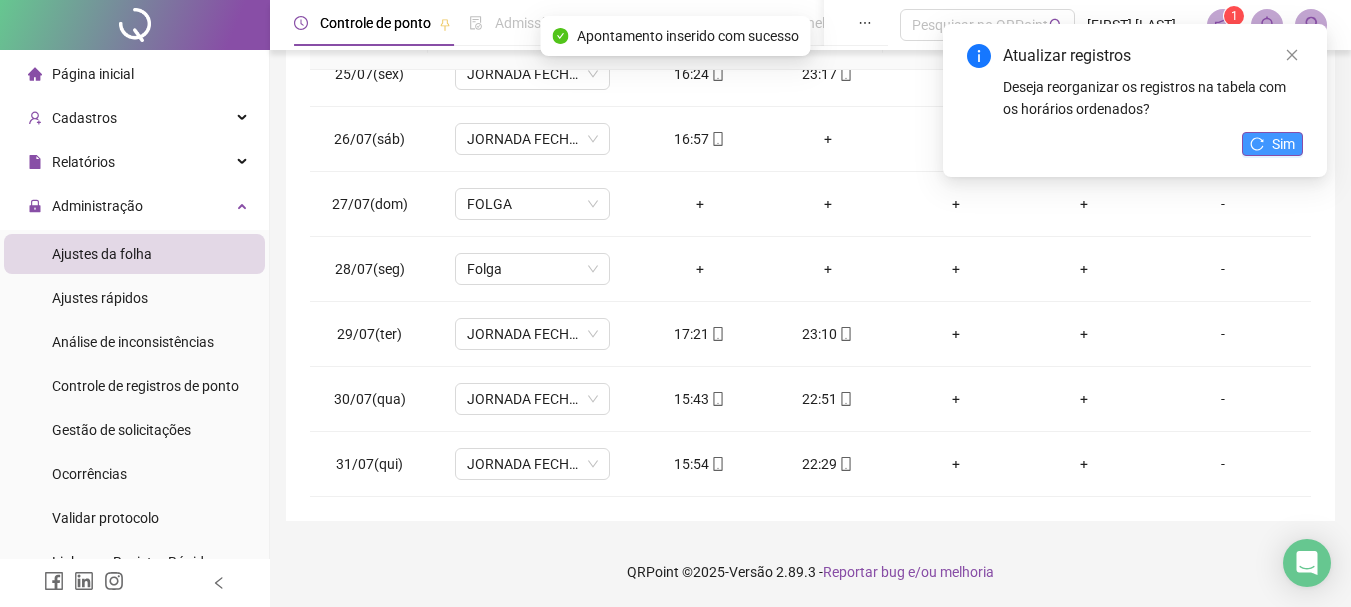 click 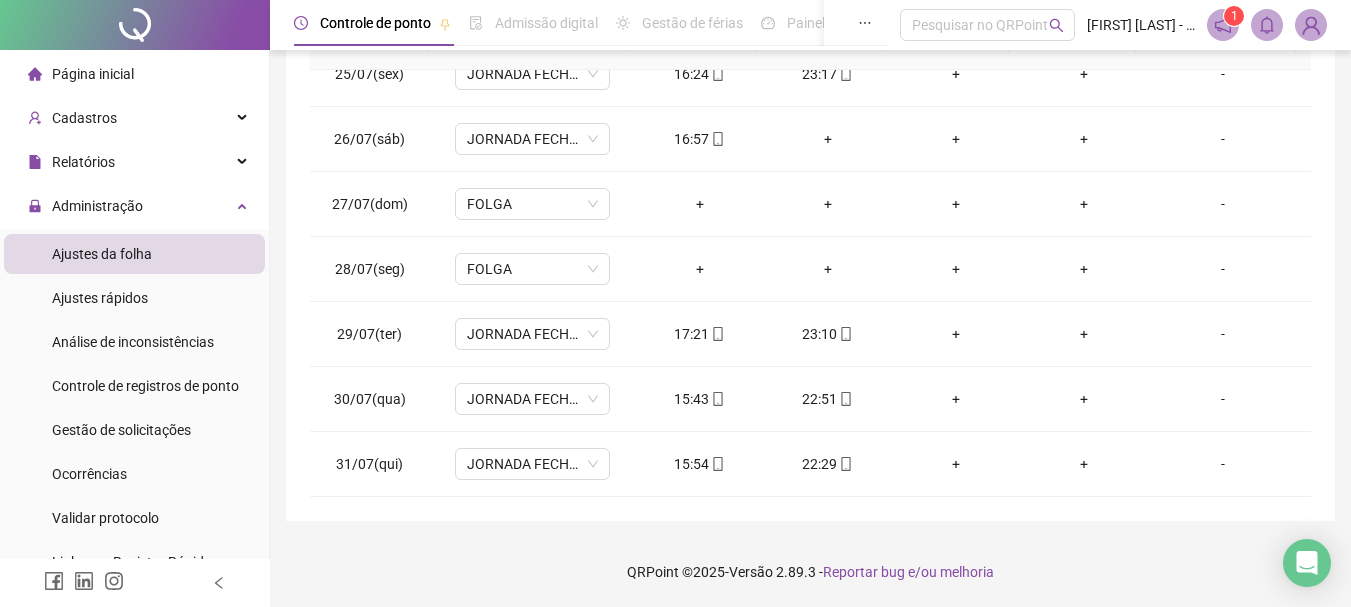 scroll, scrollTop: 0, scrollLeft: 0, axis: both 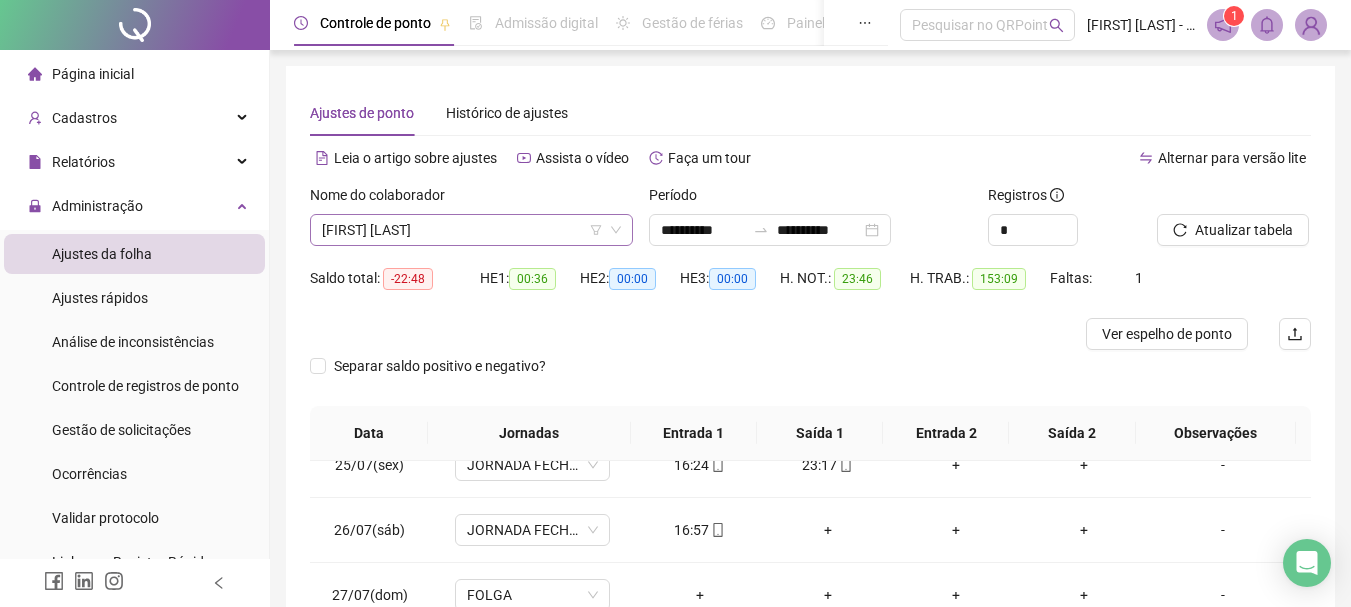click on "[FIRST] [LAST]" at bounding box center [471, 230] 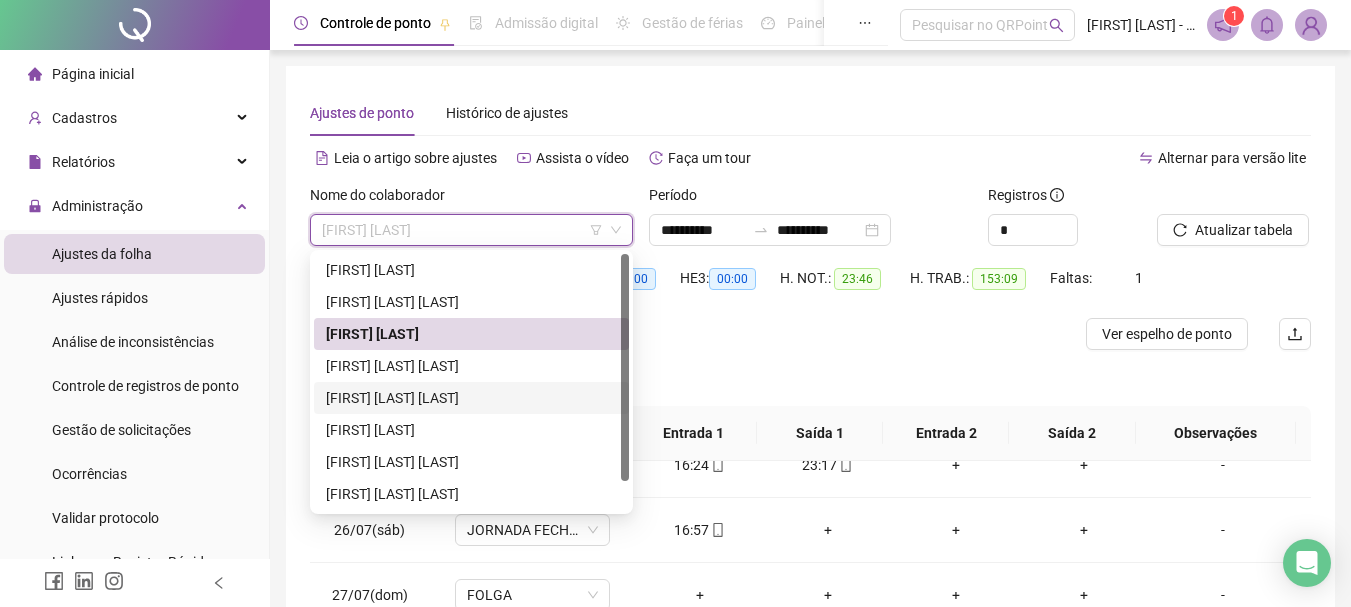 drag, startPoint x: 448, startPoint y: 401, endPoint x: 544, endPoint y: 372, distance: 100.28459 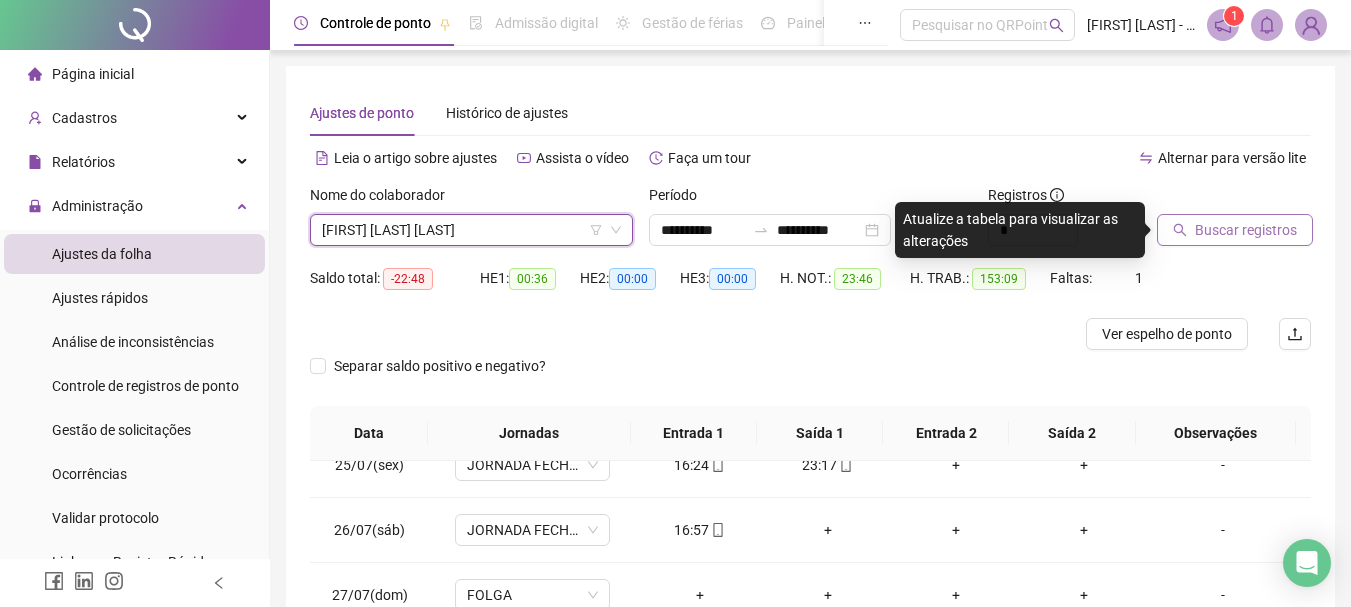 click on "Buscar registros" at bounding box center (1246, 230) 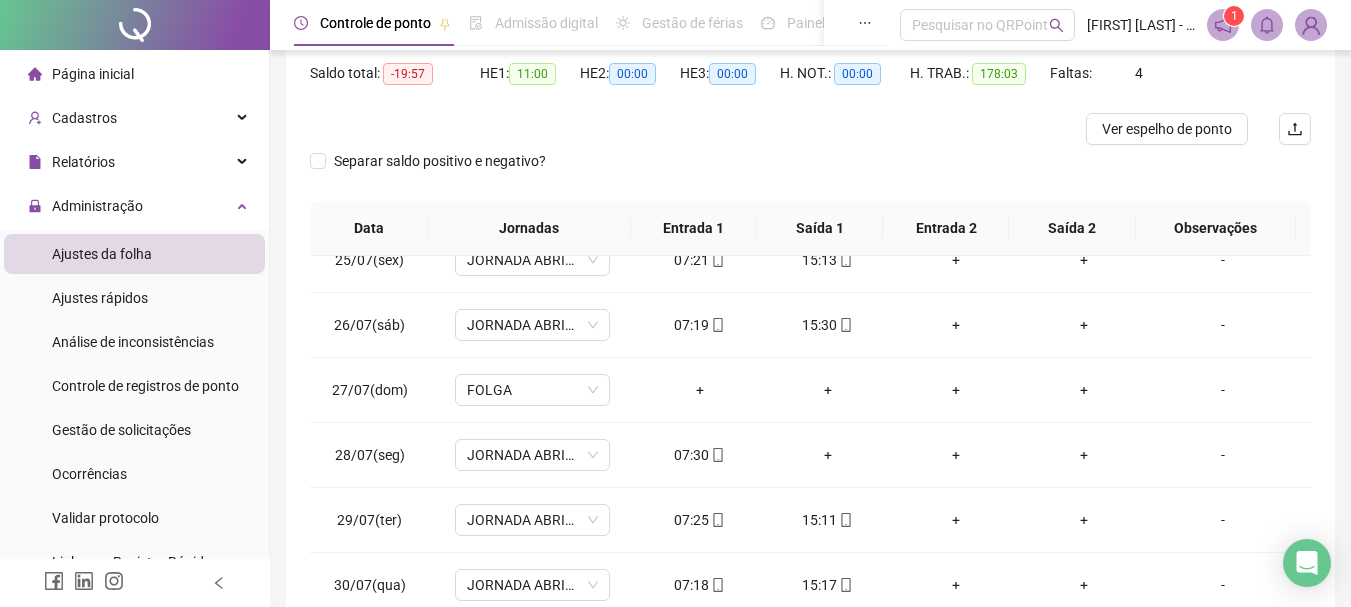 scroll, scrollTop: 293, scrollLeft: 0, axis: vertical 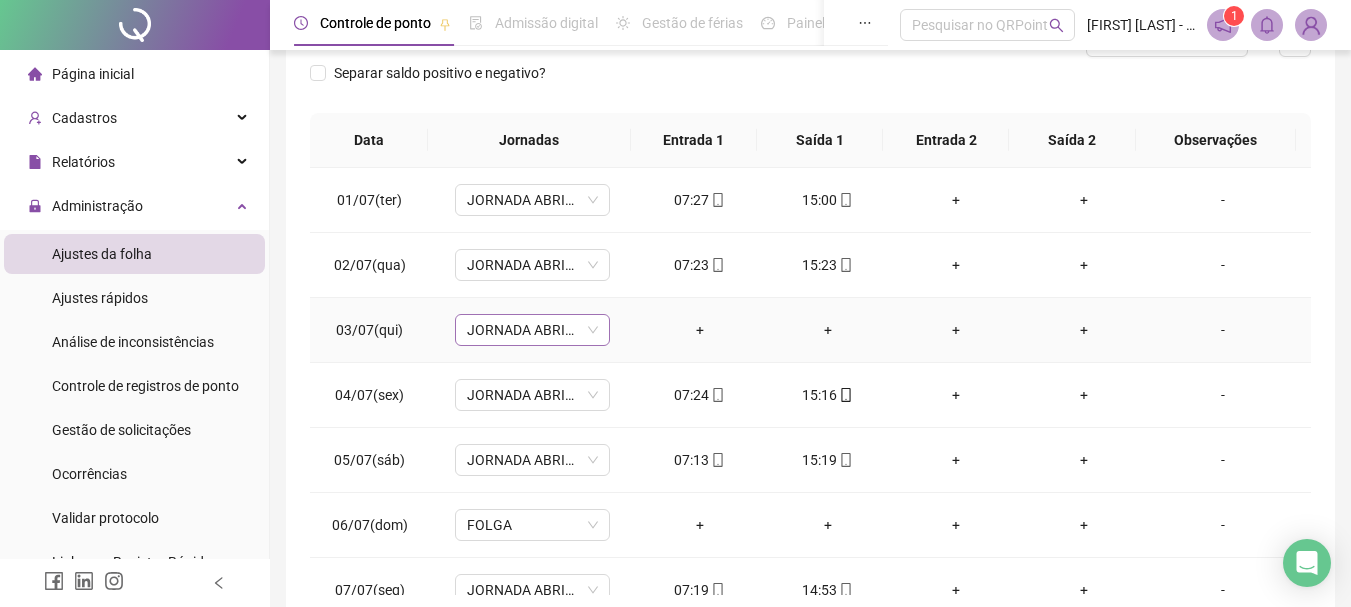click on "JORNADA ABRIR LOJA" at bounding box center [532, 330] 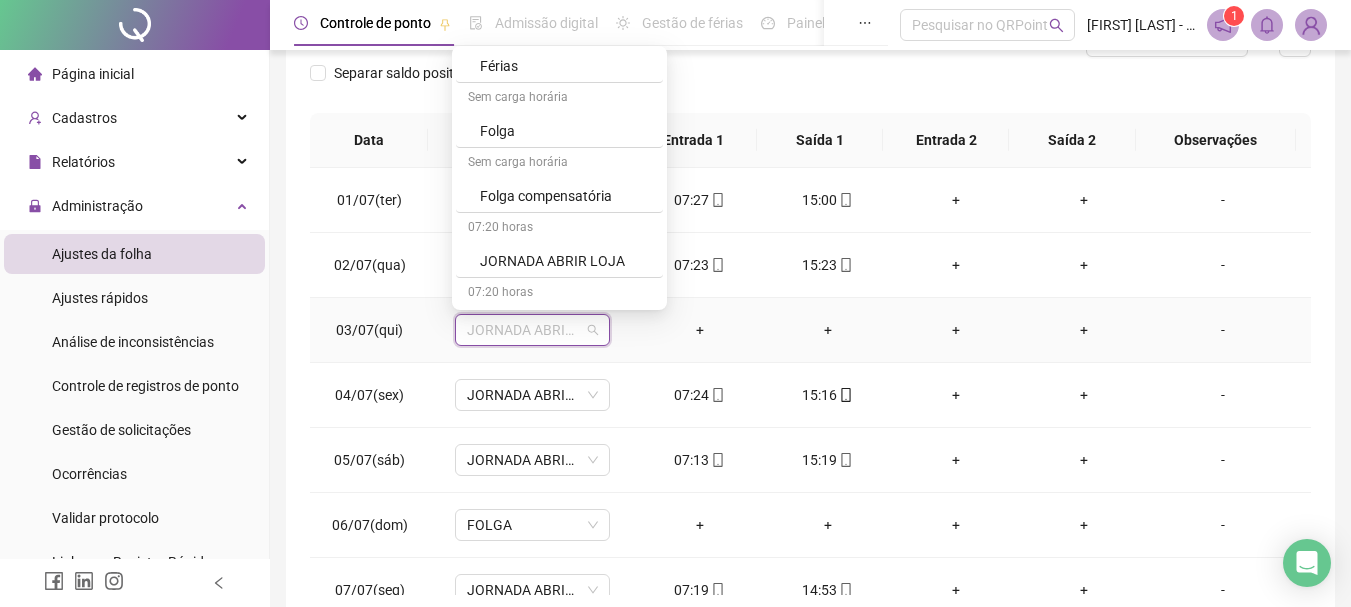 scroll, scrollTop: 300, scrollLeft: 0, axis: vertical 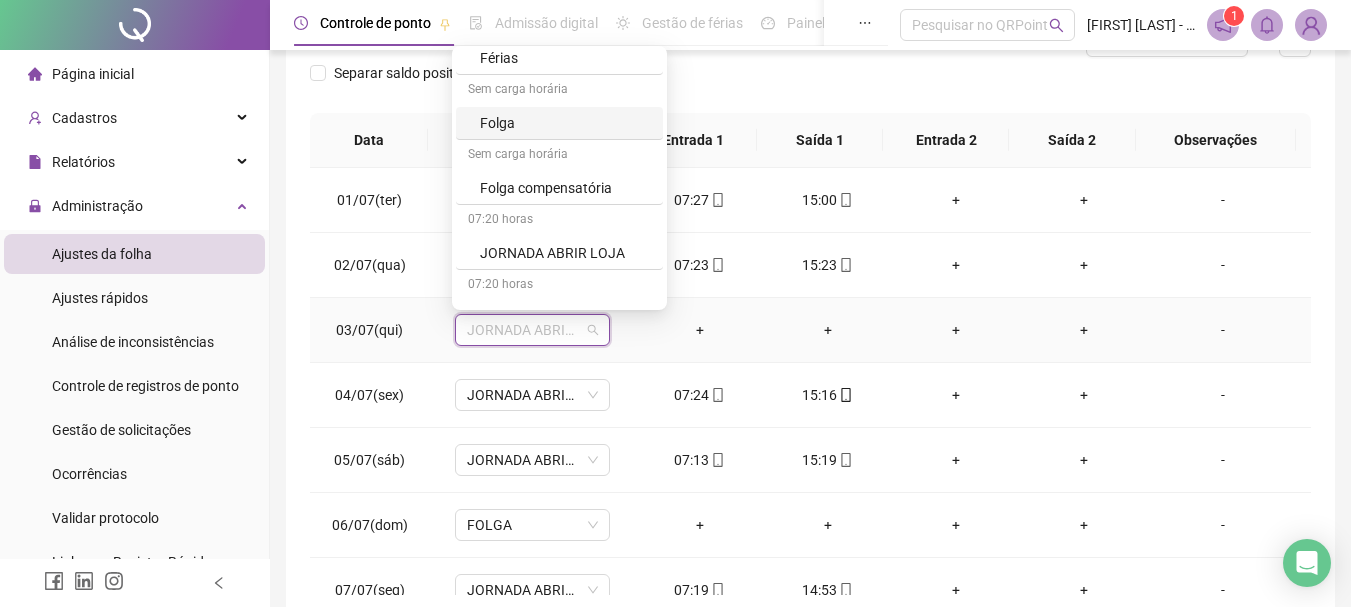 click on "Folga" at bounding box center (565, 123) 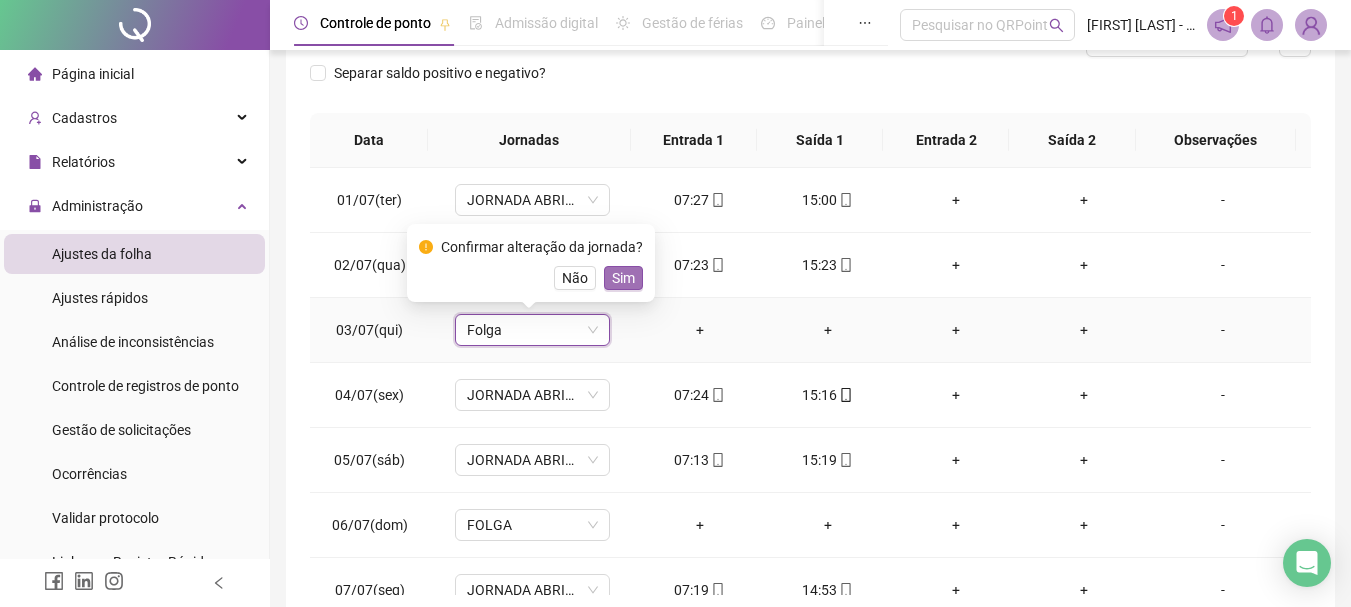 click on "Sim" at bounding box center [623, 278] 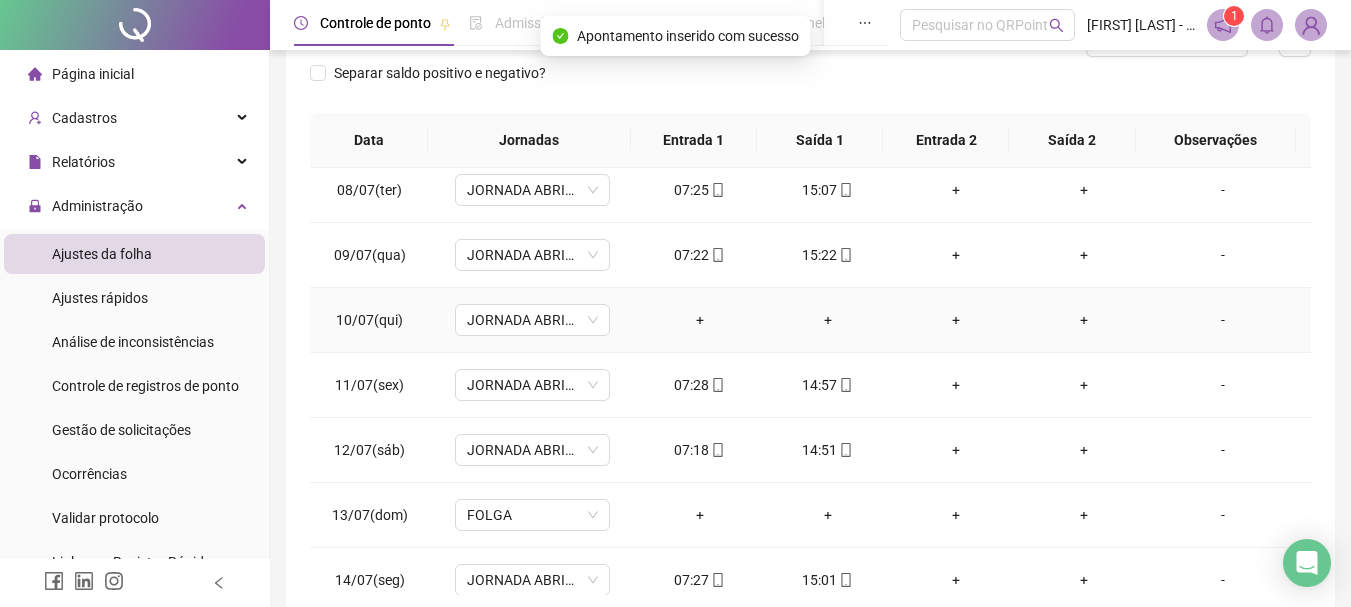scroll, scrollTop: 500, scrollLeft: 0, axis: vertical 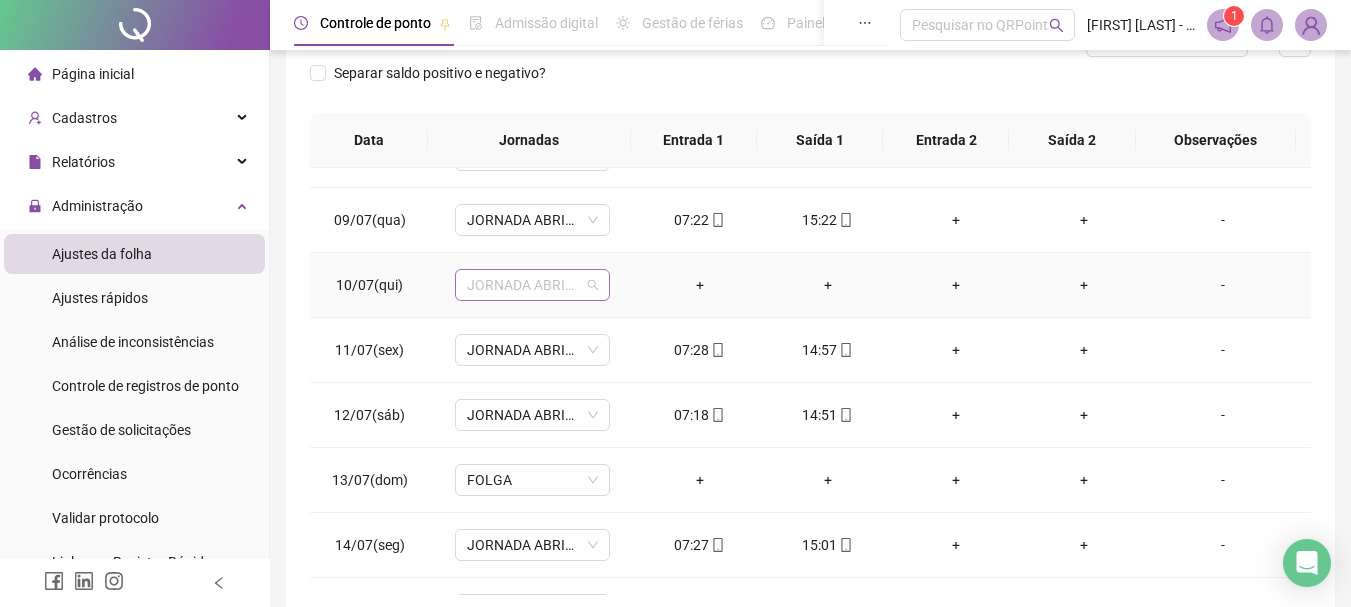 click on "JORNADA ABRIR LOJA" at bounding box center [532, 285] 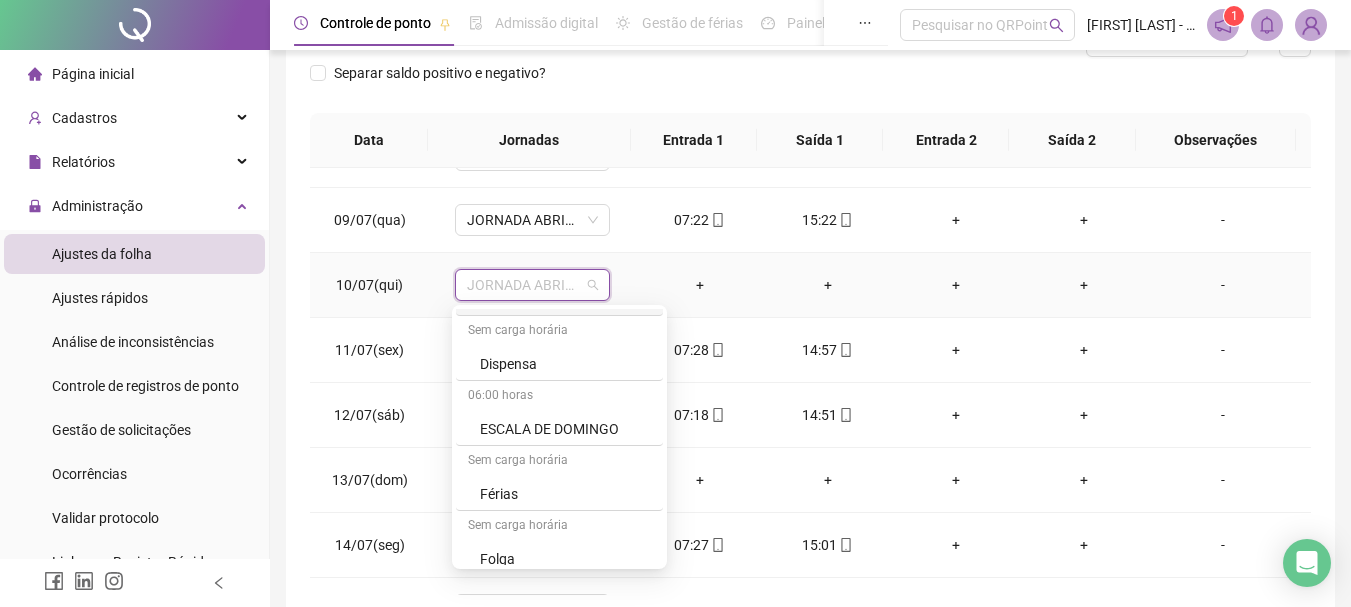 scroll, scrollTop: 200, scrollLeft: 0, axis: vertical 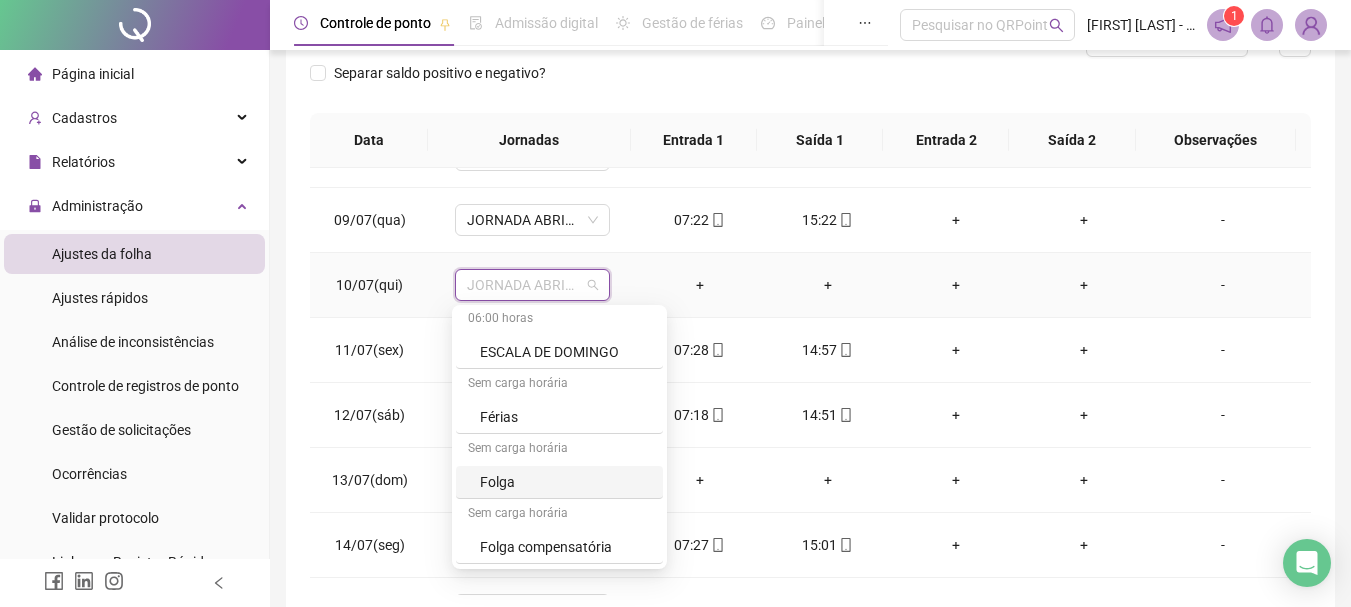 click on "Folga" at bounding box center (565, 482) 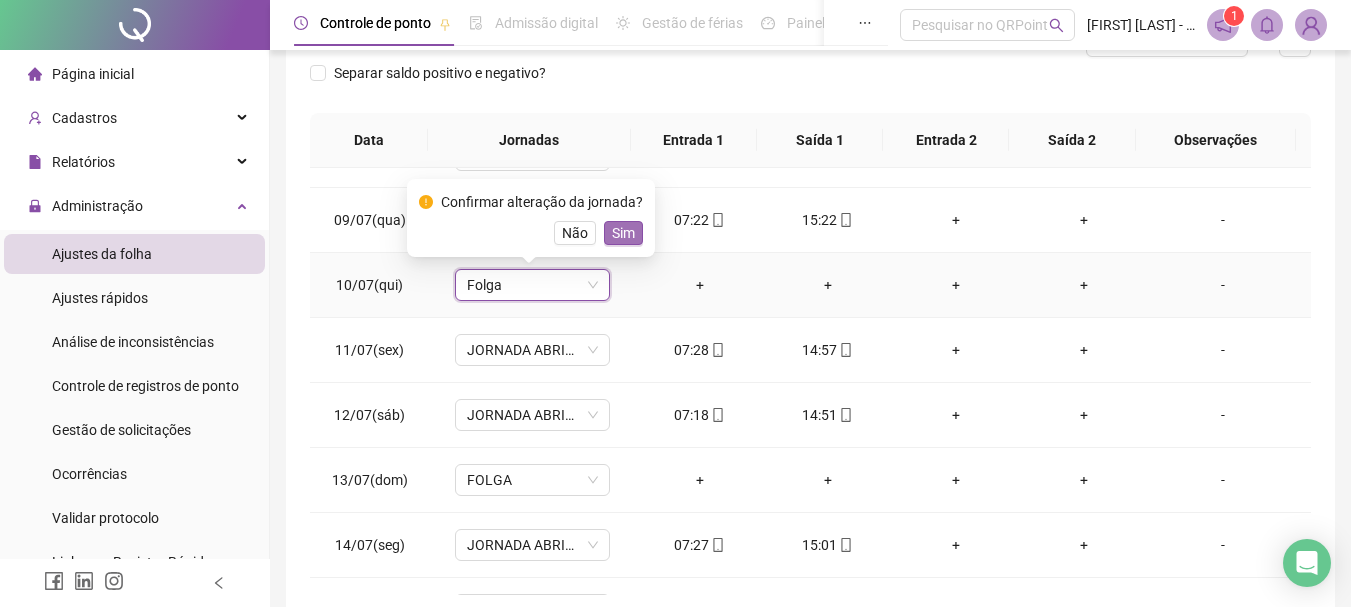 click on "Sim" at bounding box center [623, 233] 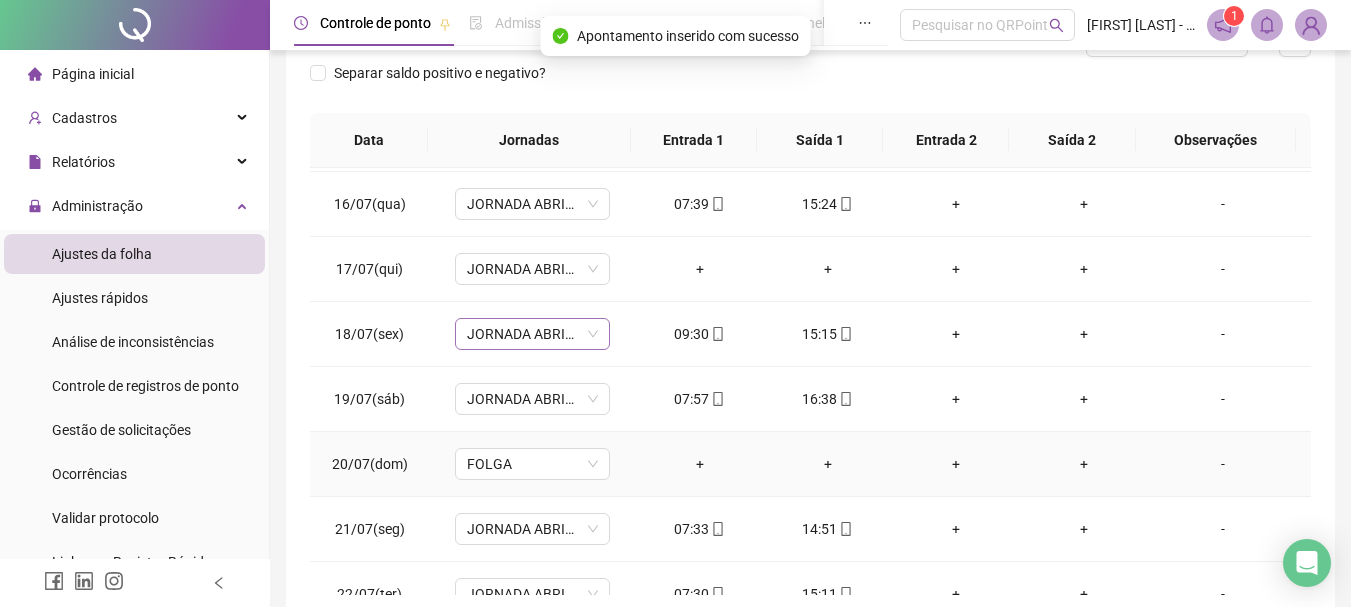 scroll, scrollTop: 1000, scrollLeft: 0, axis: vertical 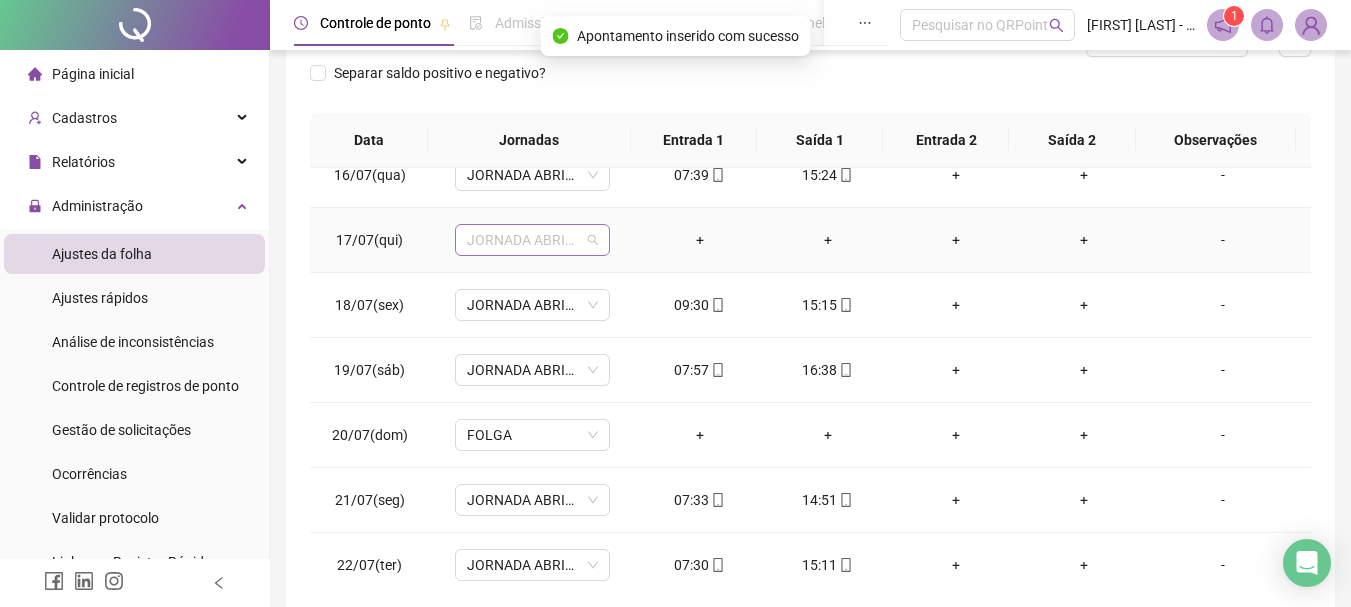 click on "JORNADA ABRIR LOJA" at bounding box center [532, 240] 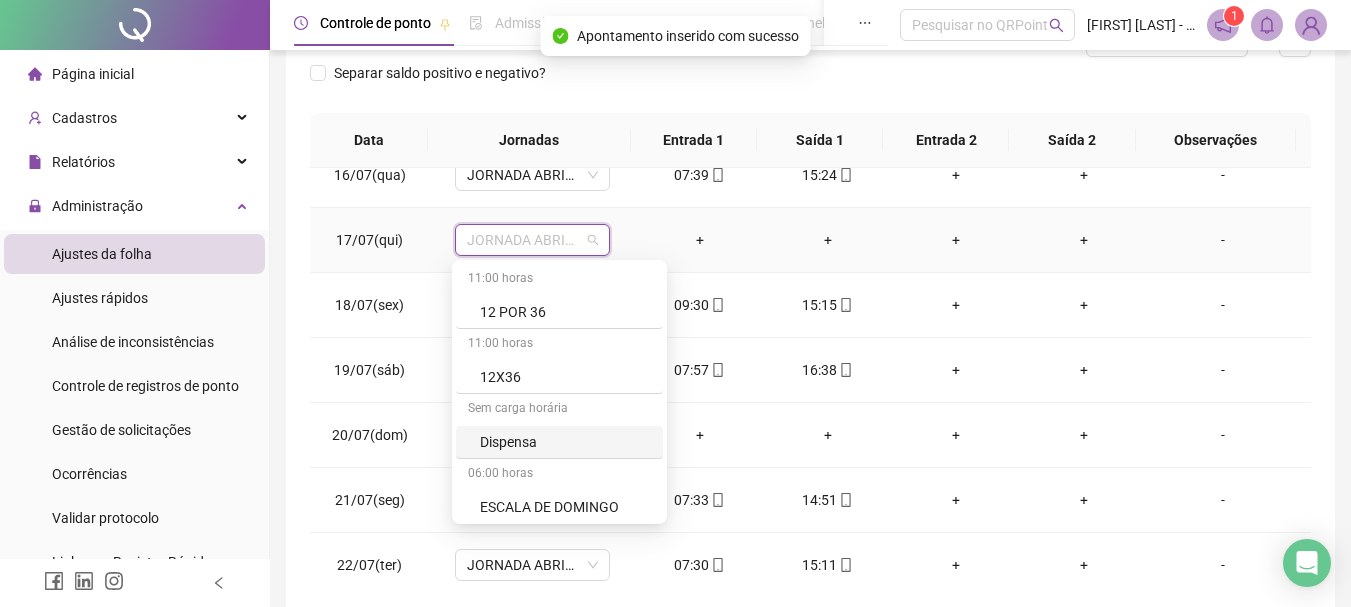 scroll, scrollTop: 200, scrollLeft: 0, axis: vertical 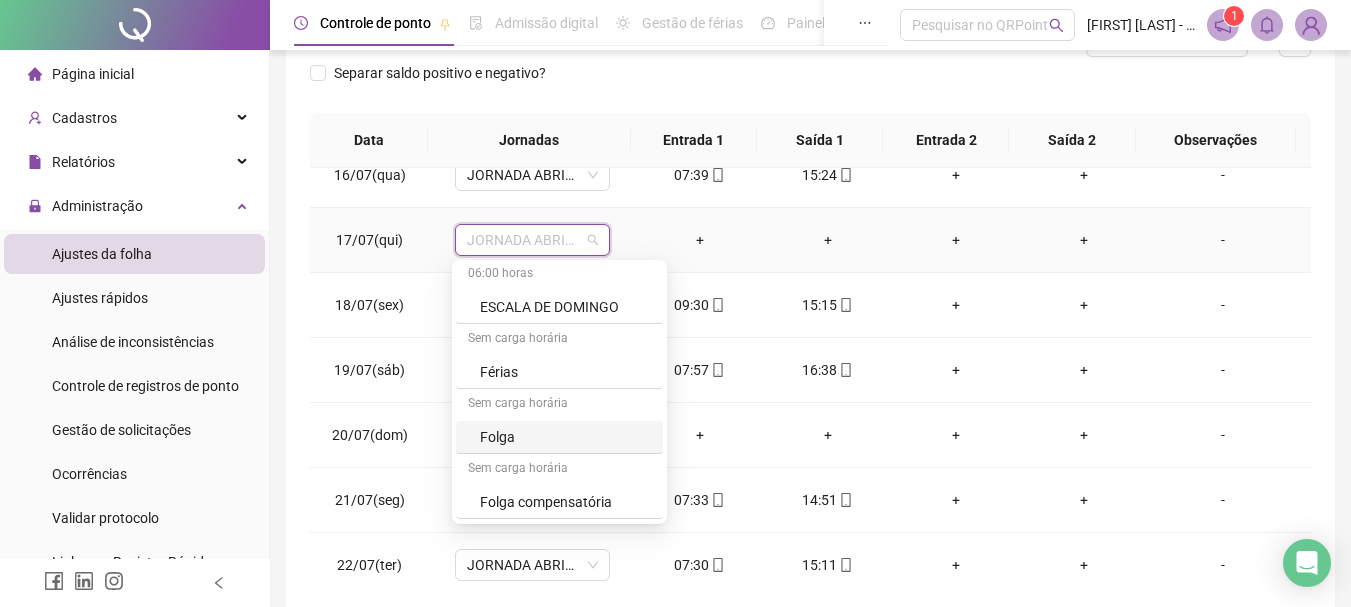 click on "Folga" at bounding box center [565, 437] 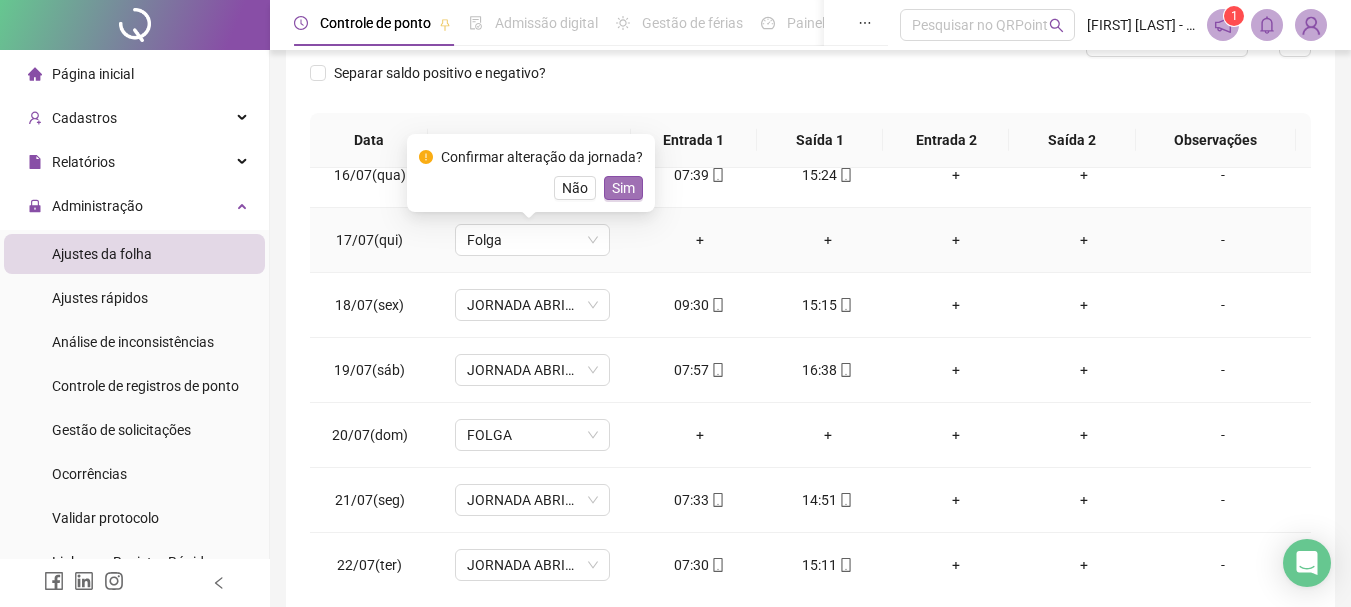 click on "Sim" at bounding box center [623, 188] 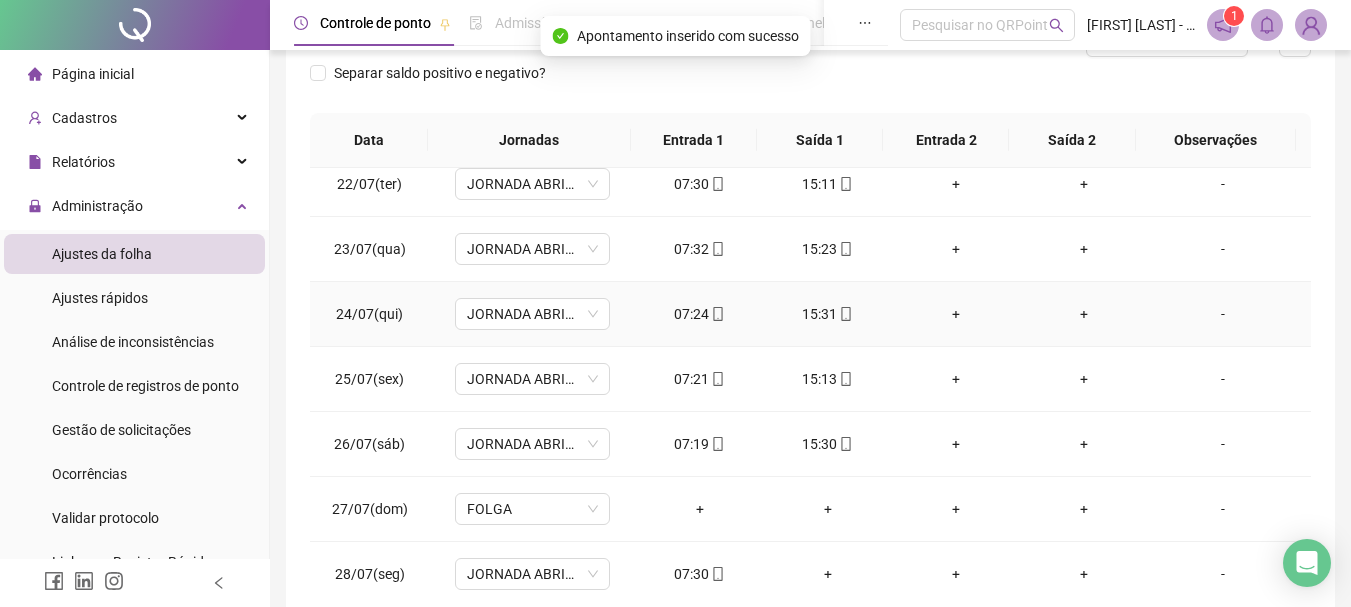 scroll, scrollTop: 1588, scrollLeft: 0, axis: vertical 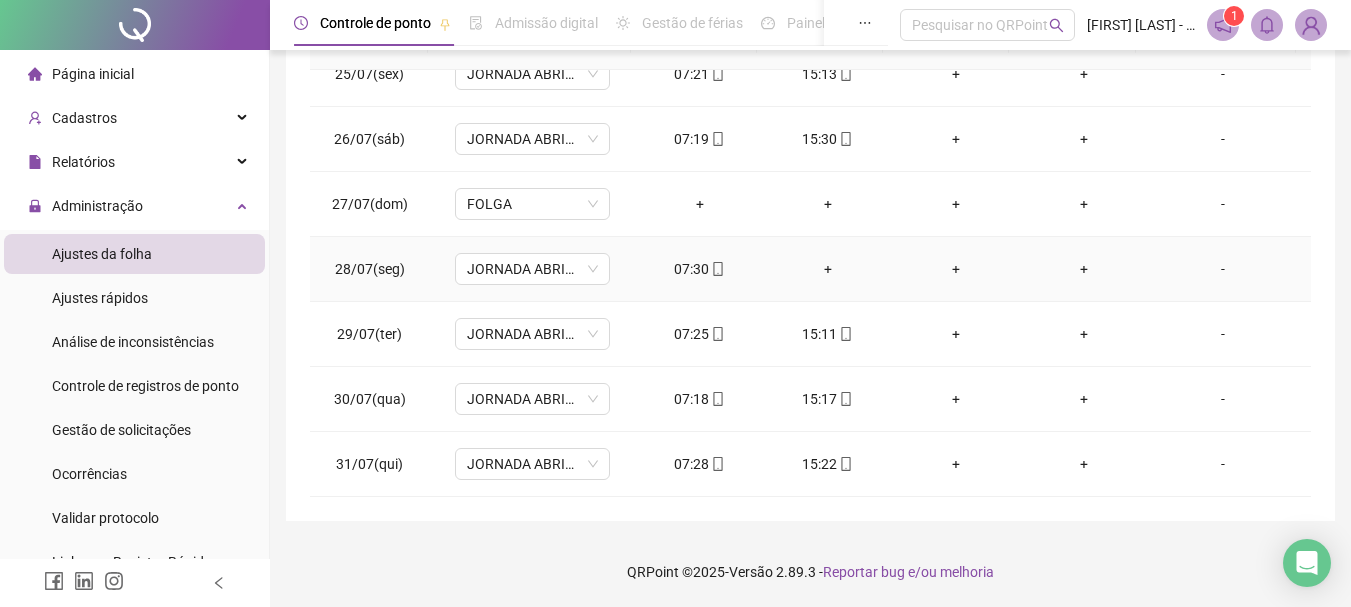 click on "+" at bounding box center [828, 269] 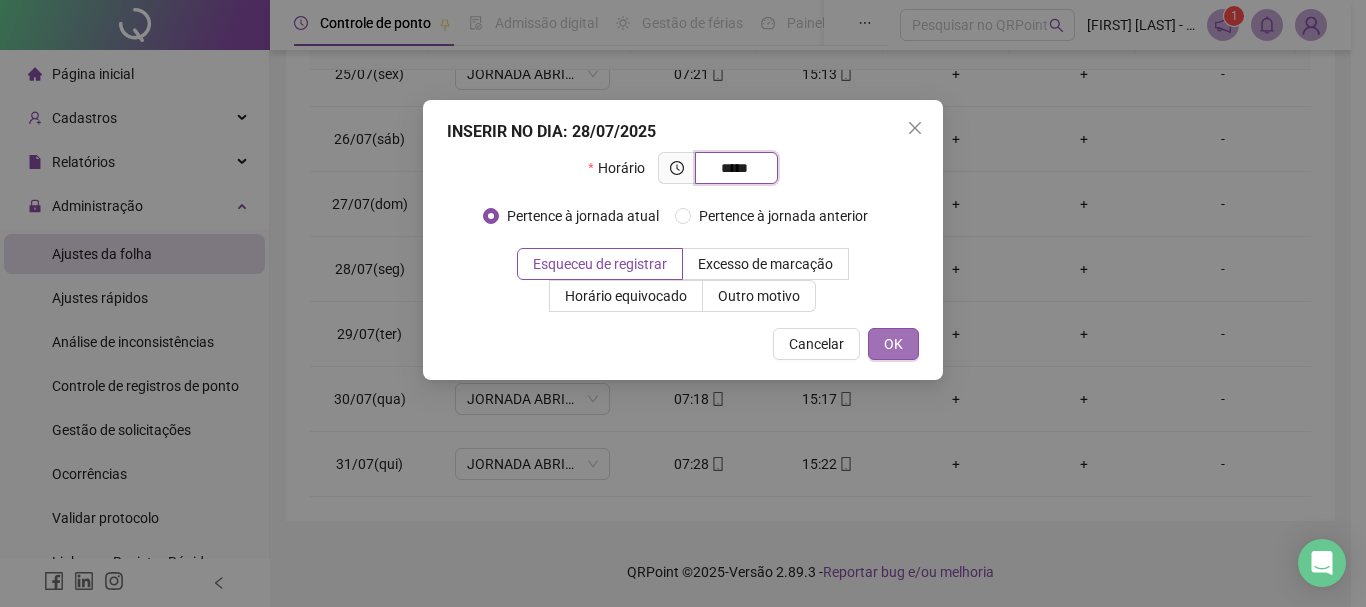 type on "*****" 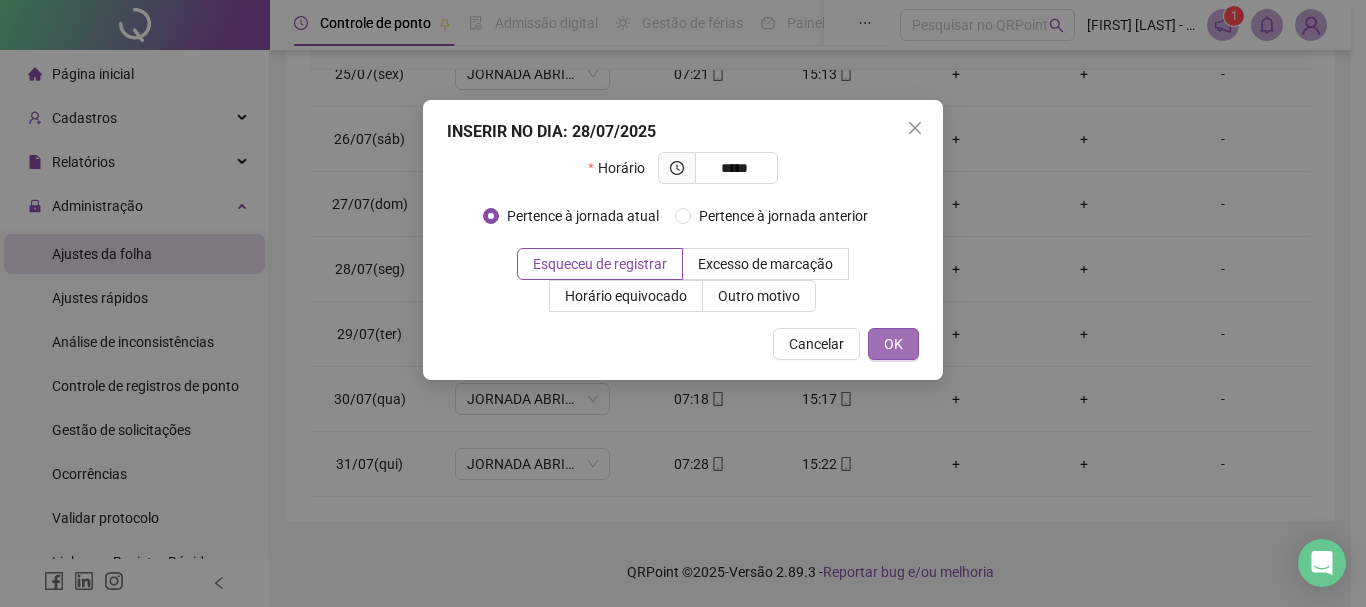 click on "OK" at bounding box center (893, 344) 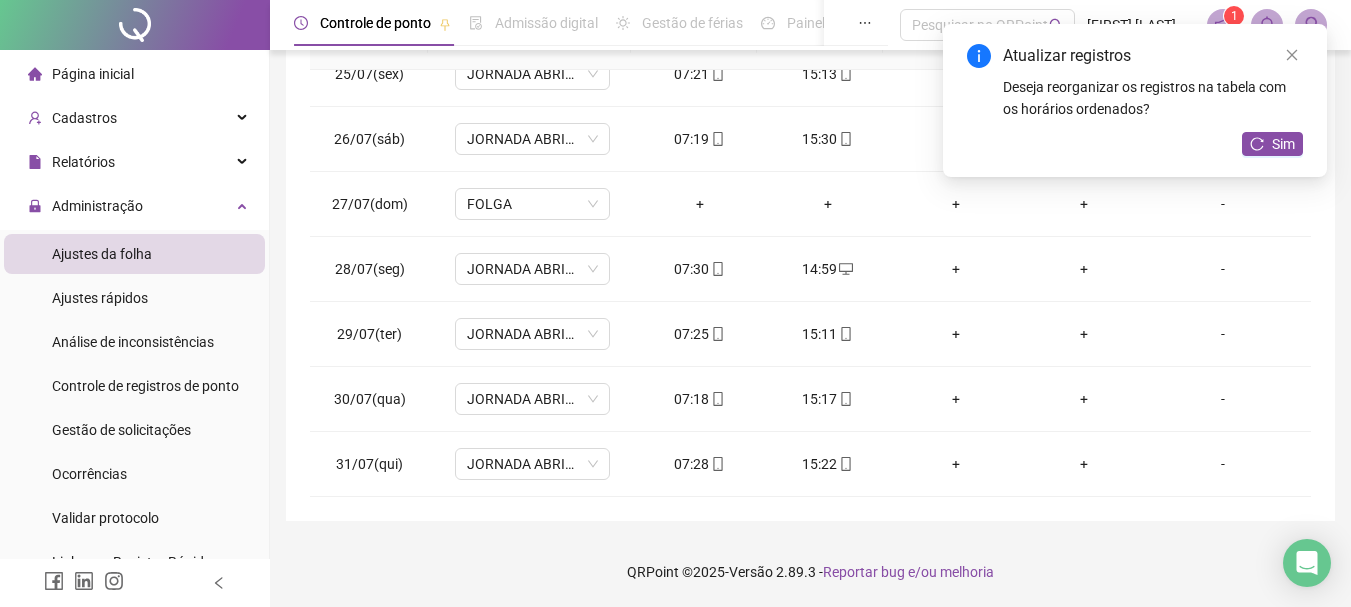 scroll, scrollTop: 0, scrollLeft: 0, axis: both 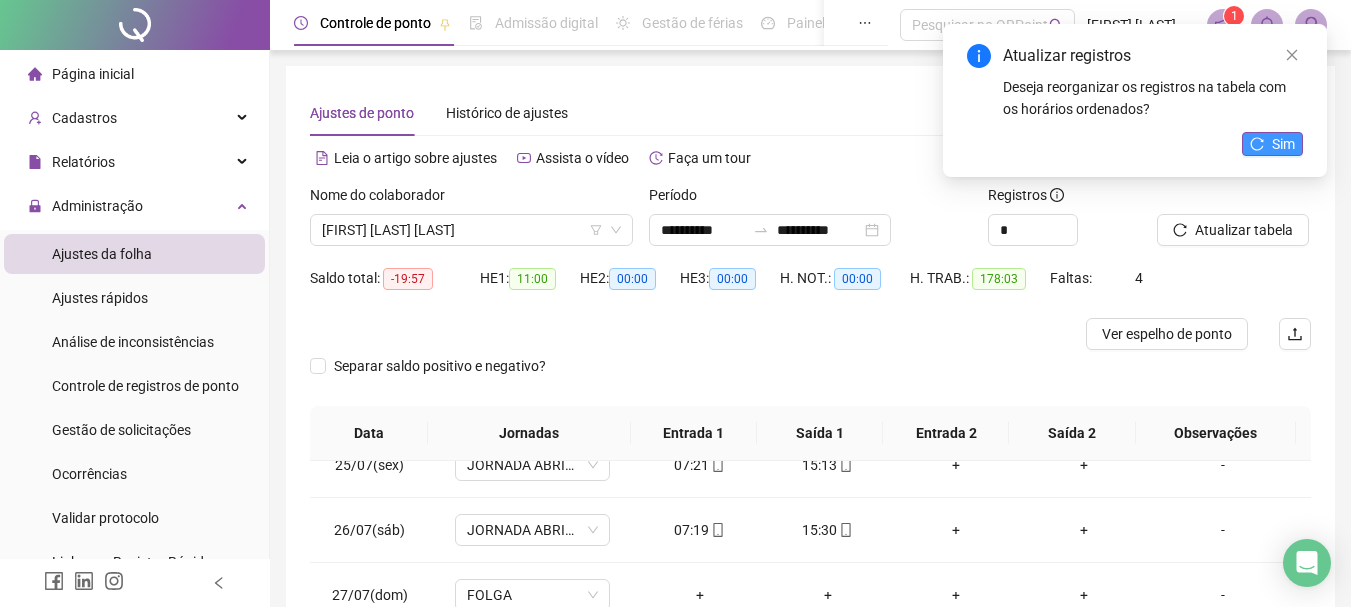 click on "Sim" at bounding box center (1283, 144) 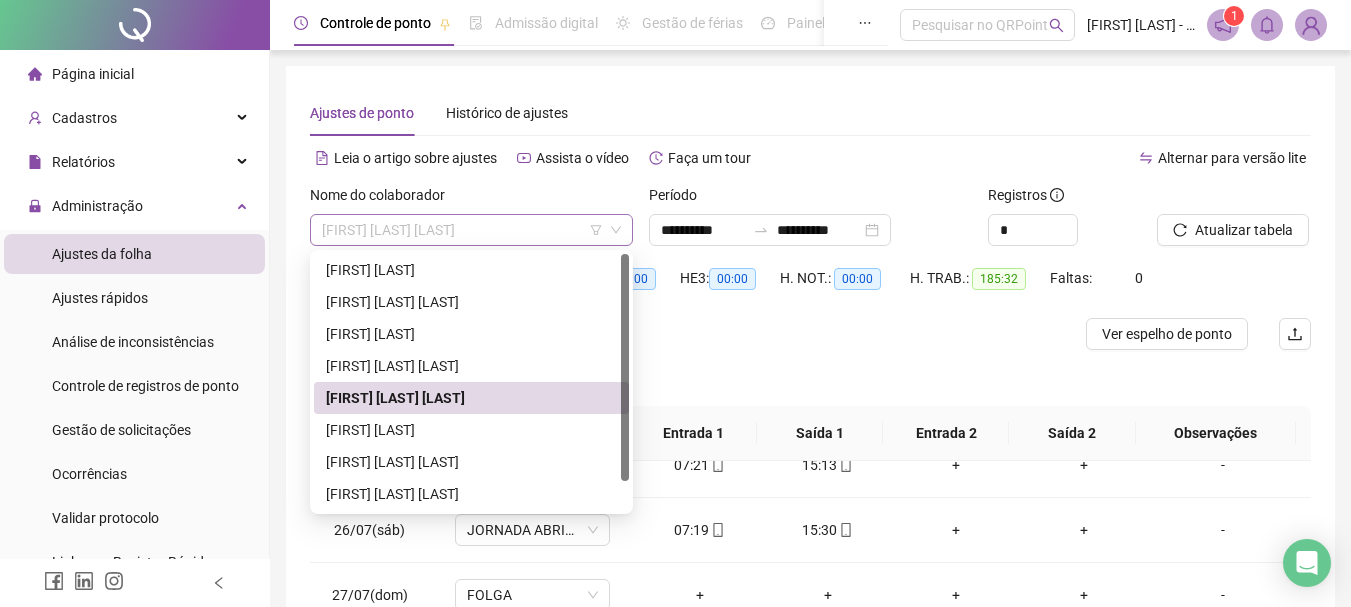 click on "[FIRST] [LAST] [LAST]" at bounding box center (471, 230) 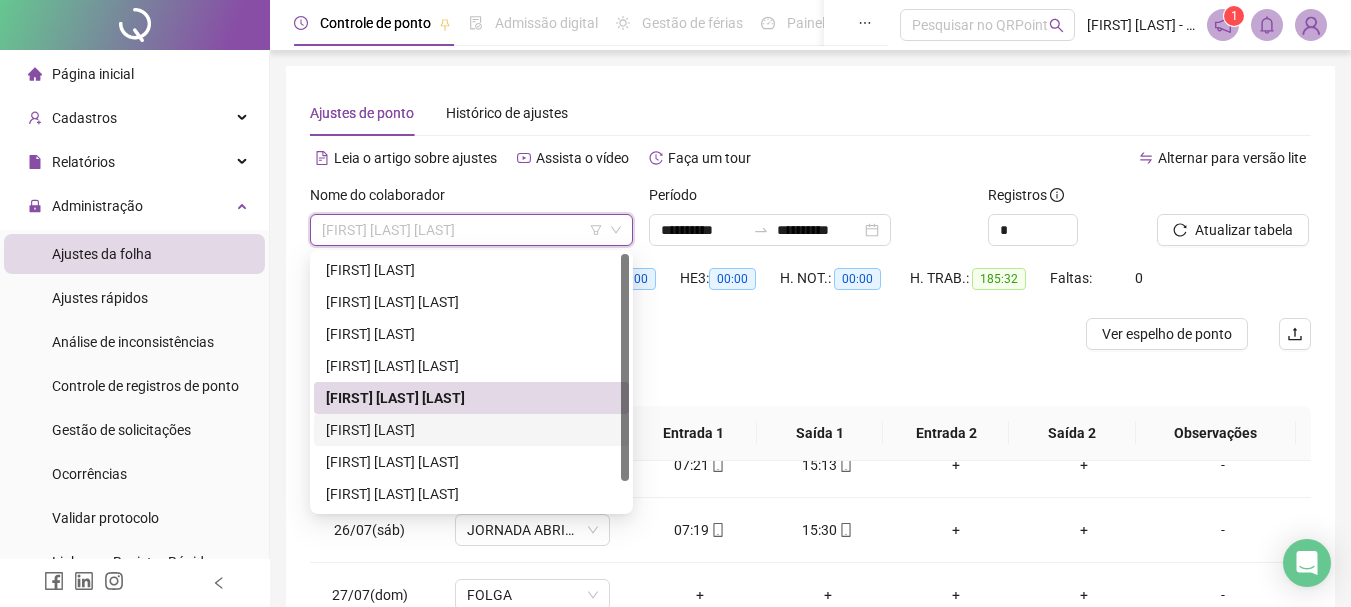 click on "[FIRST] [LAST]" at bounding box center [471, 430] 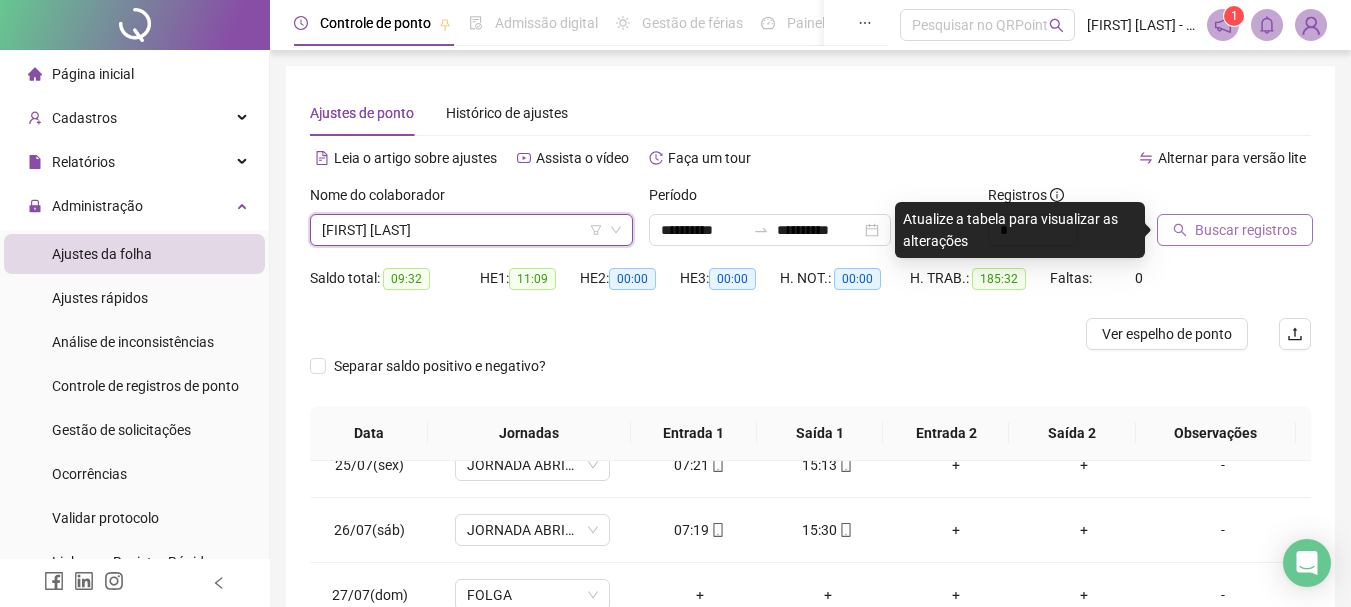 click on "Buscar registros" at bounding box center [1246, 230] 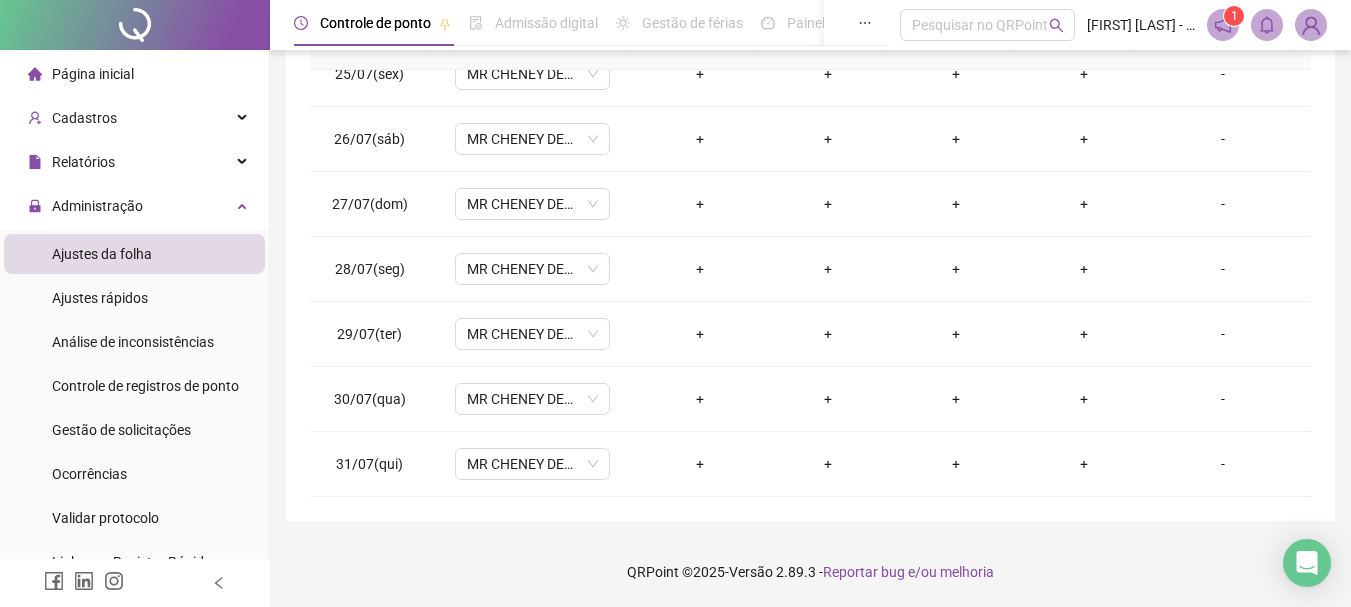 scroll, scrollTop: 0, scrollLeft: 0, axis: both 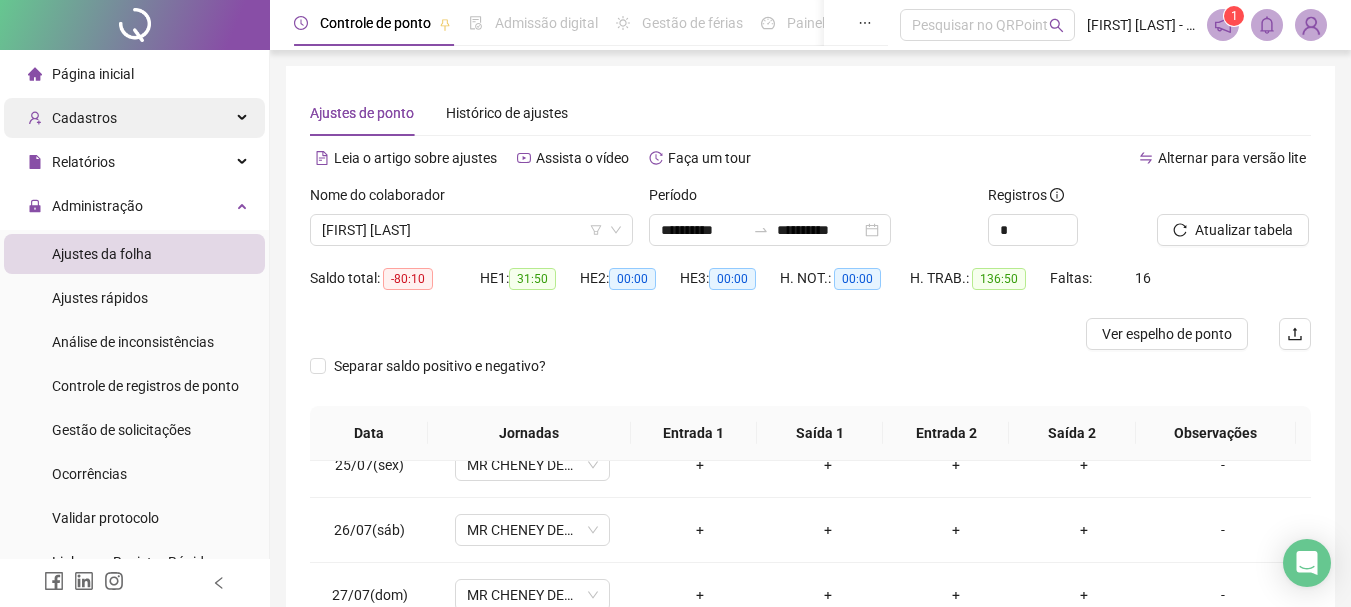 click on "Cadastros" at bounding box center [84, 118] 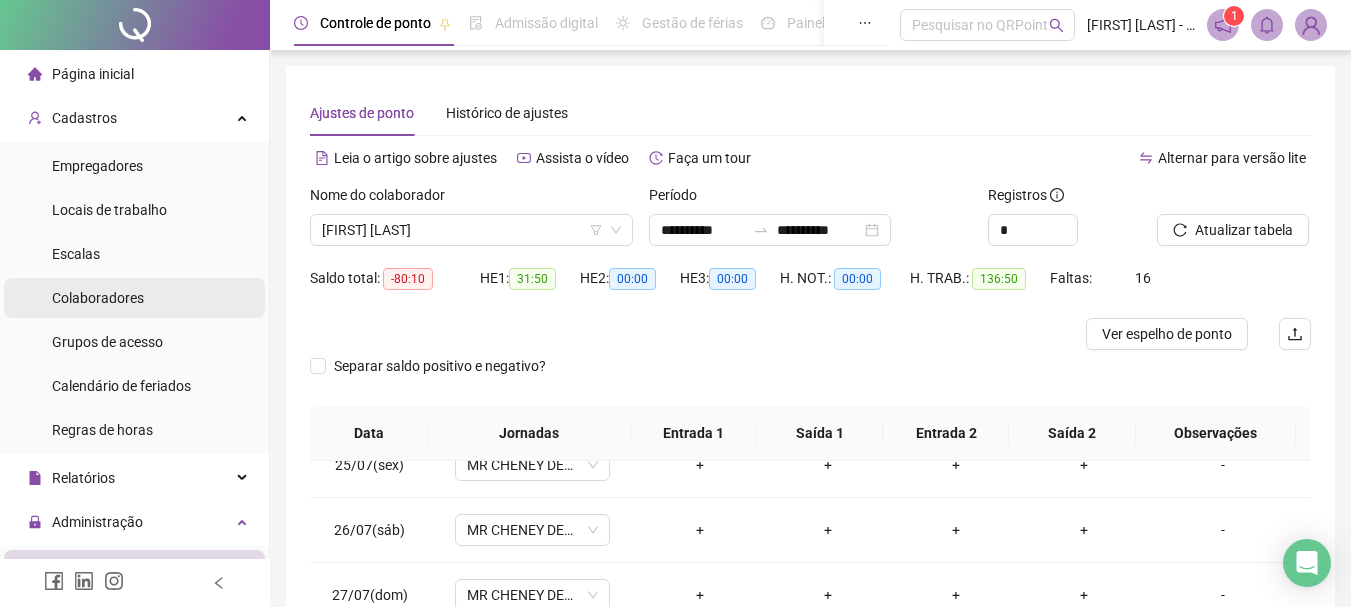 click on "Colaboradores" at bounding box center (98, 298) 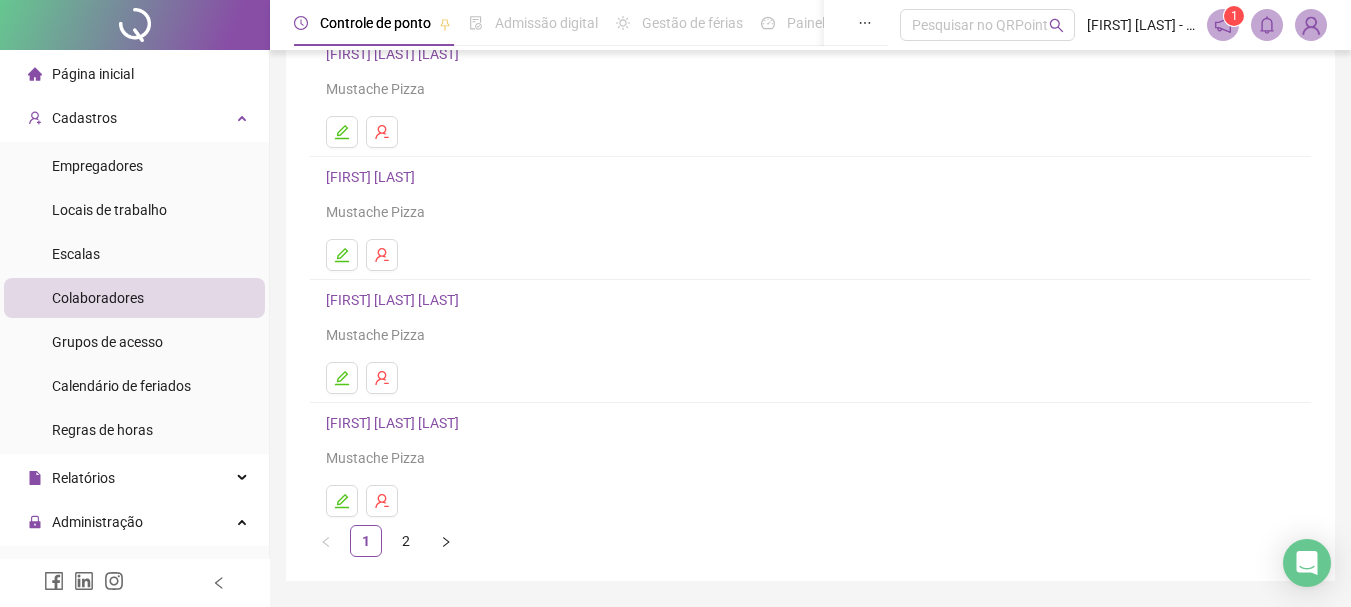 scroll, scrollTop: 360, scrollLeft: 0, axis: vertical 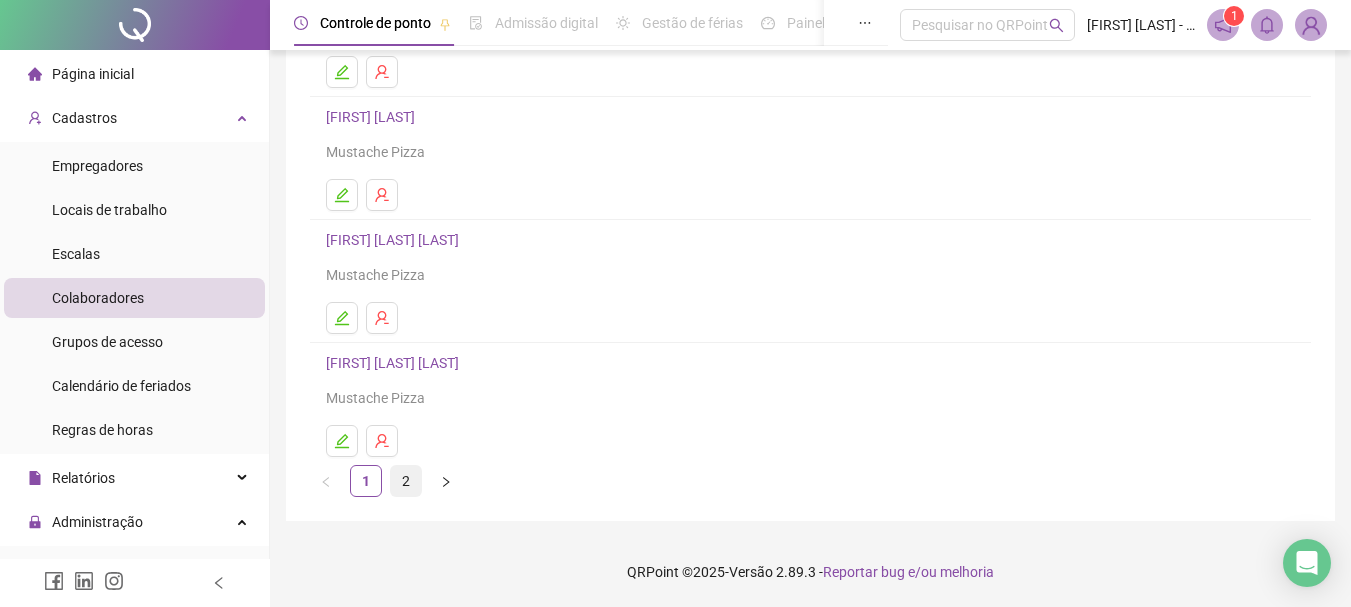 click on "2" at bounding box center (406, 481) 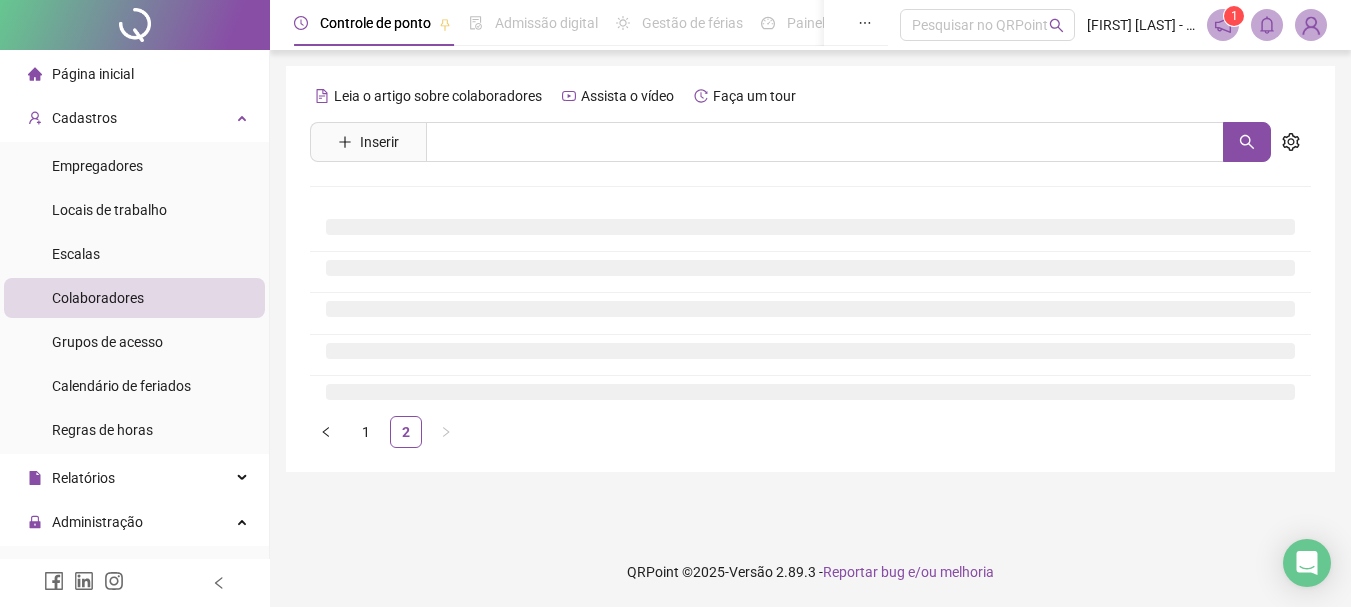 scroll, scrollTop: 0, scrollLeft: 0, axis: both 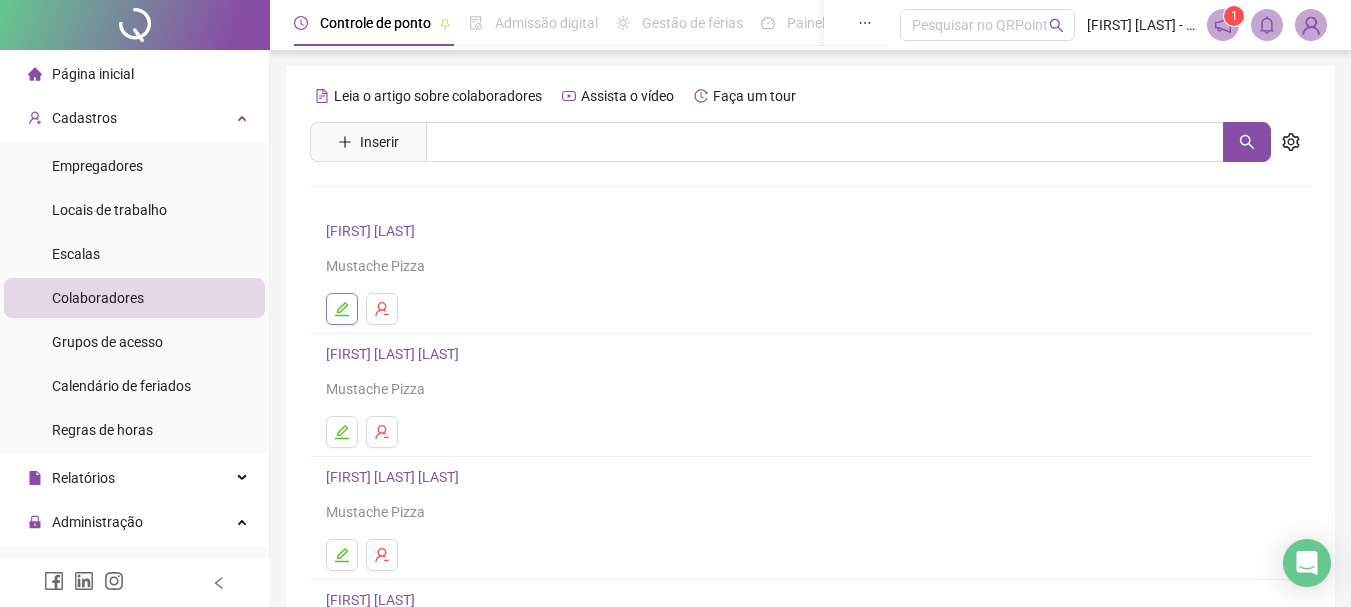 click 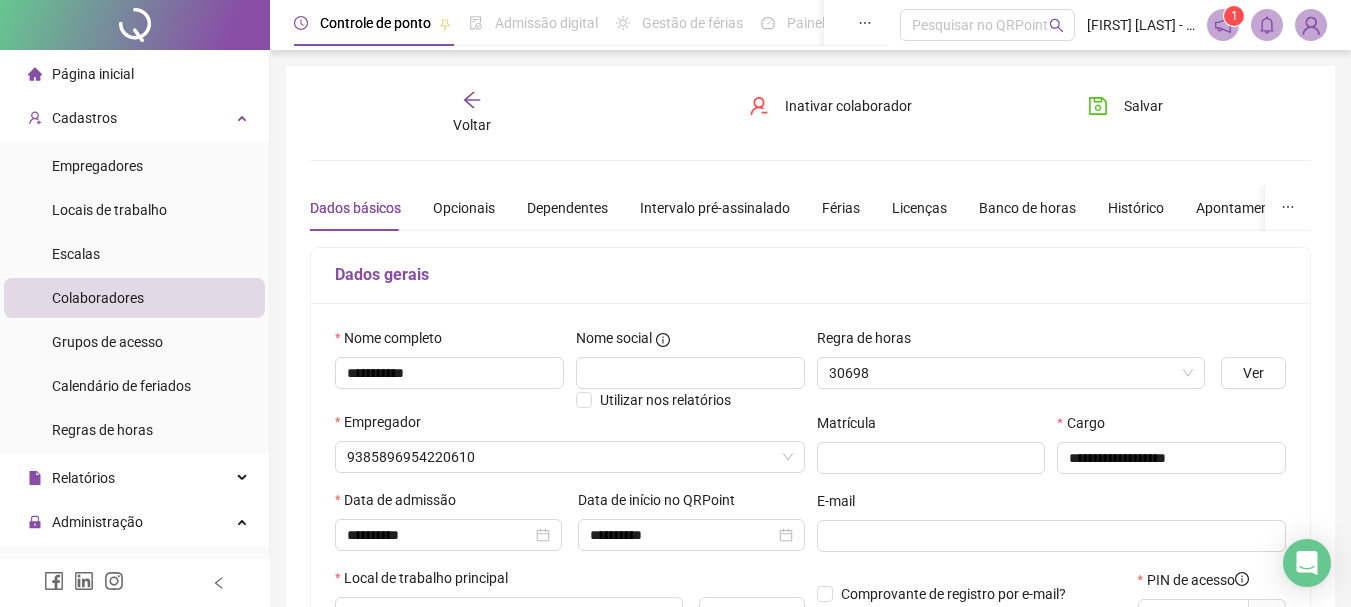 type on "**********" 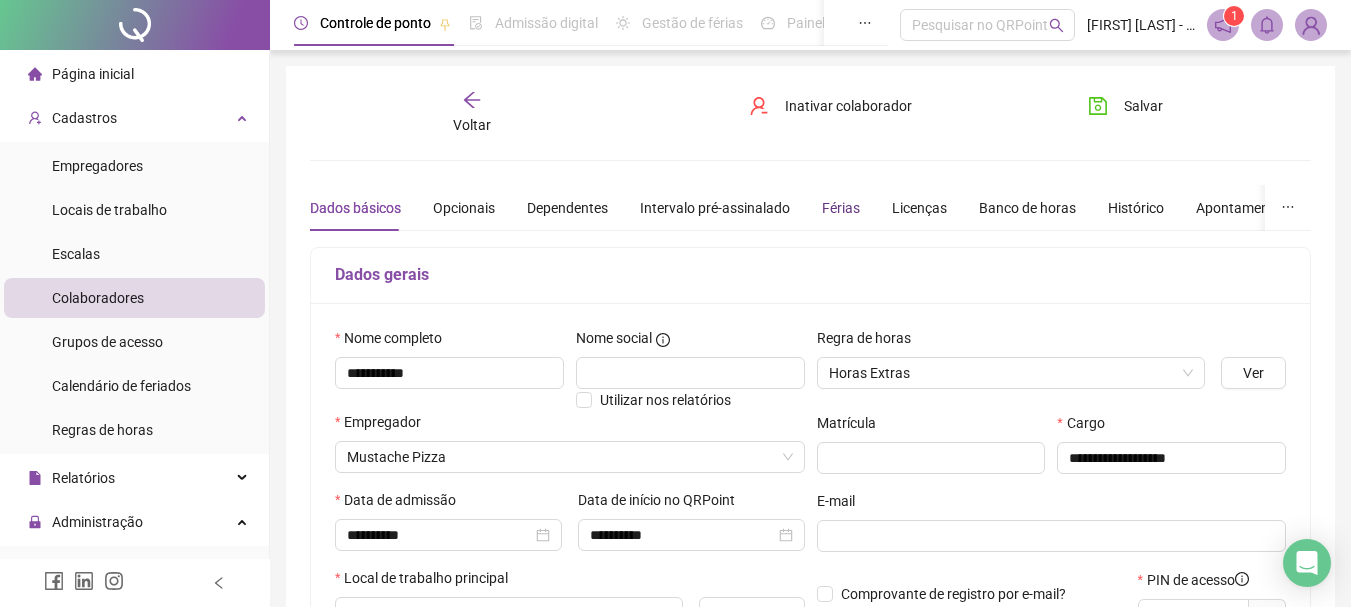 click on "Férias" at bounding box center (841, 208) 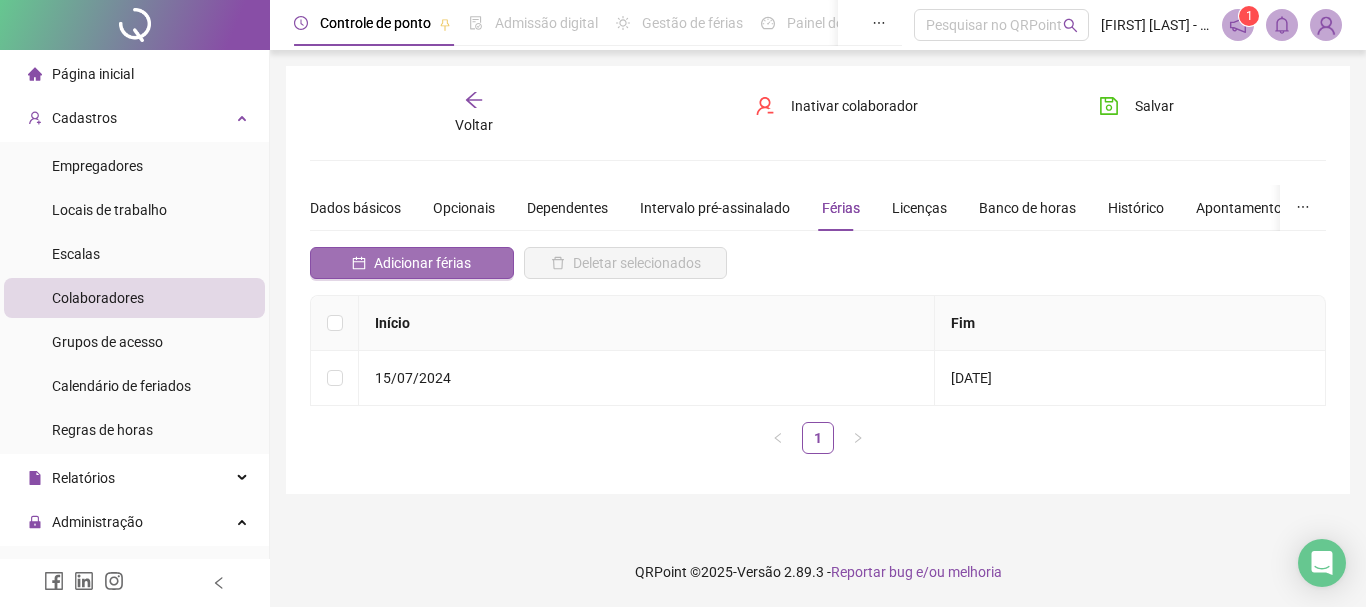 click on "Adicionar férias" at bounding box center (422, 263) 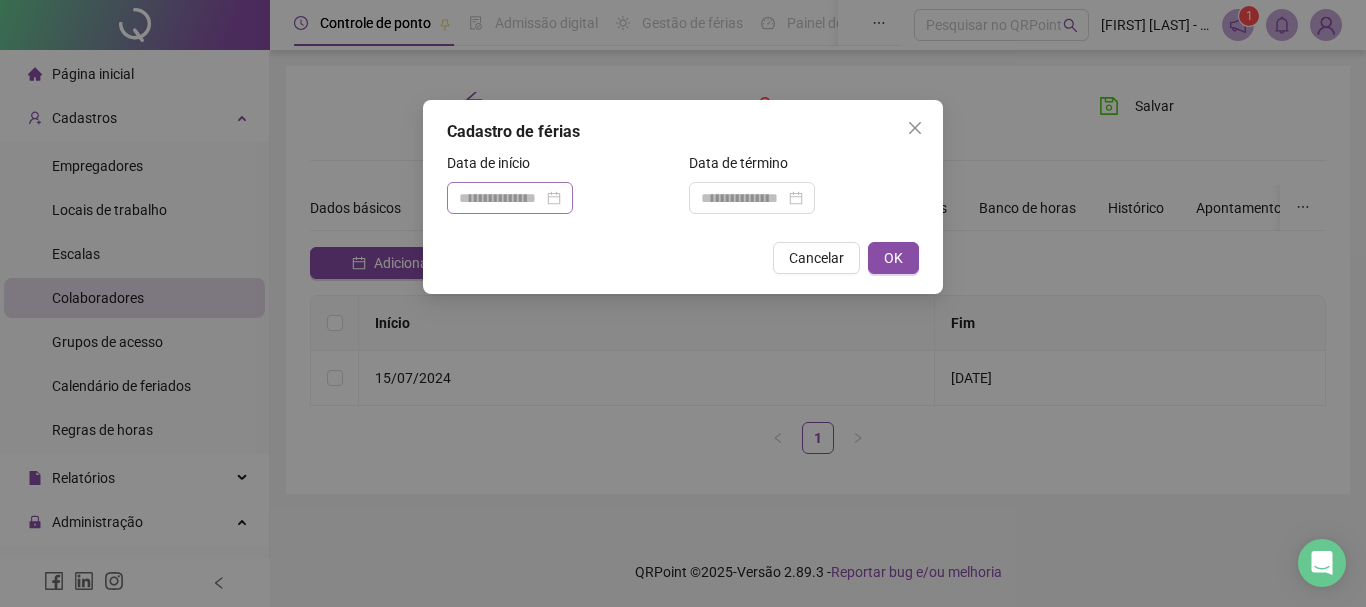 click at bounding box center [510, 198] 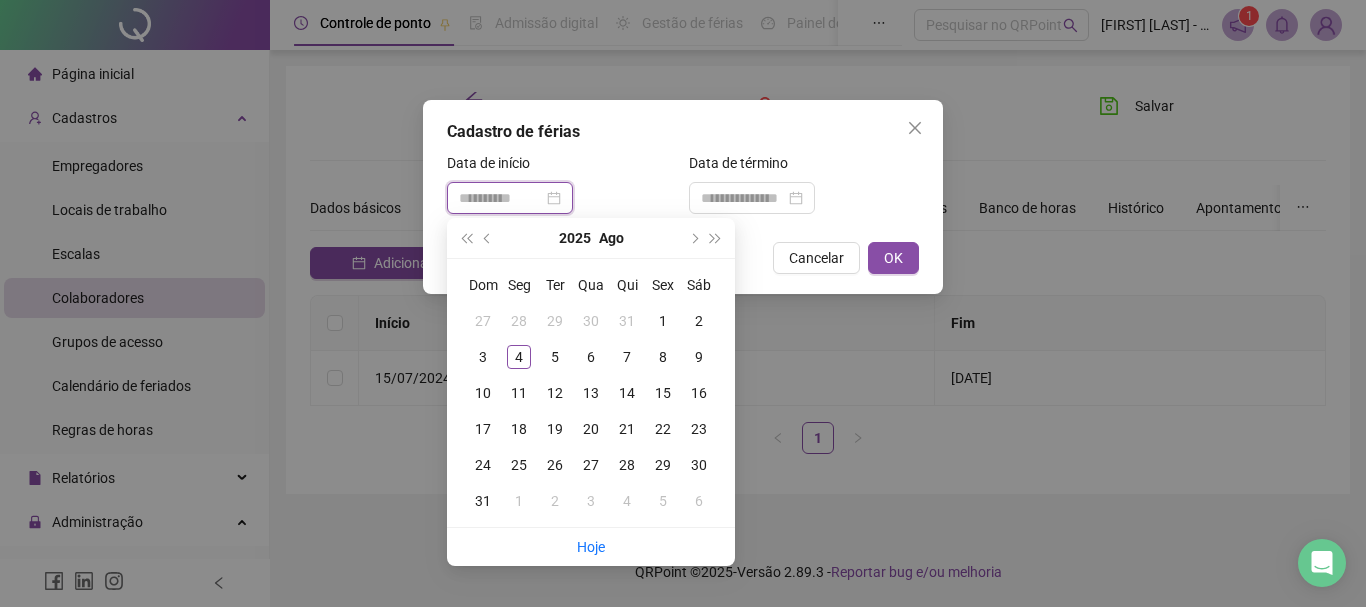 type on "**********" 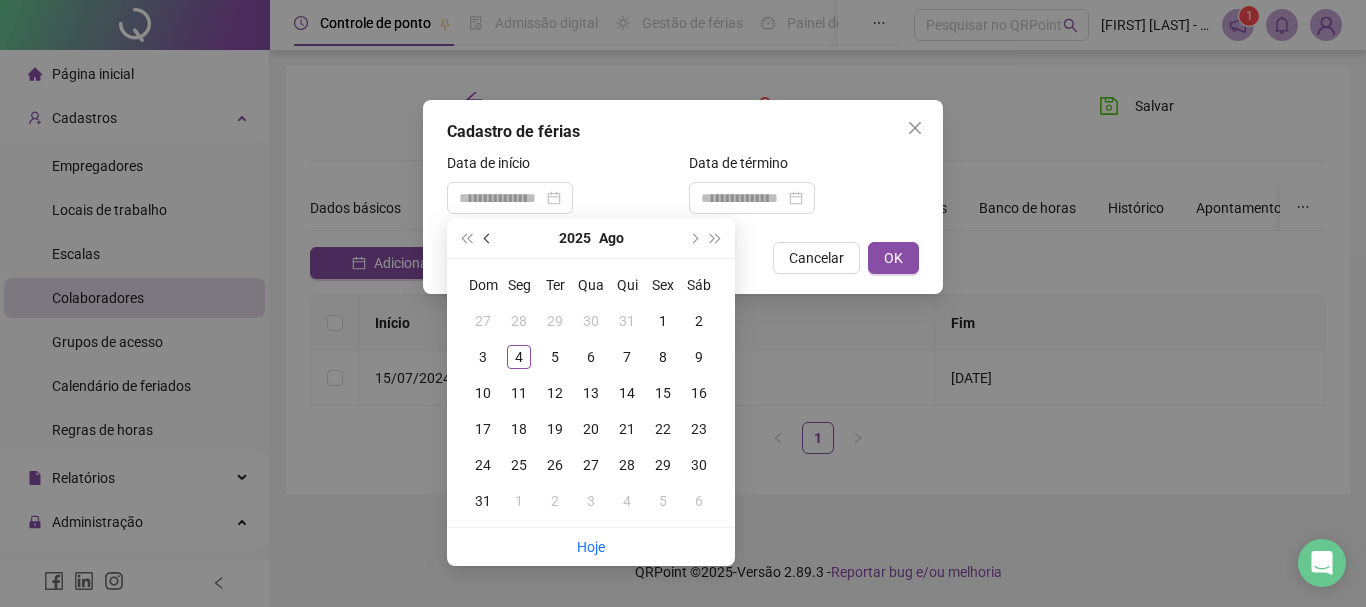 click at bounding box center (488, 238) 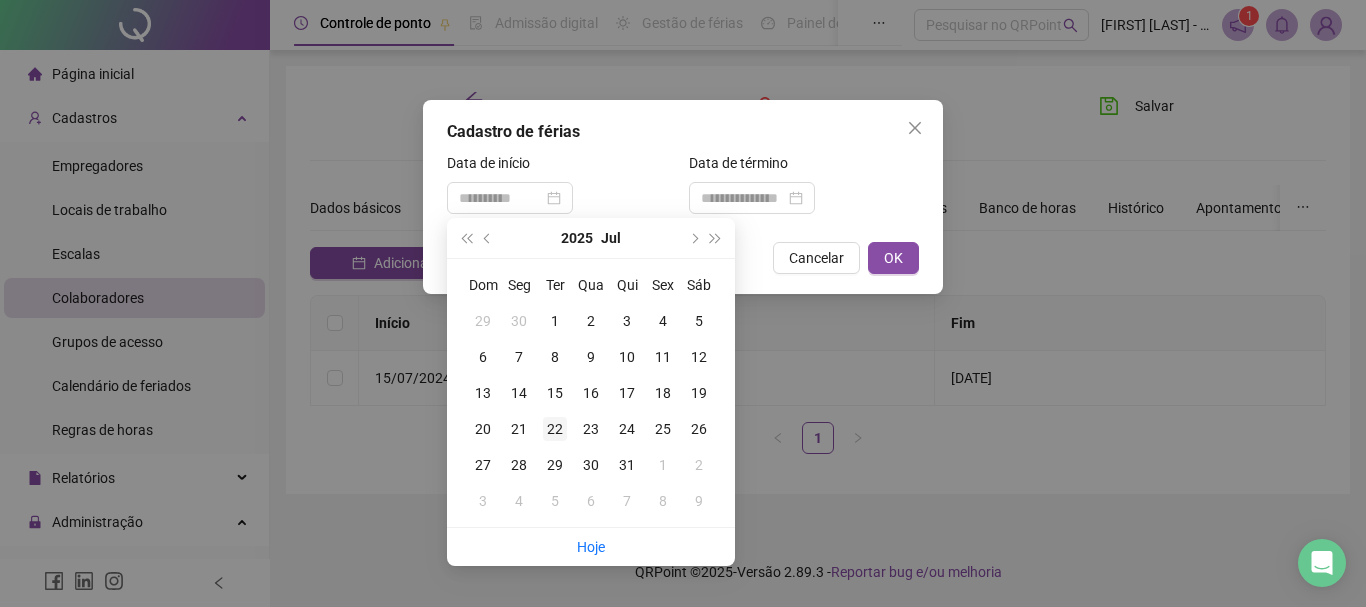 type on "**********" 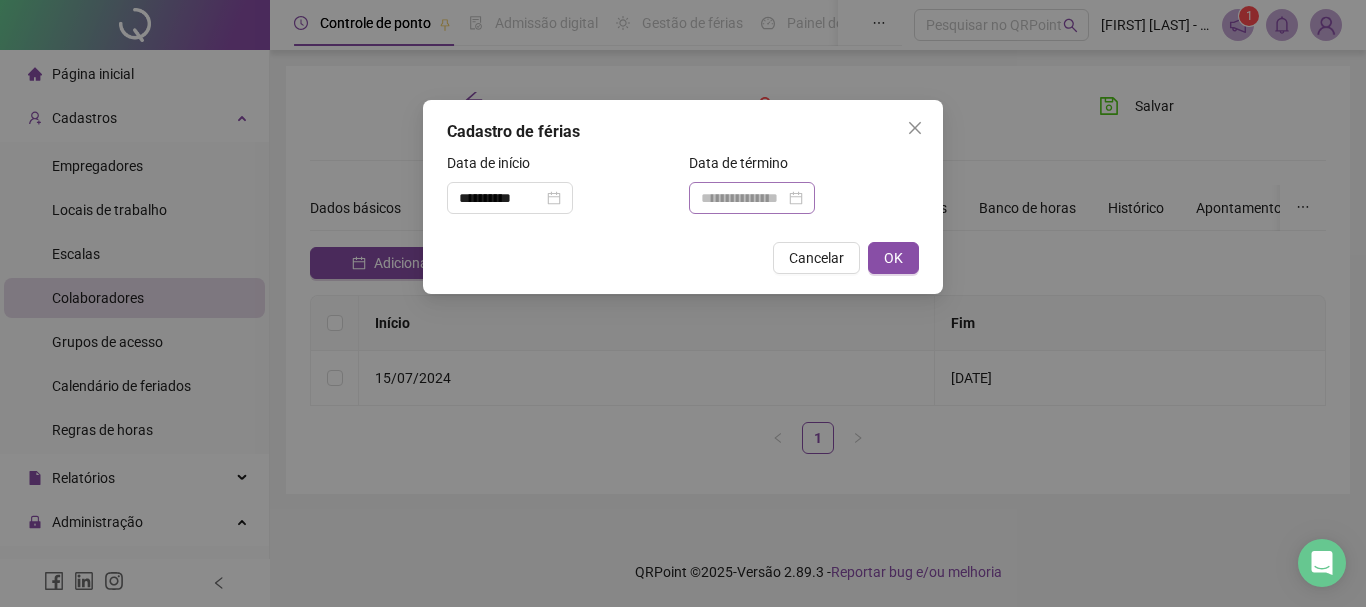 click at bounding box center (752, 198) 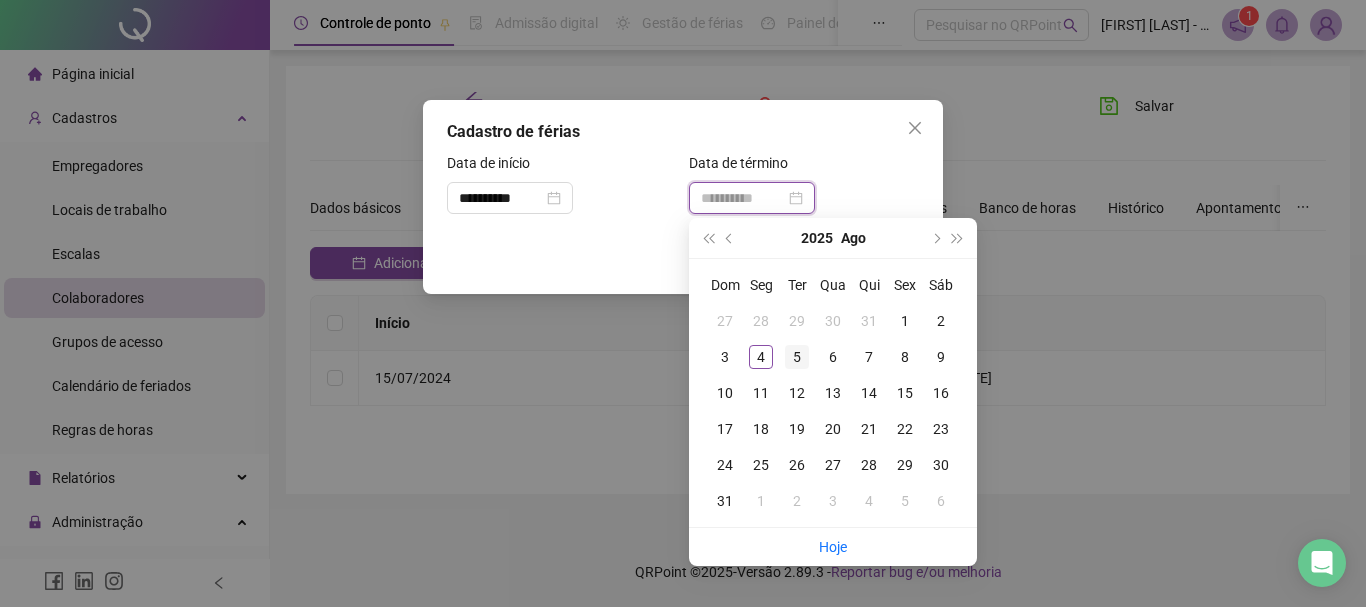 type on "**********" 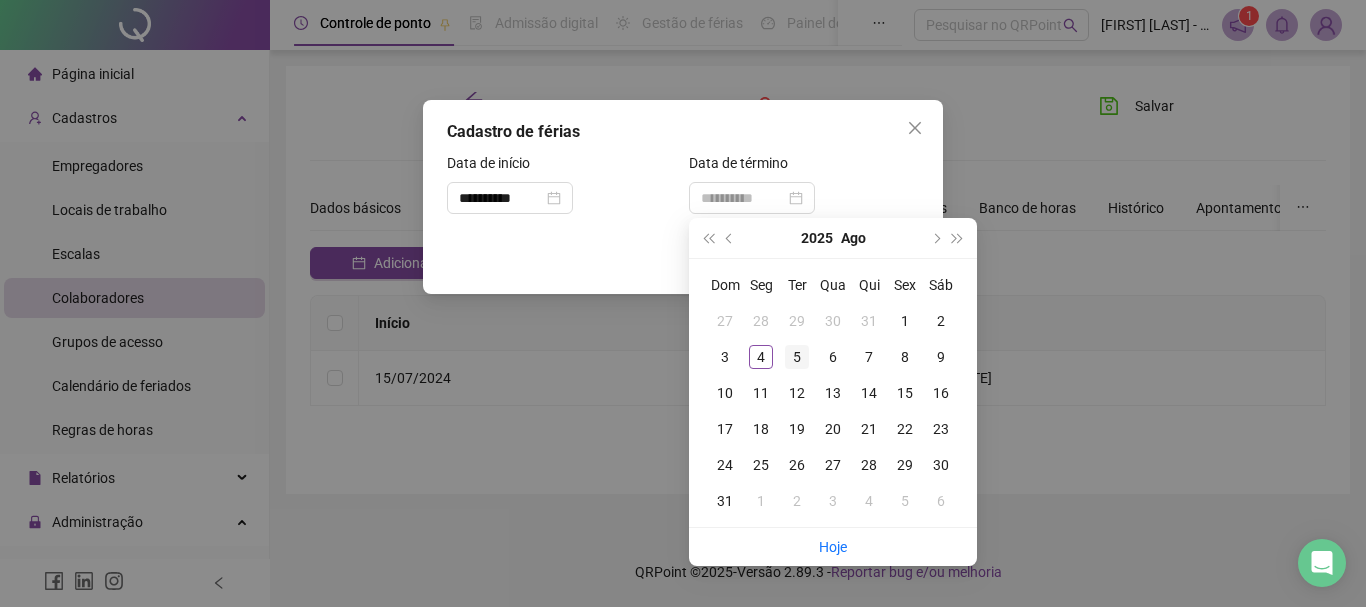 click on "5" at bounding box center [797, 357] 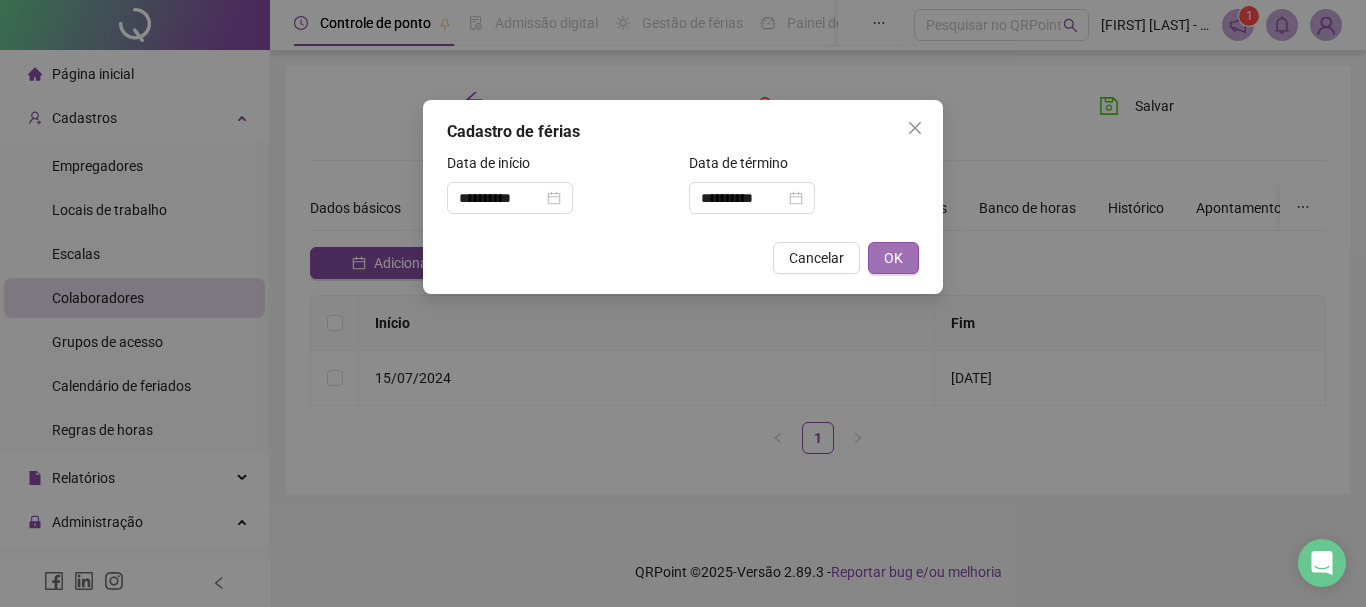 click on "OK" at bounding box center (893, 258) 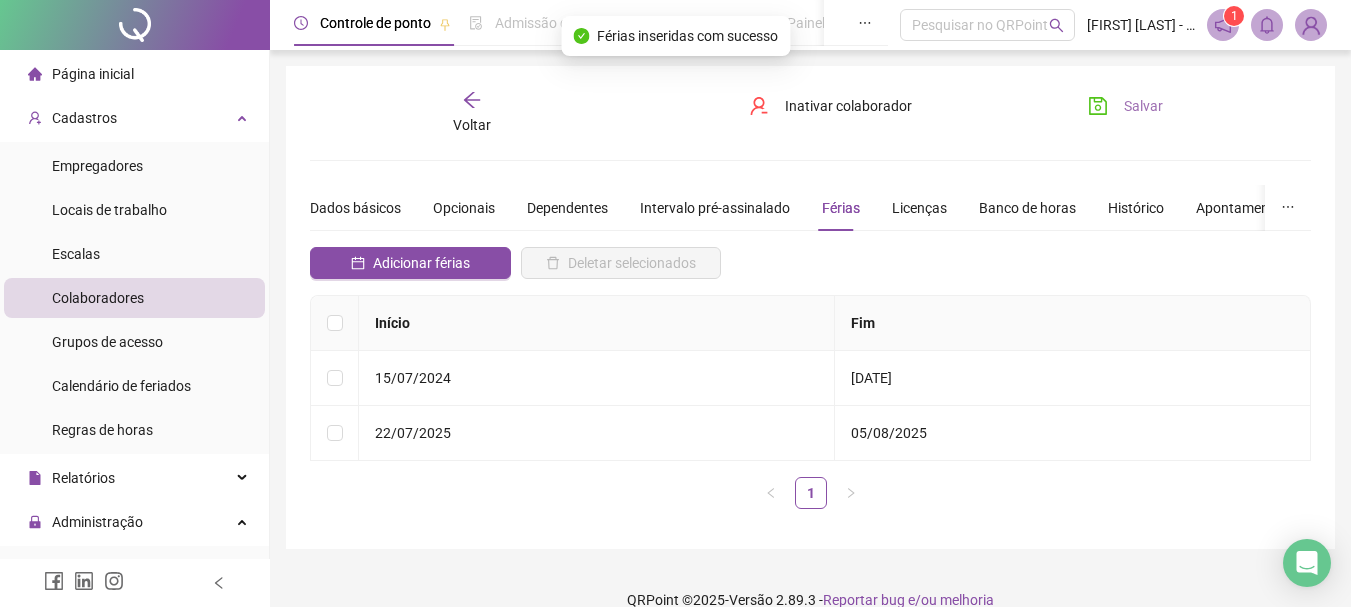 click on "Salvar" at bounding box center (1125, 106) 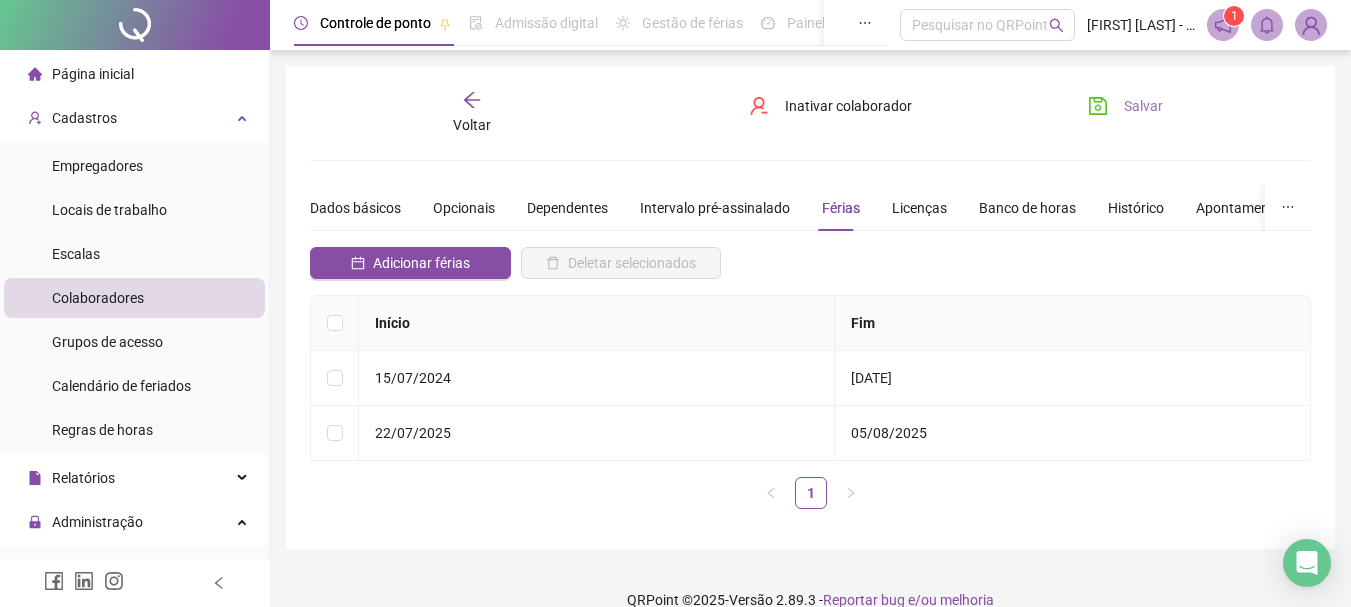click 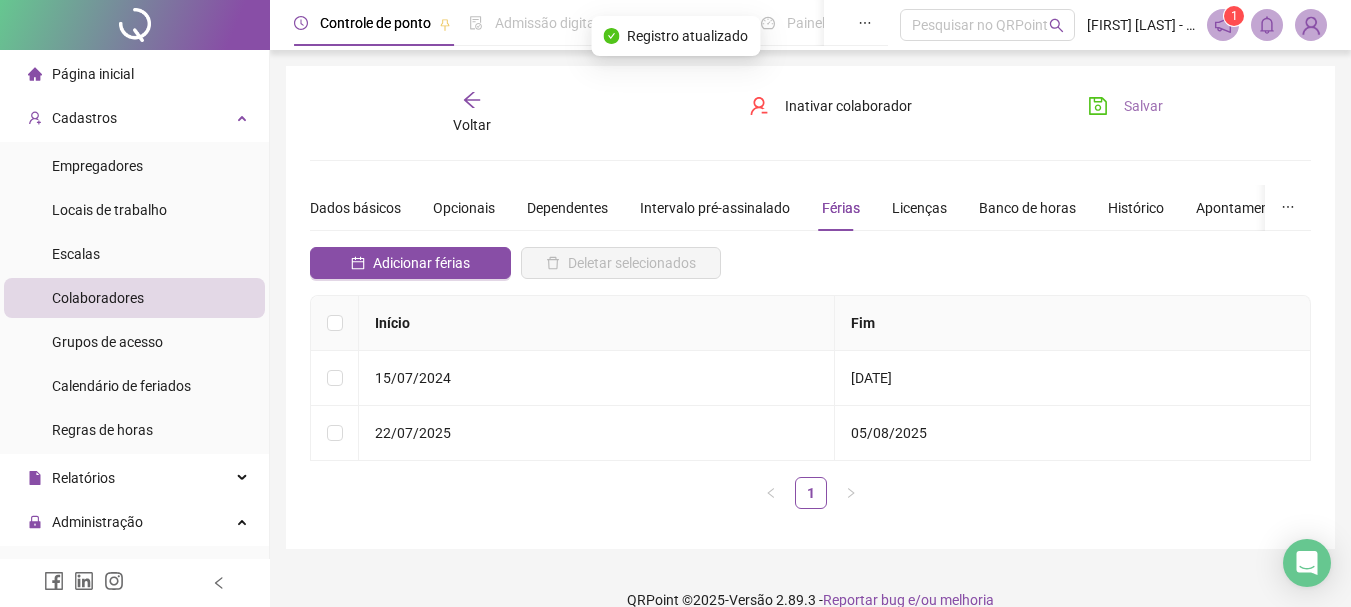click on "Voltar" at bounding box center (472, 113) 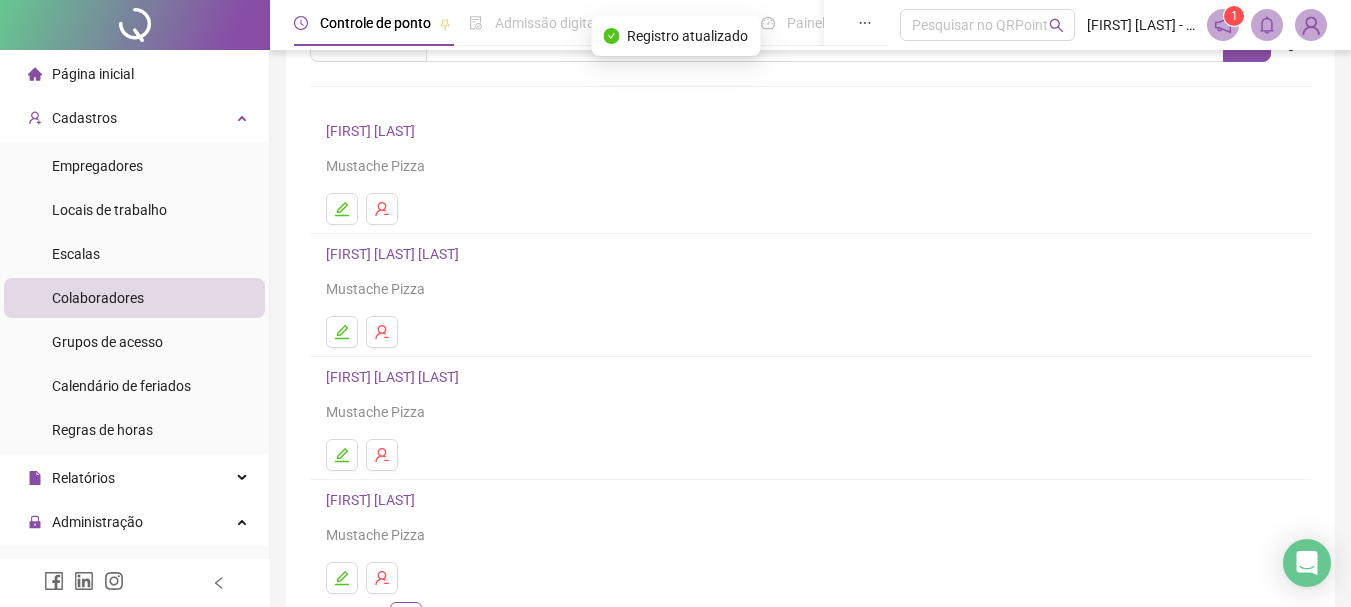 scroll, scrollTop: 237, scrollLeft: 0, axis: vertical 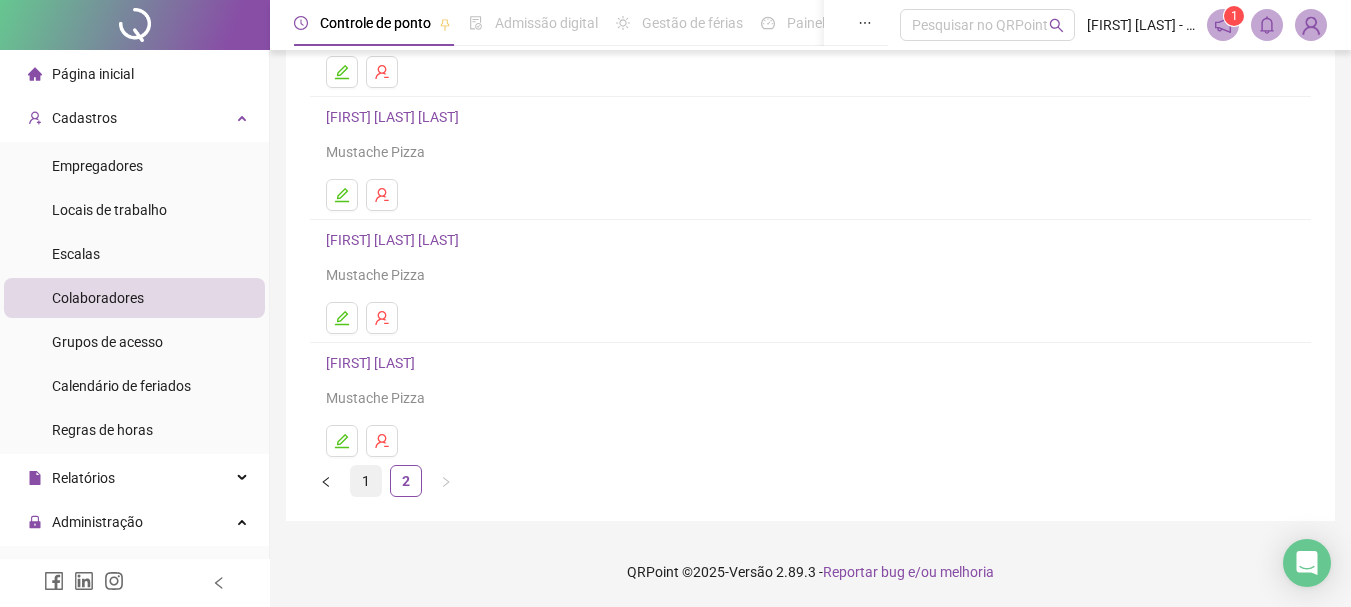 click on "1" at bounding box center (366, 481) 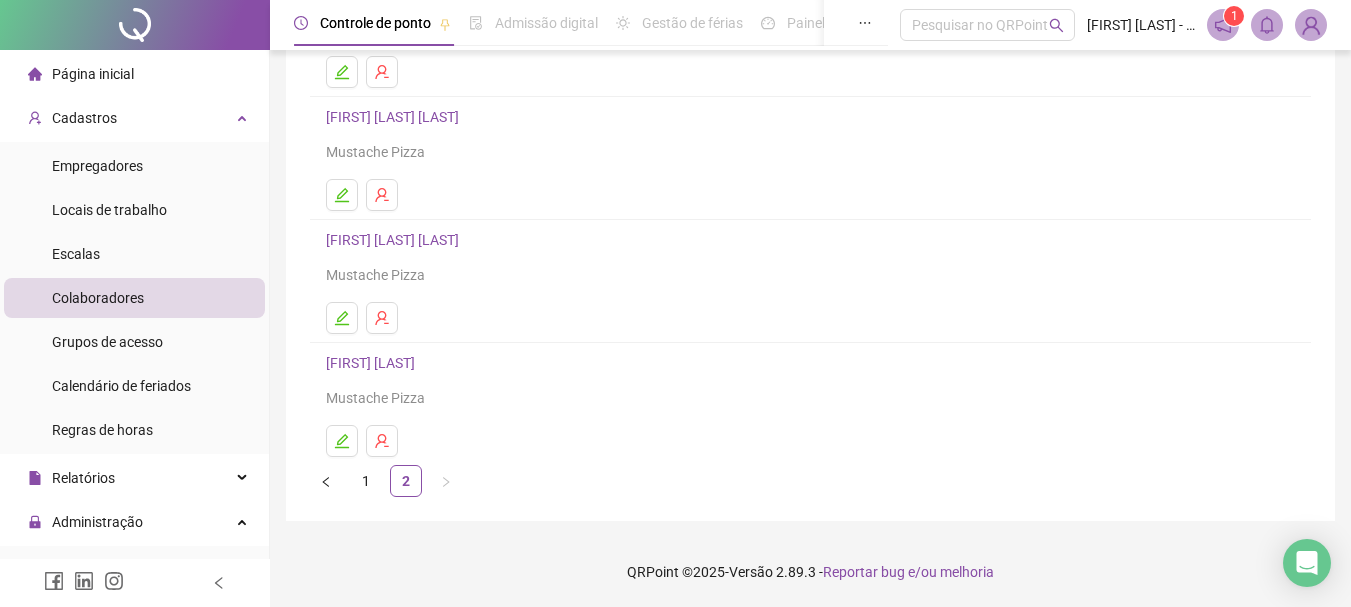 scroll, scrollTop: 0, scrollLeft: 0, axis: both 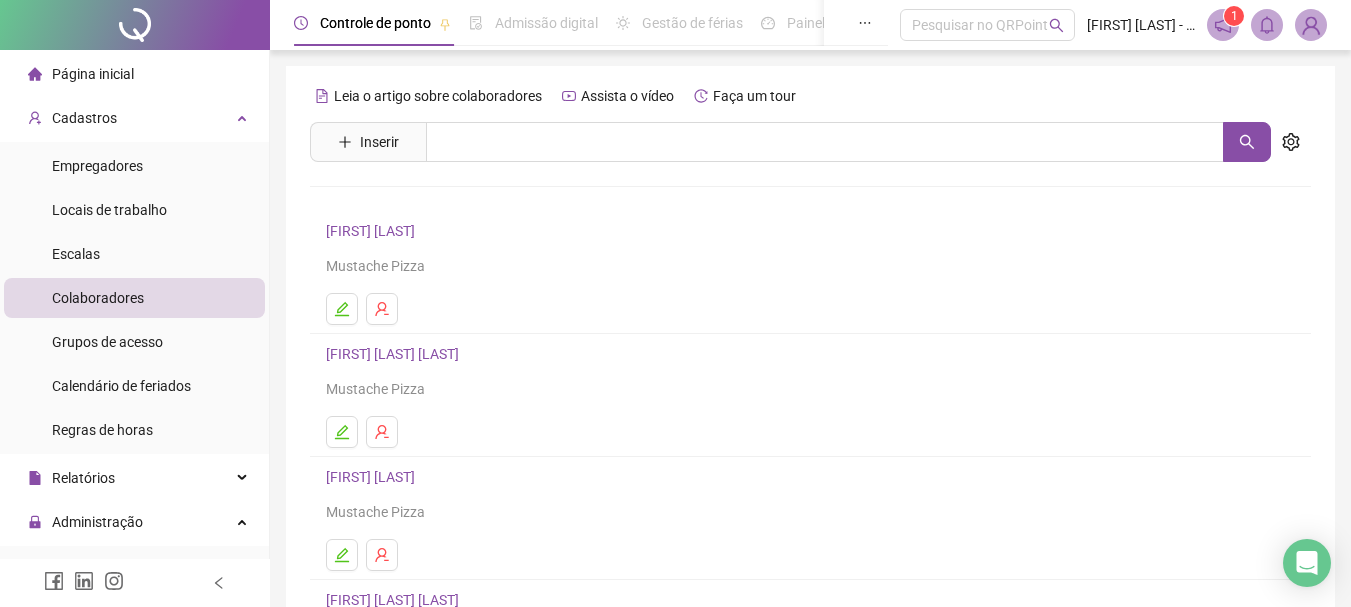 click on "[FIRST] [LAST]" at bounding box center (373, 477) 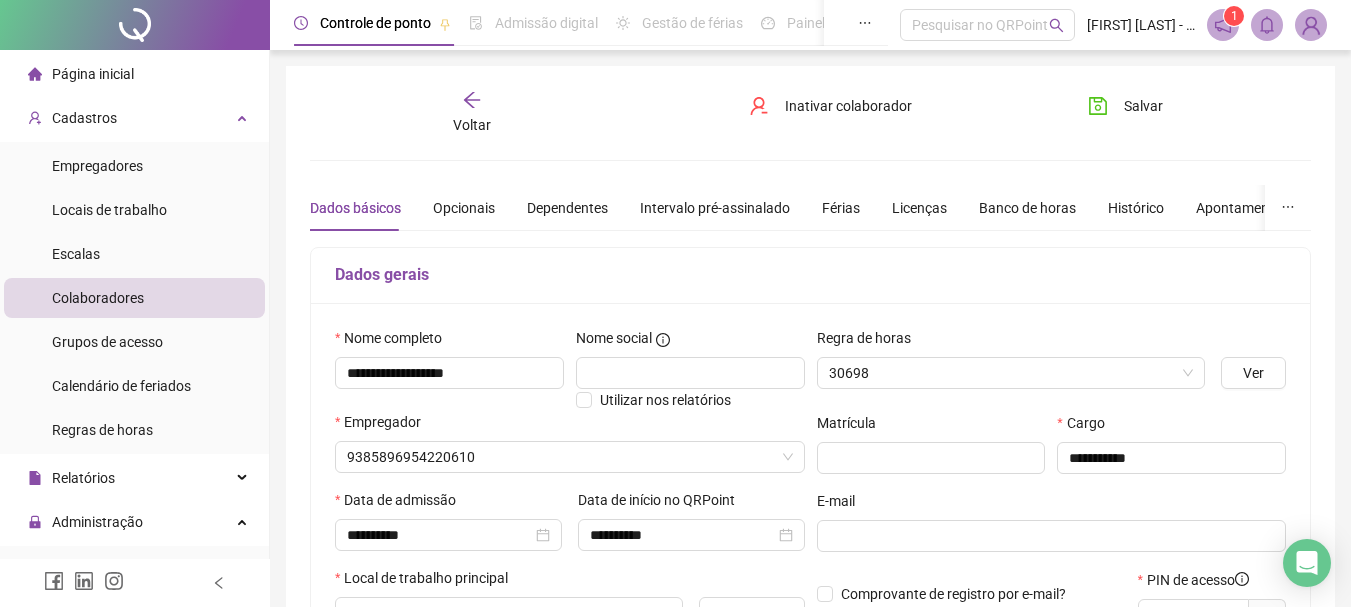 type on "**********" 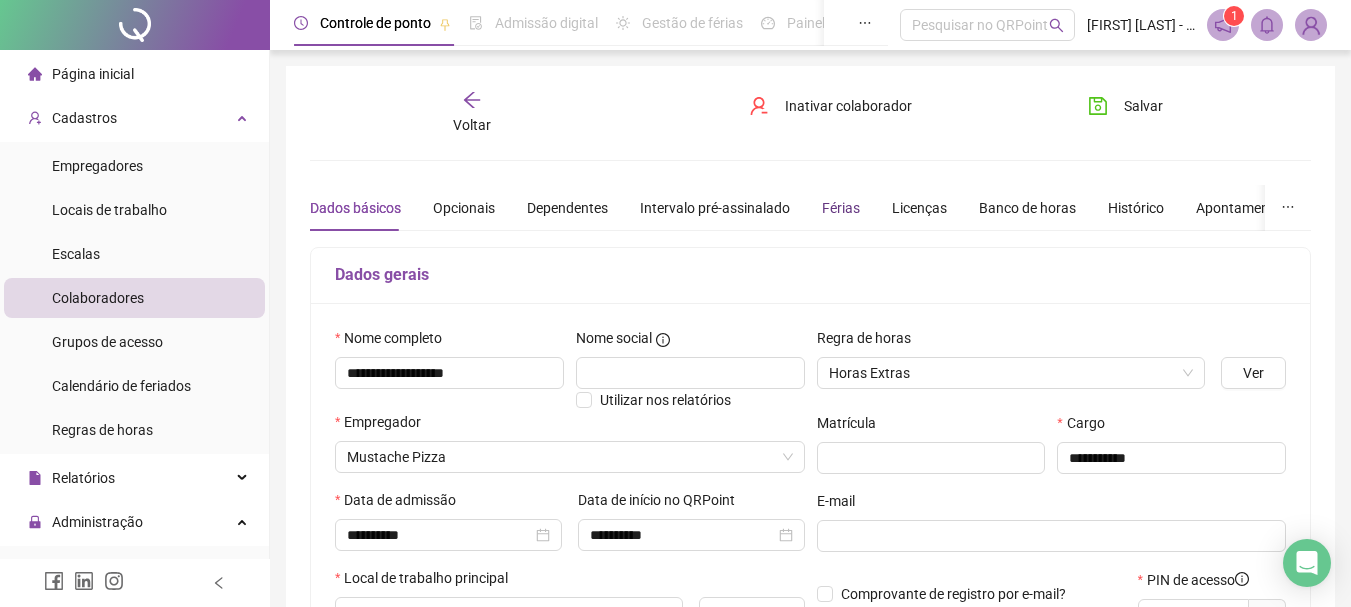 click on "Férias" at bounding box center [841, 208] 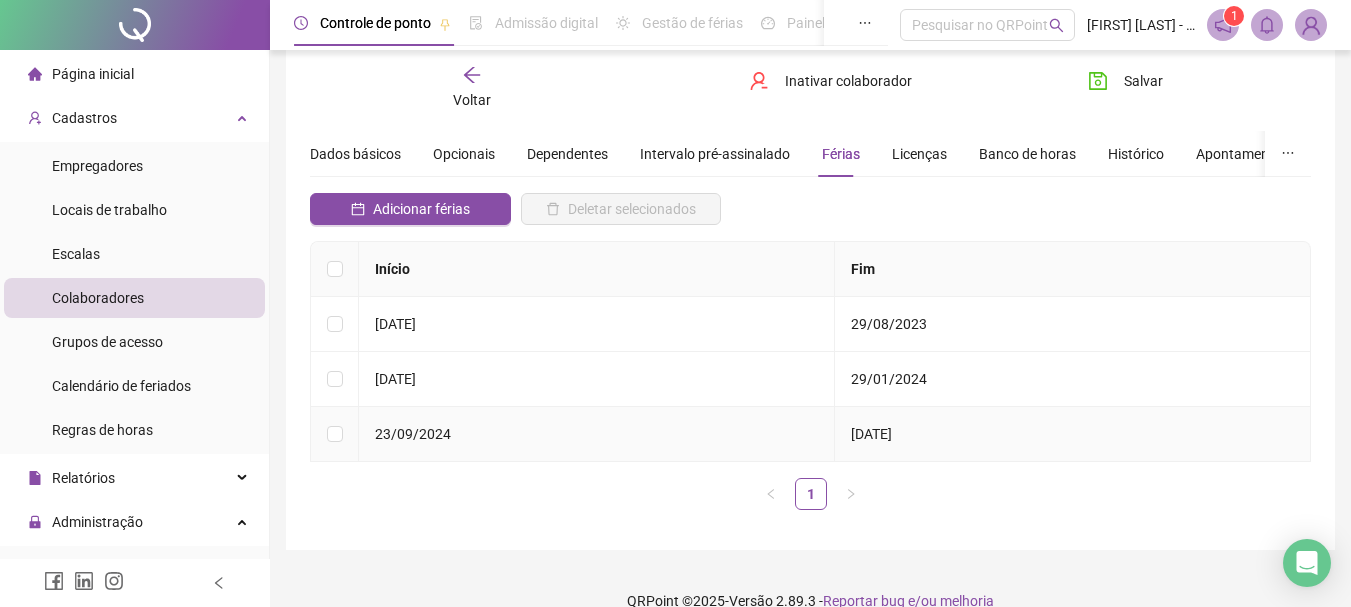 scroll, scrollTop: 83, scrollLeft: 0, axis: vertical 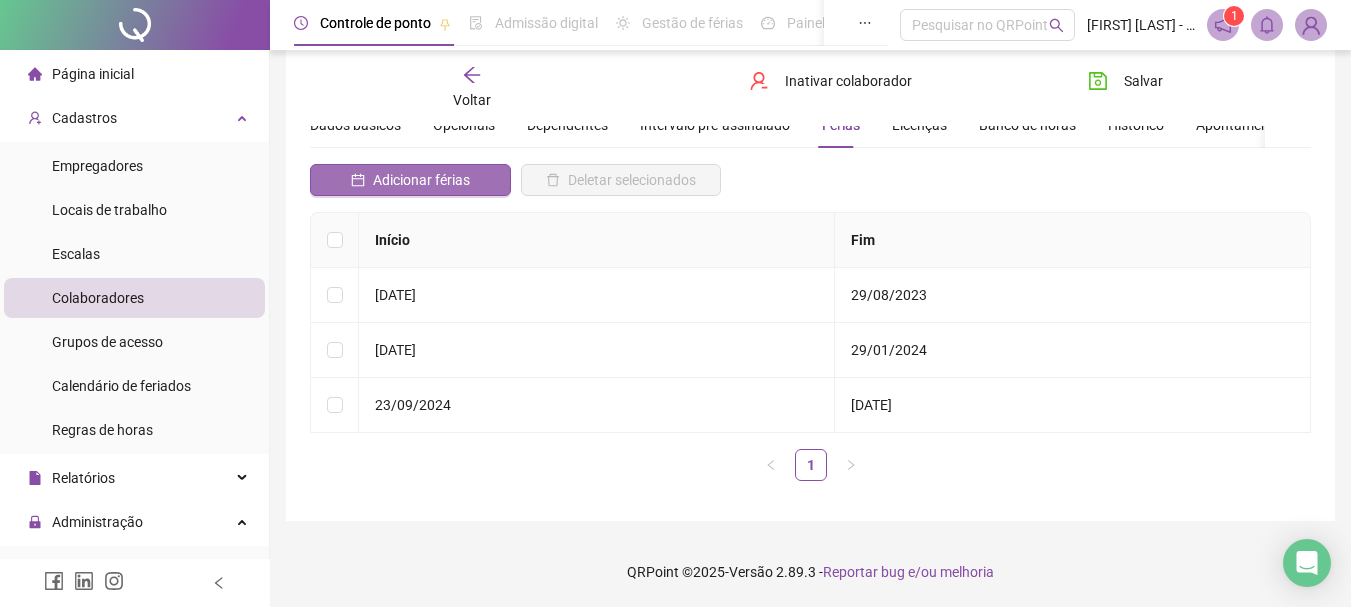 click on "Adicionar férias" at bounding box center (421, 180) 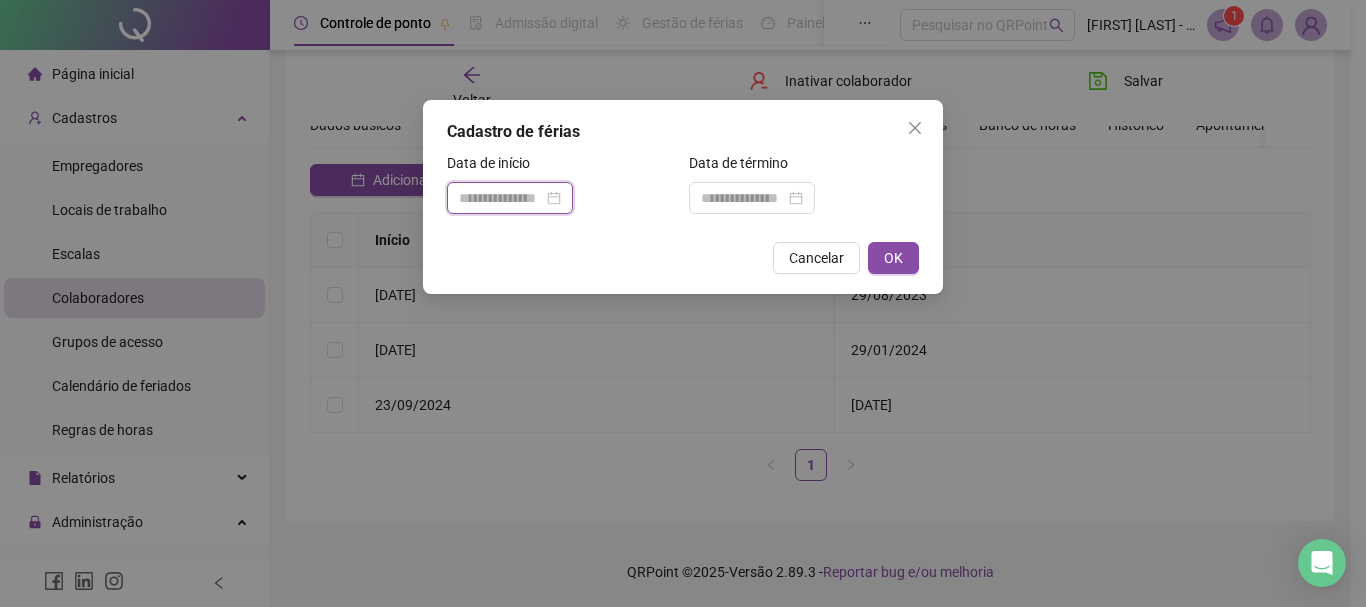 click at bounding box center [501, 198] 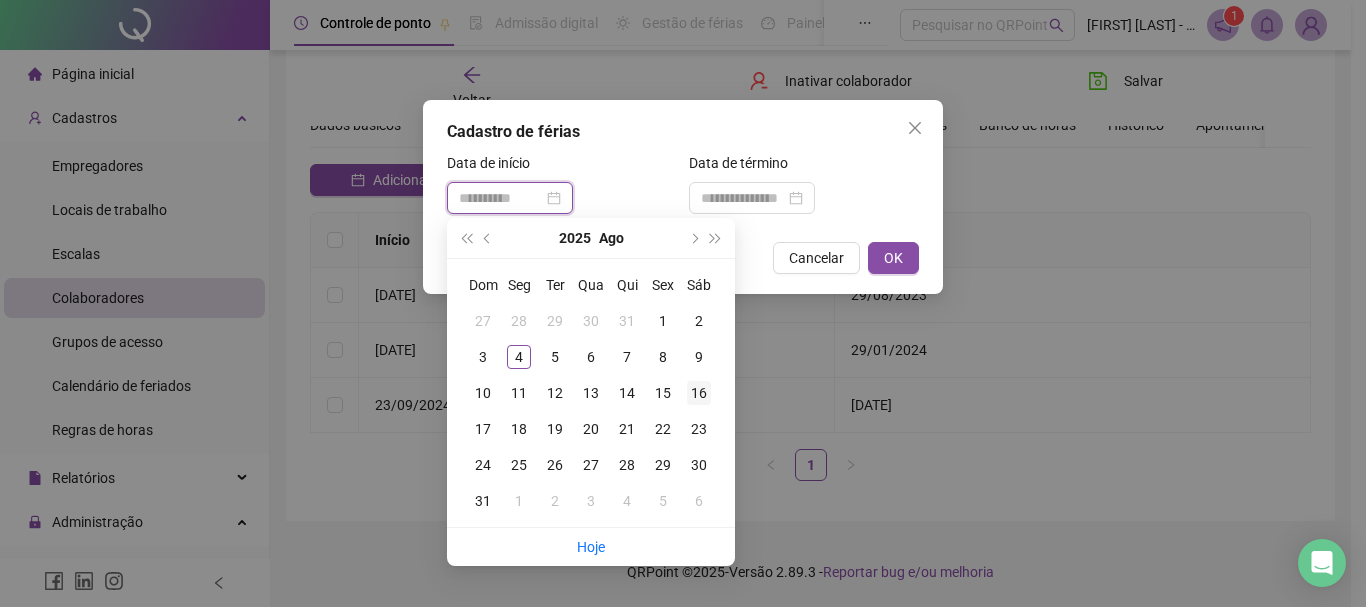 type on "**********" 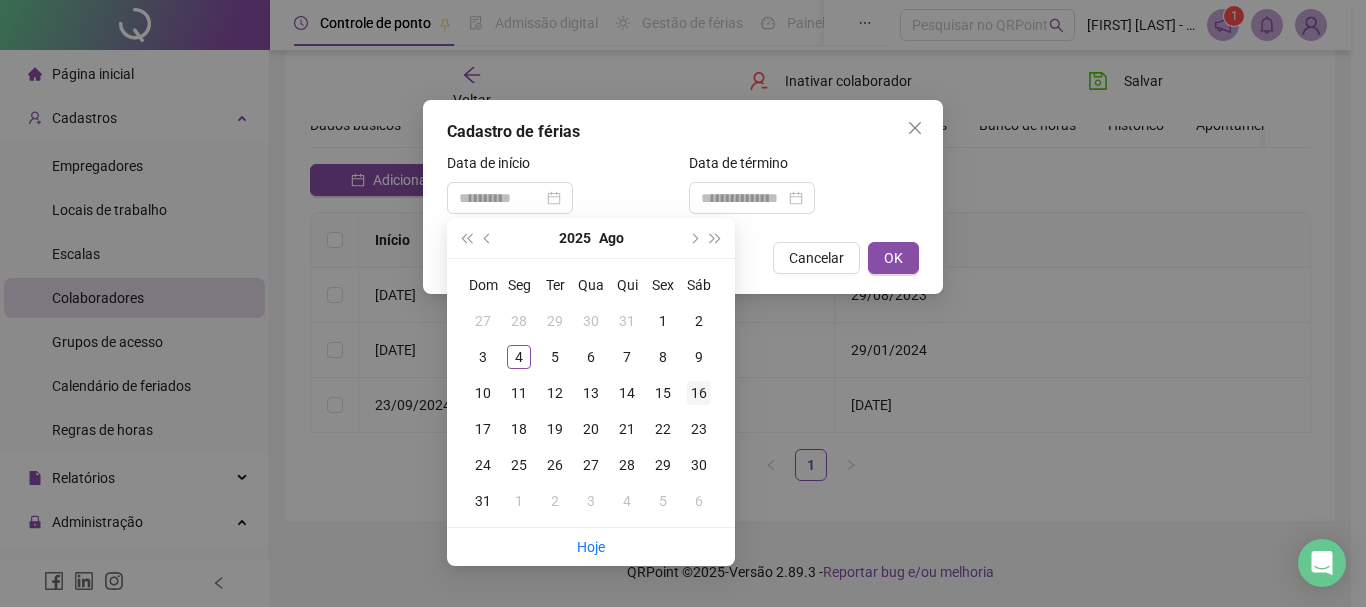 click on "16" at bounding box center [699, 393] 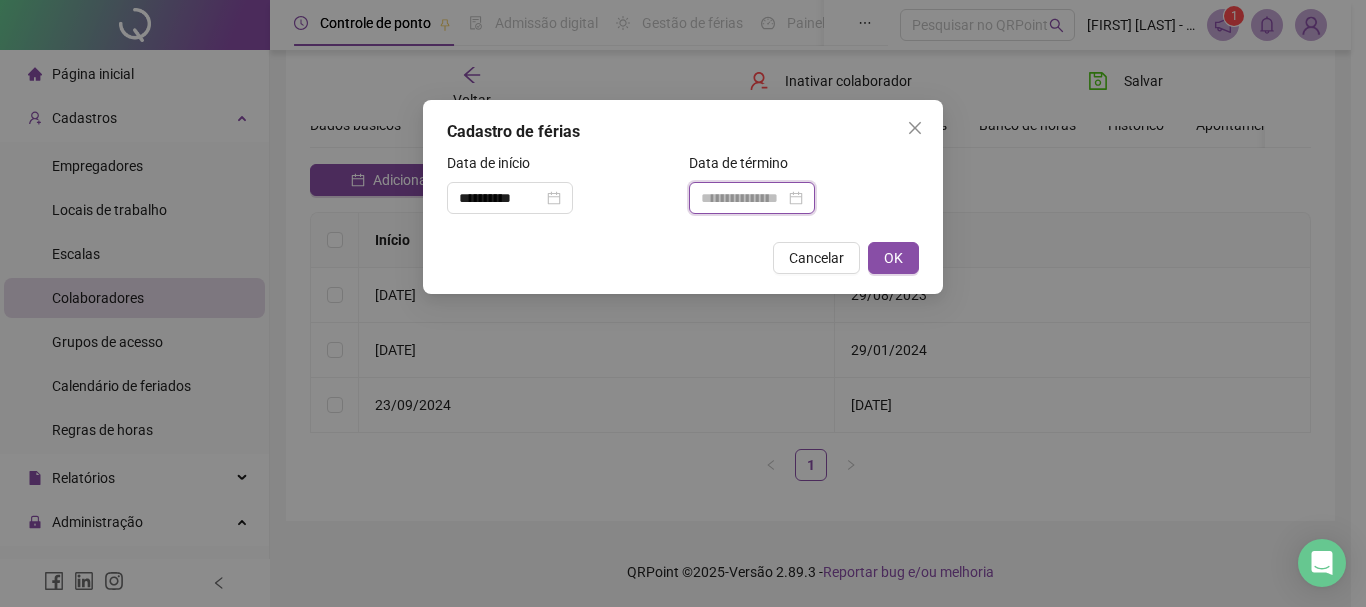 click at bounding box center (743, 198) 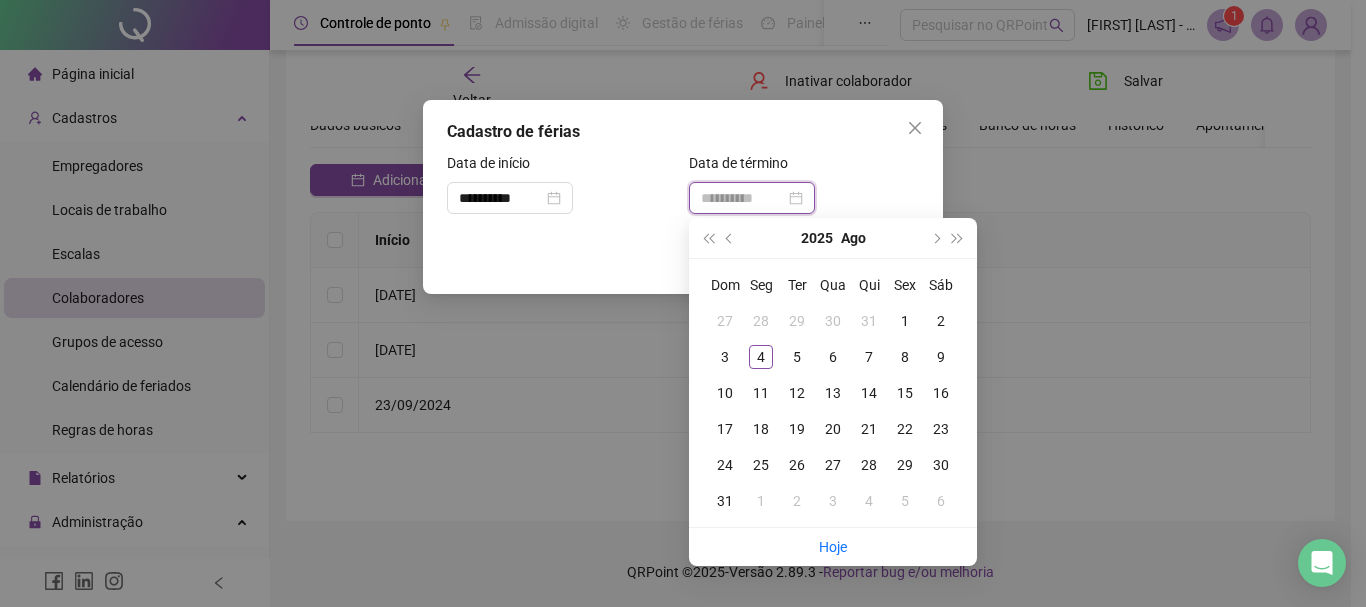 type on "**********" 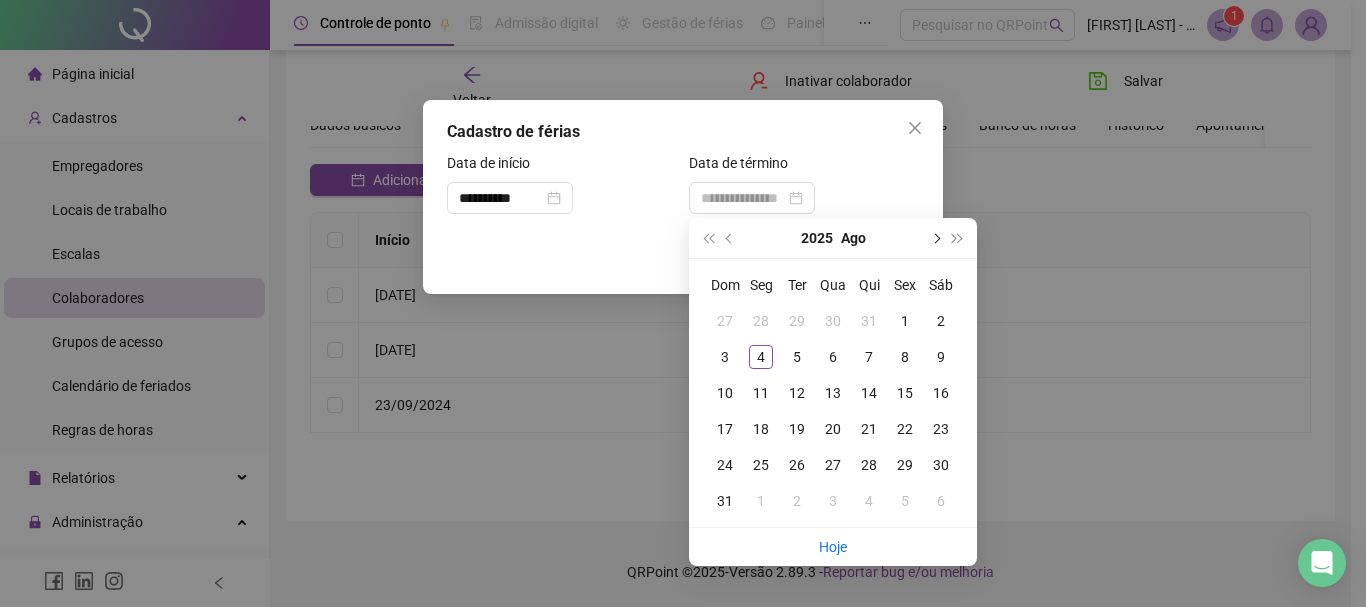 click at bounding box center [935, 238] 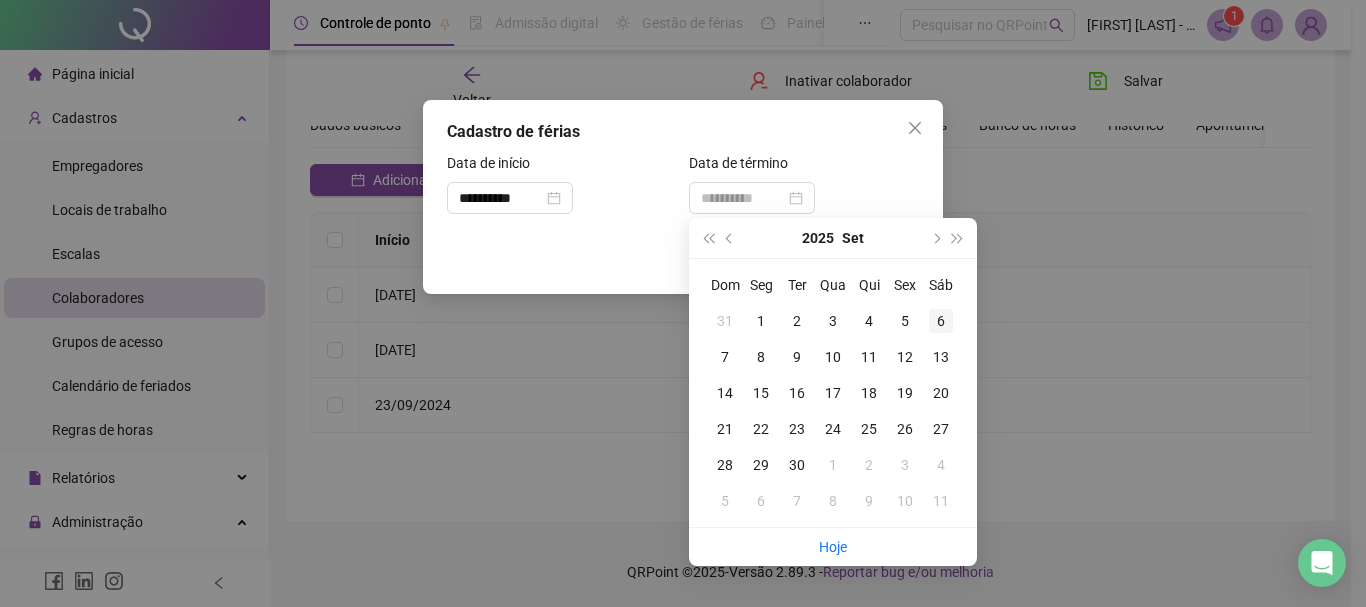 type on "**********" 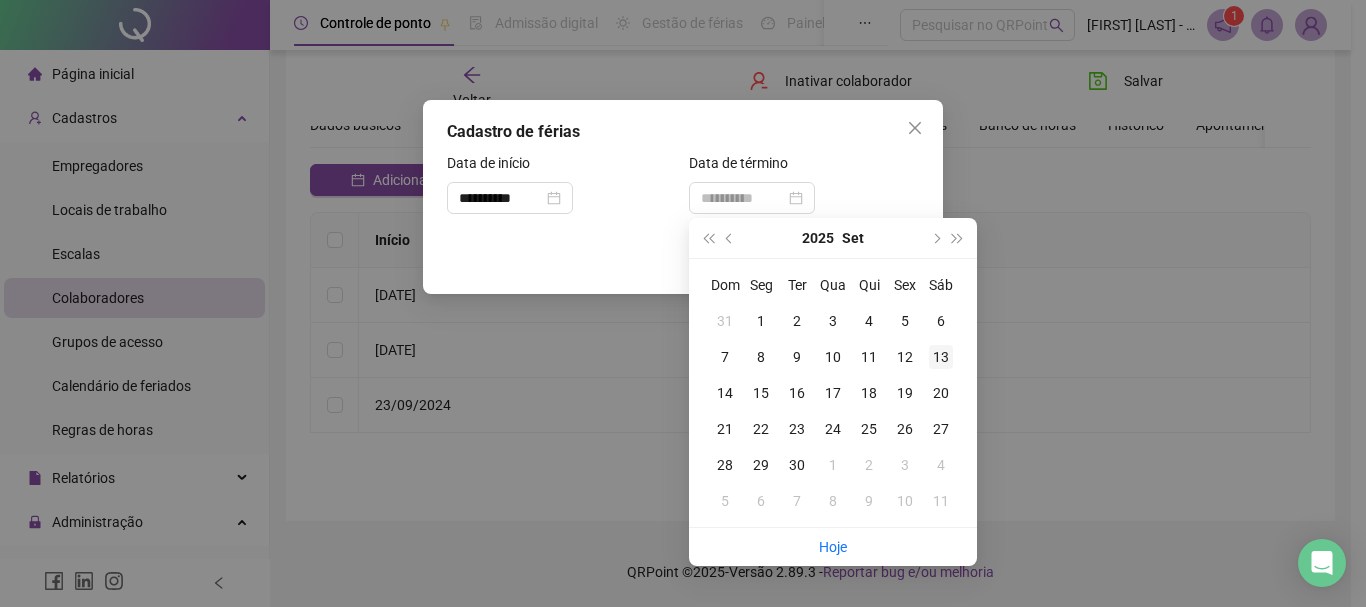 type on "**********" 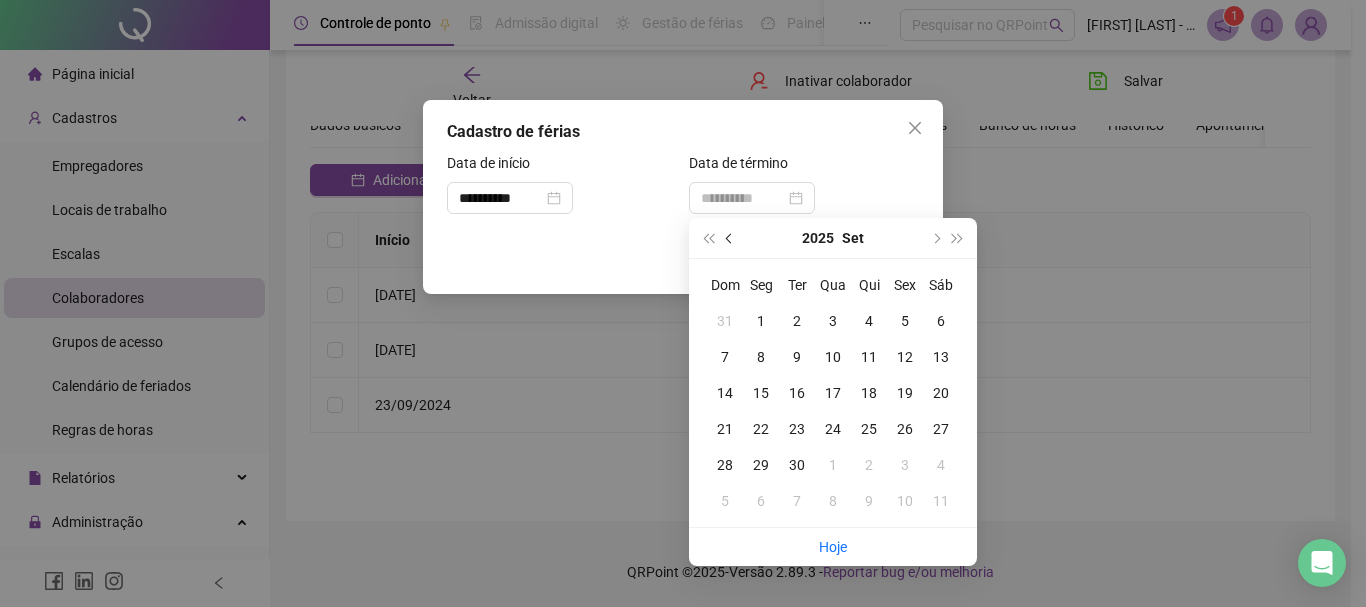 type on "**********" 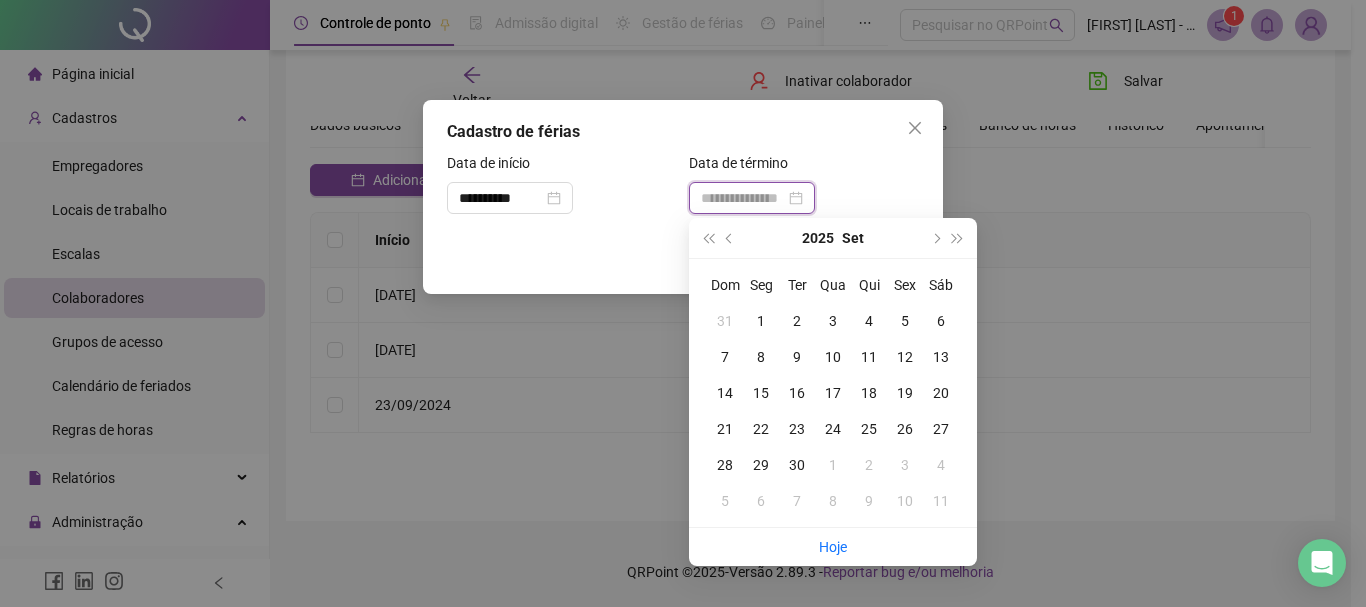click at bounding box center (743, 198) 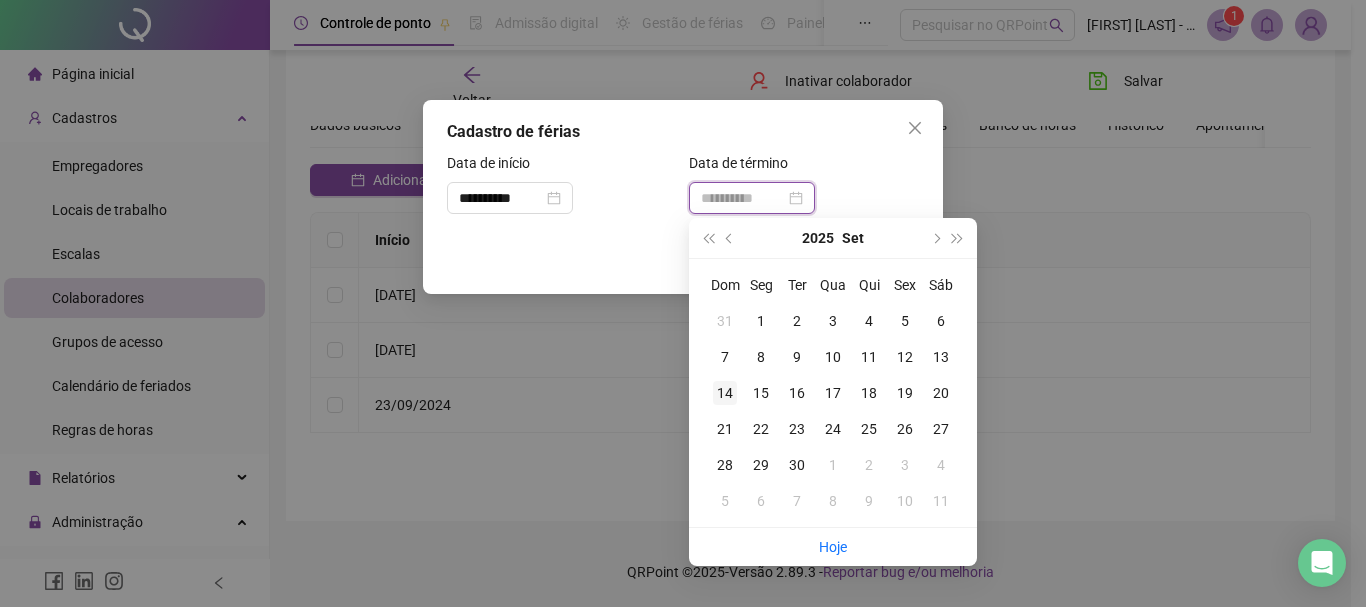 type on "**********" 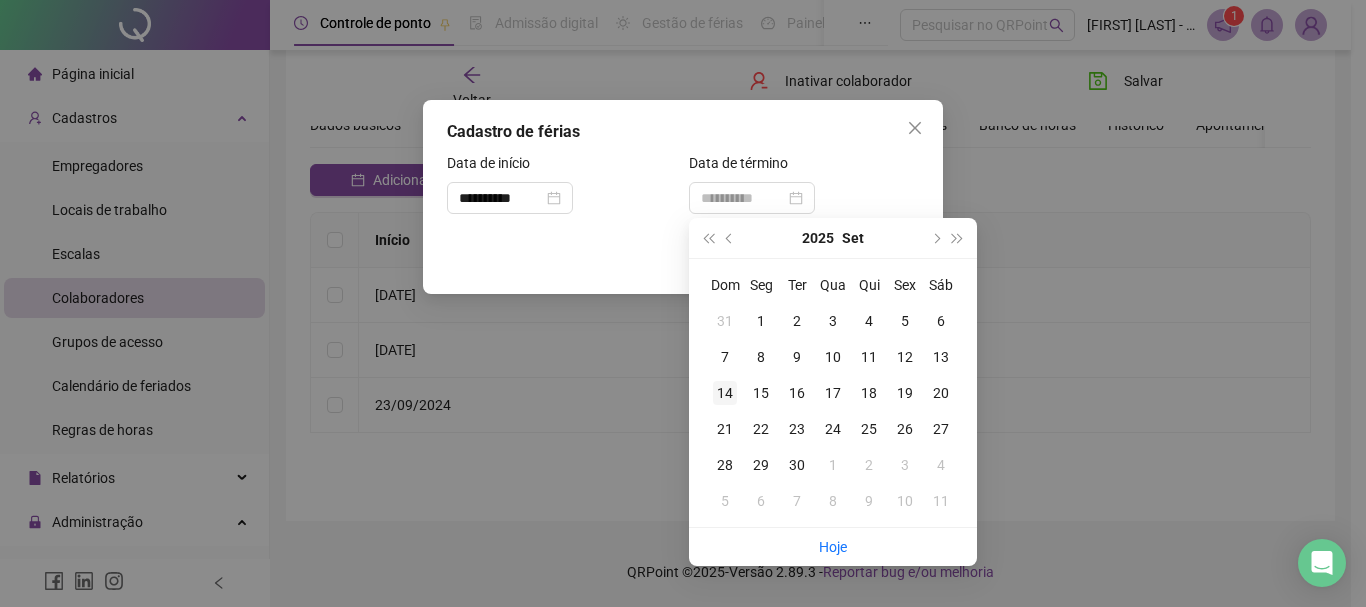 click on "14" at bounding box center (725, 393) 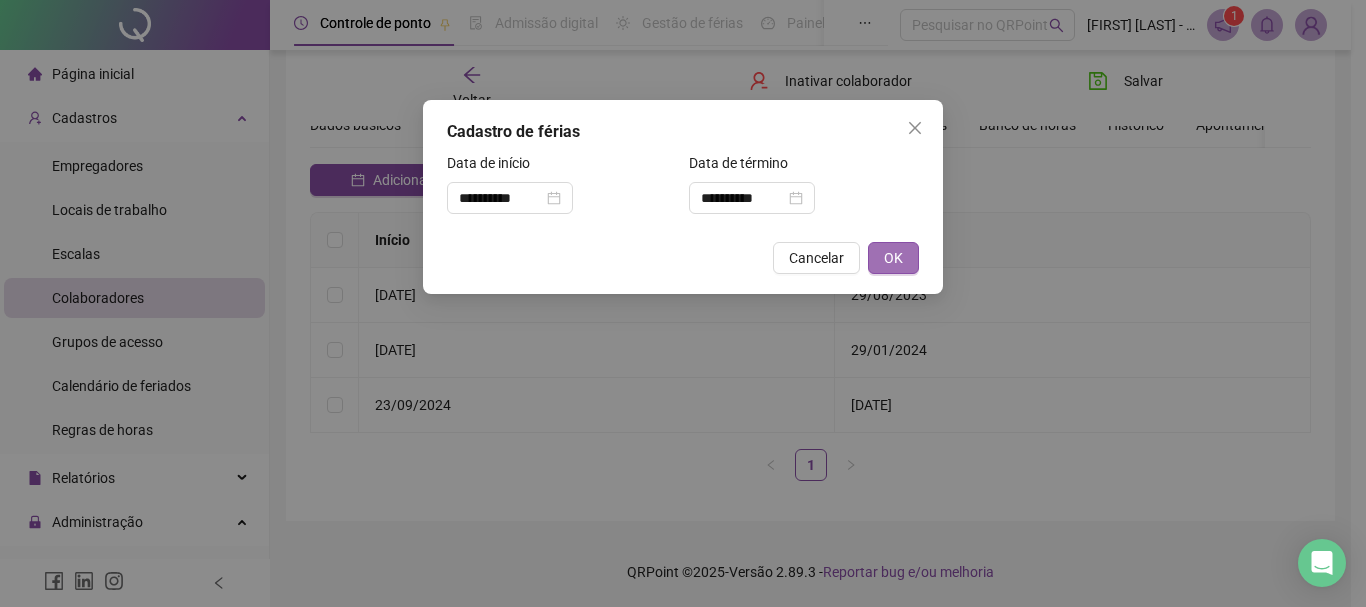 click on "OK" at bounding box center [893, 258] 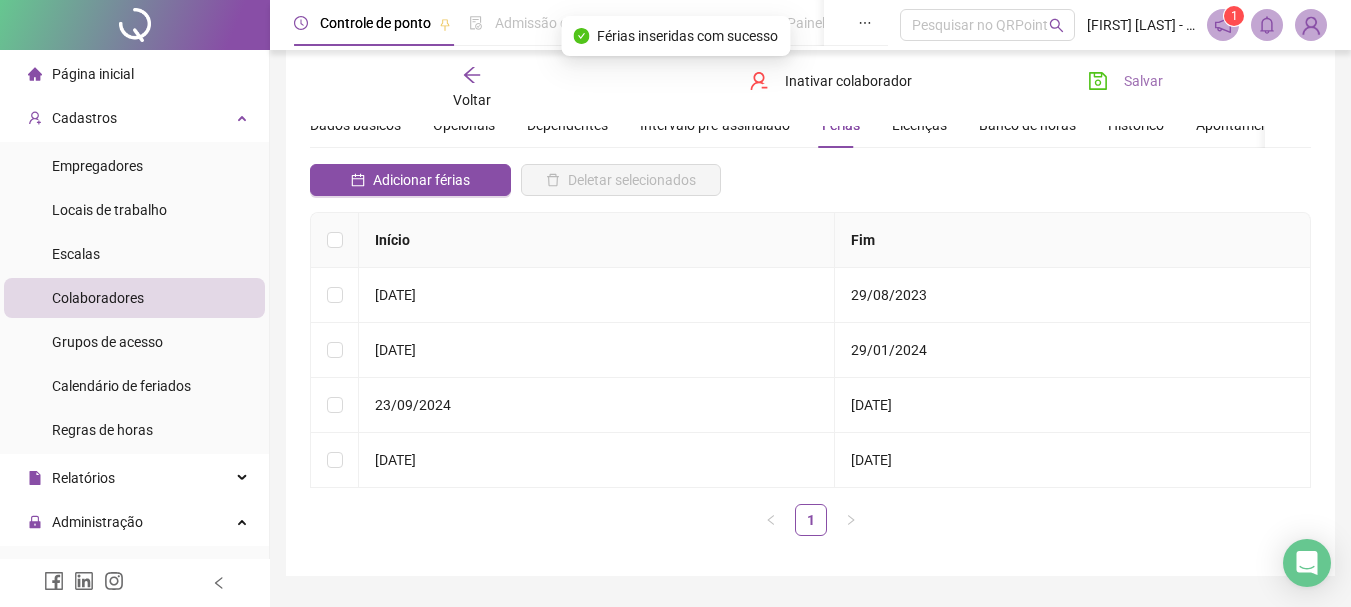 click on "Salvar" at bounding box center (1143, 81) 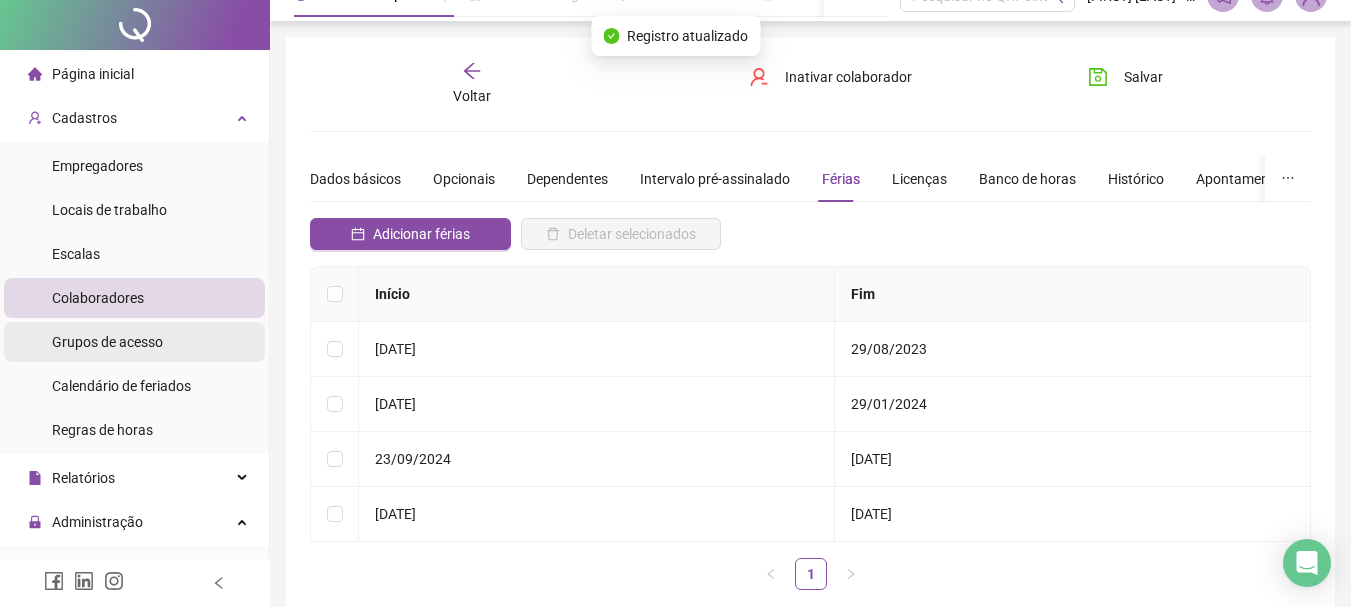 scroll, scrollTop: 0, scrollLeft: 0, axis: both 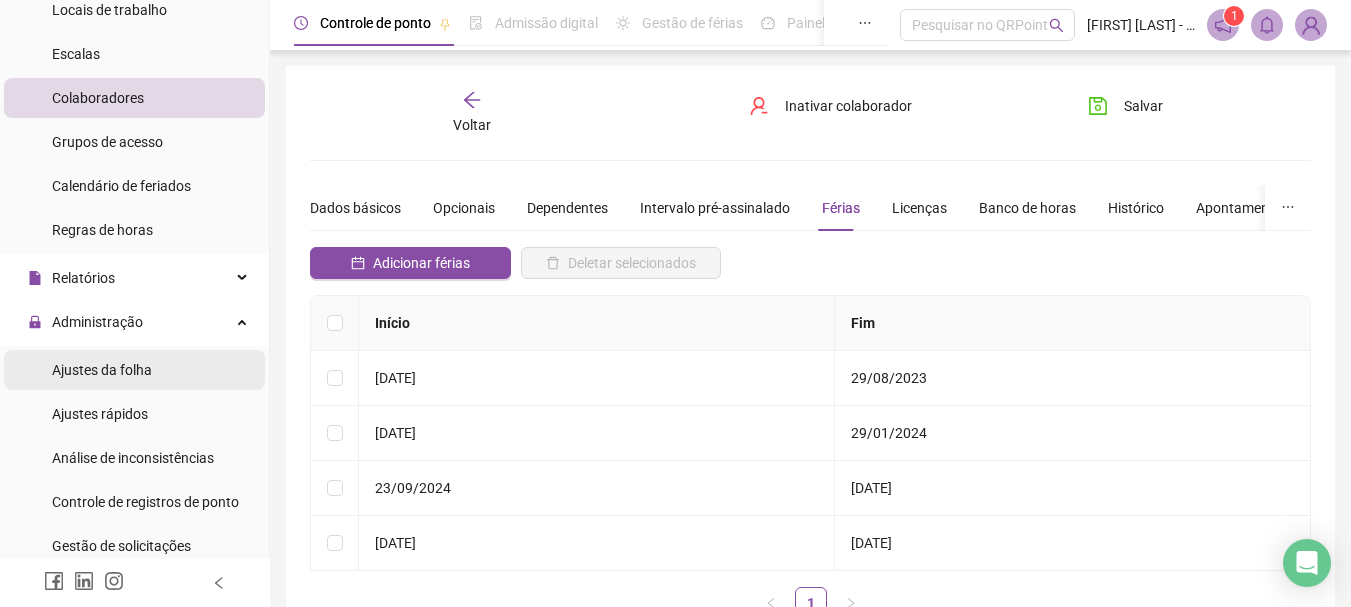 click on "Ajustes da folha" at bounding box center (102, 370) 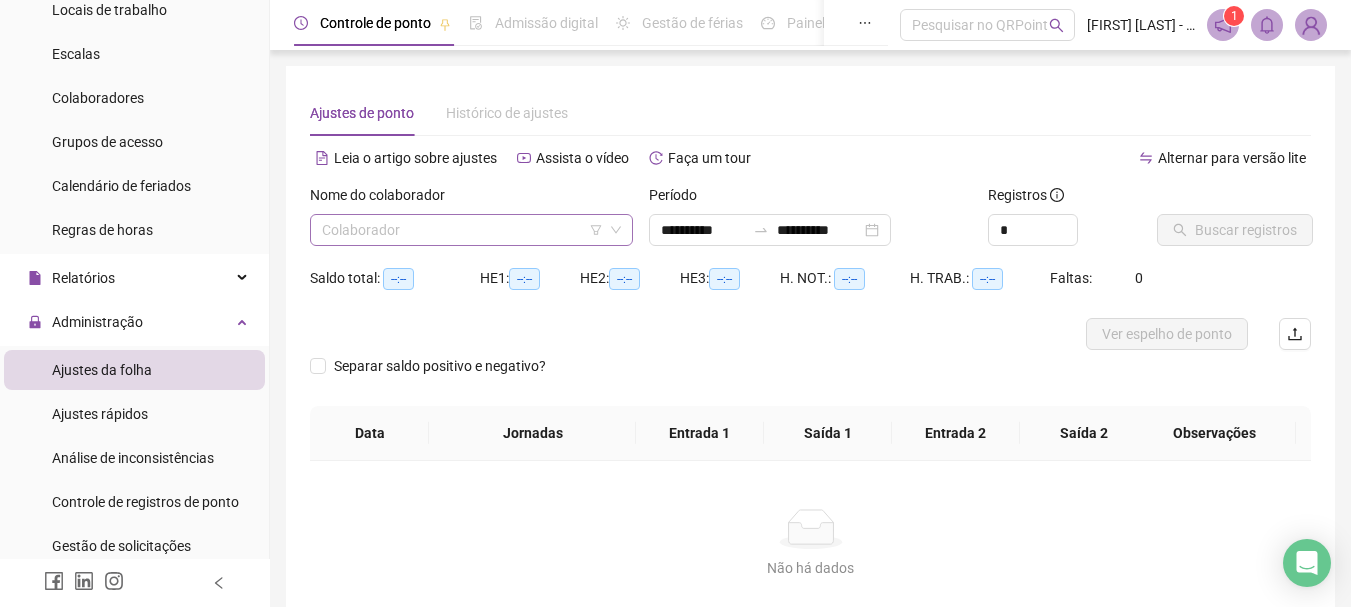 click at bounding box center [462, 230] 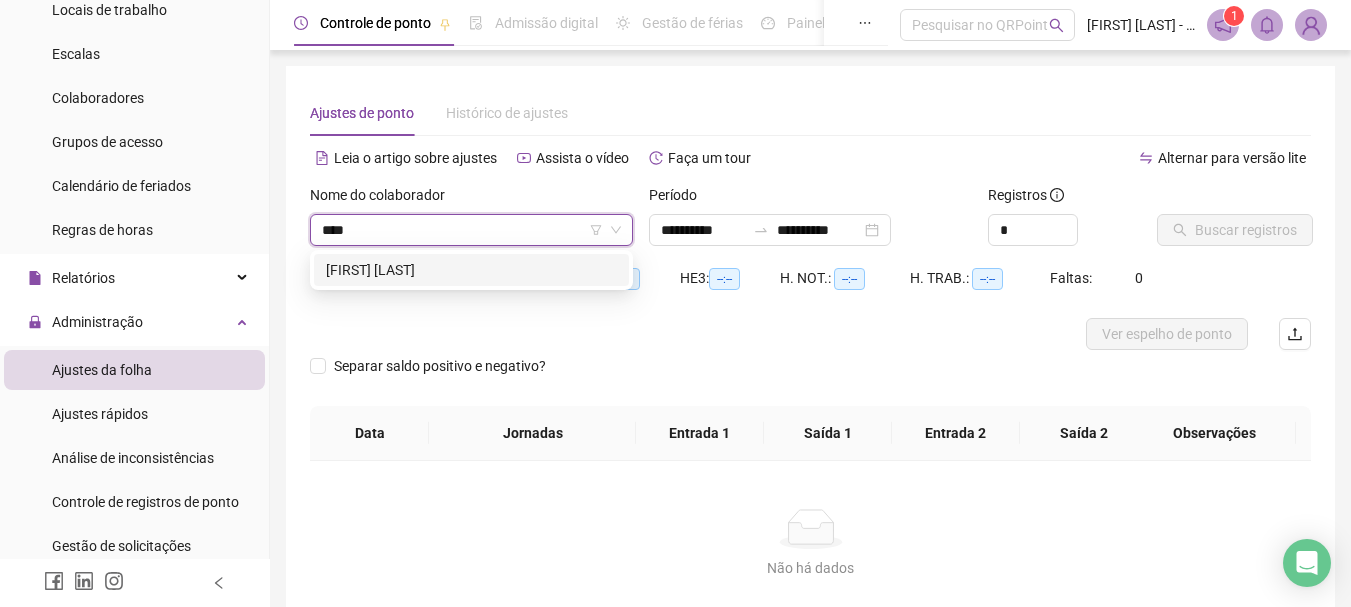 type on "****" 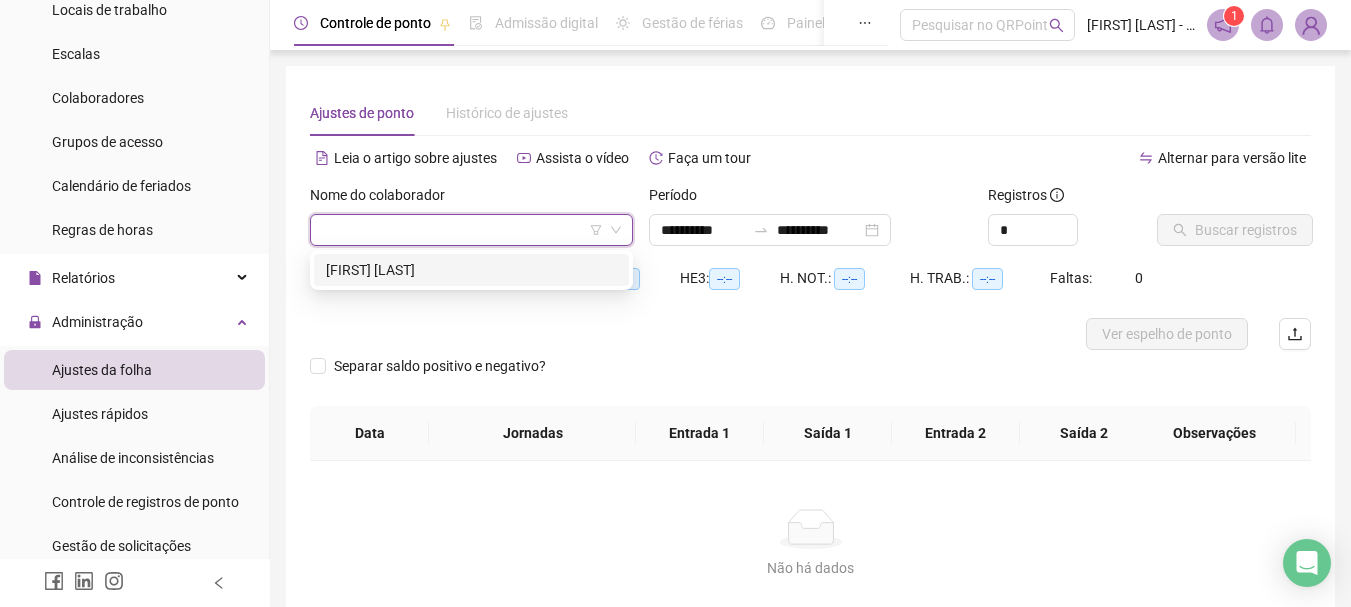 click at bounding box center (685, 334) 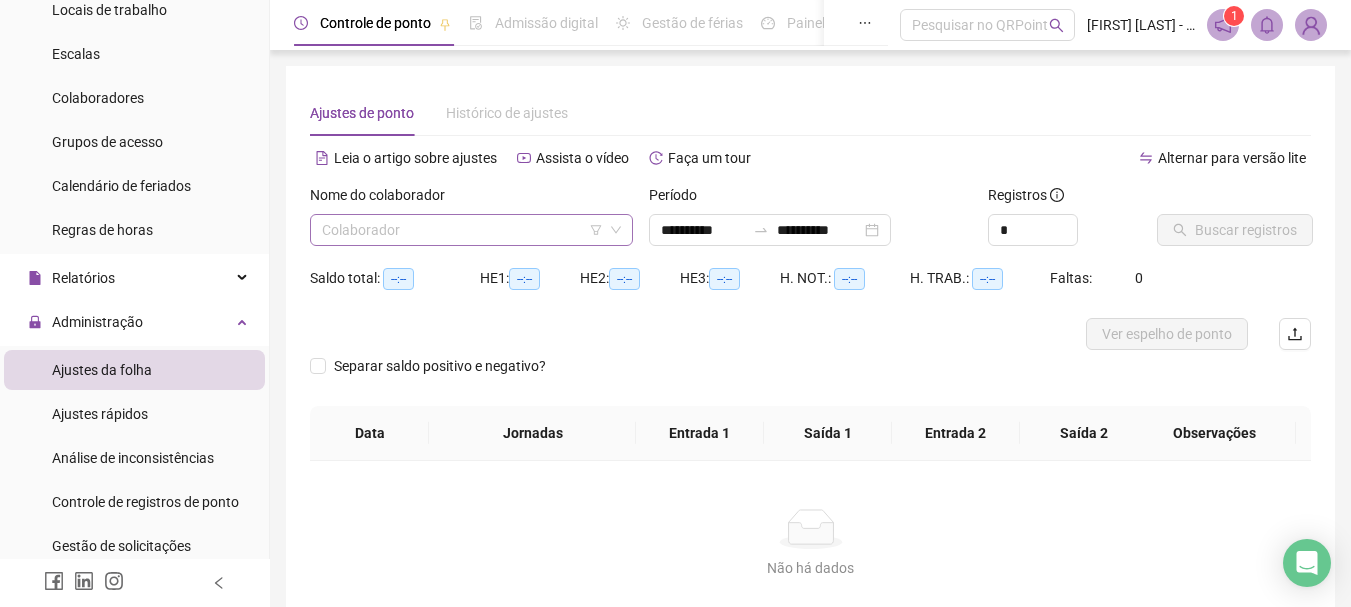 click at bounding box center (462, 230) 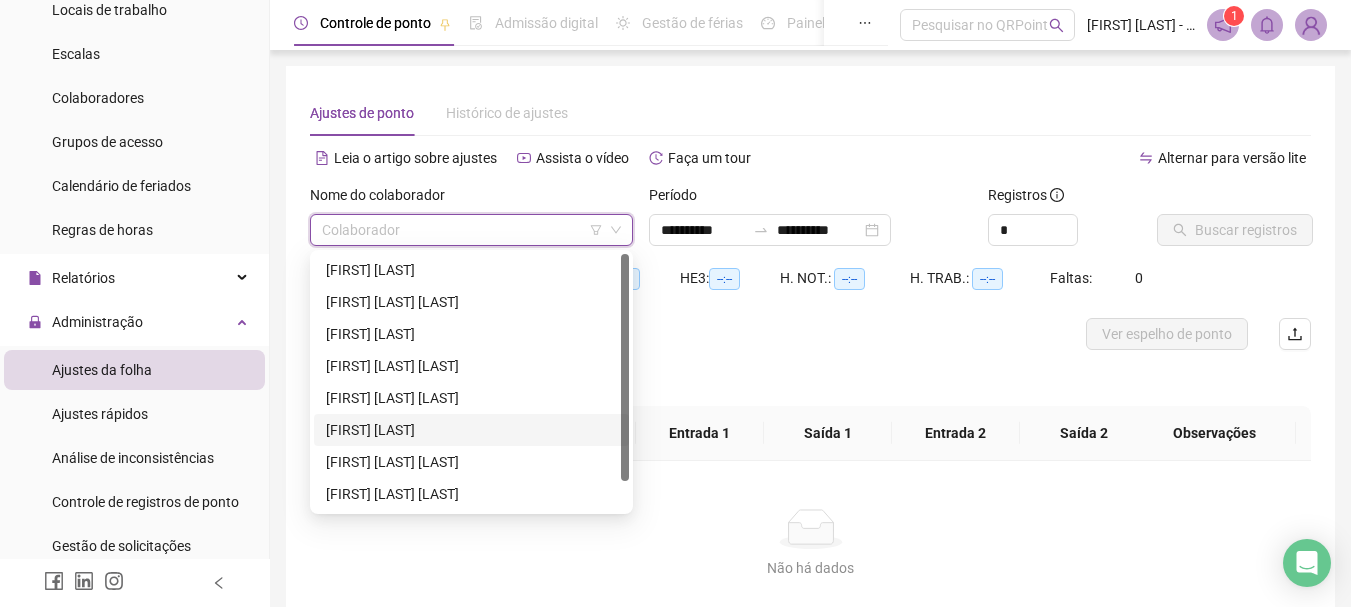 click on "[FIRST] [LAST]" at bounding box center [471, 430] 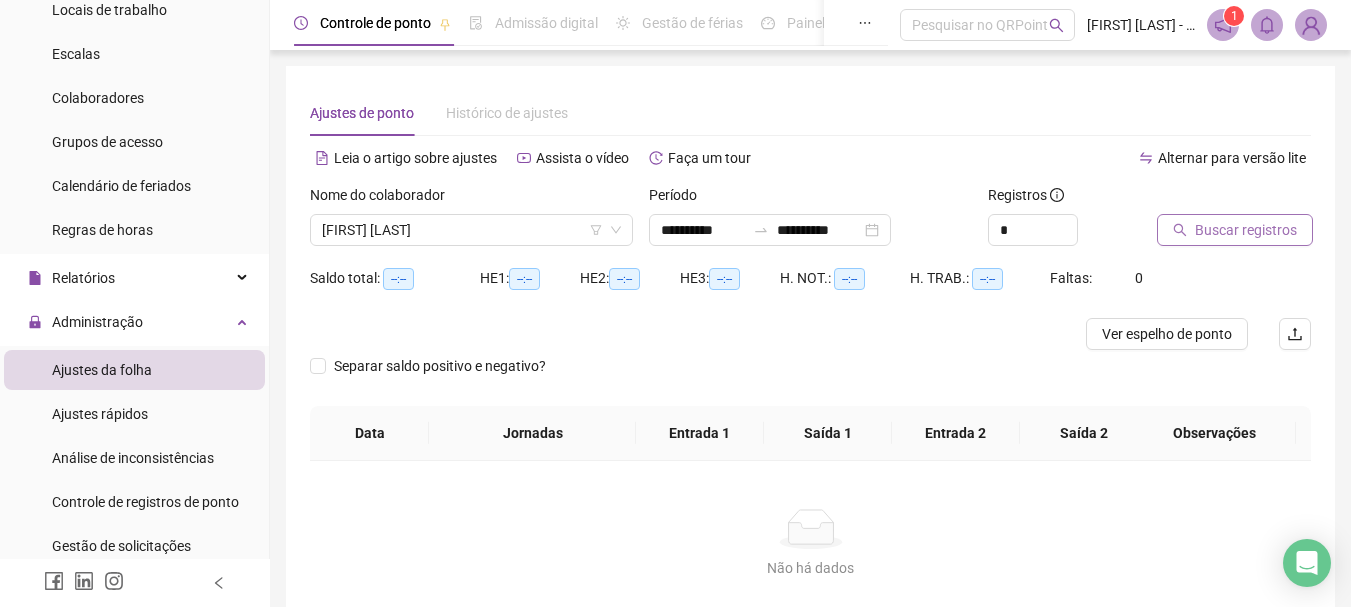 click on "Buscar registros" at bounding box center [1246, 230] 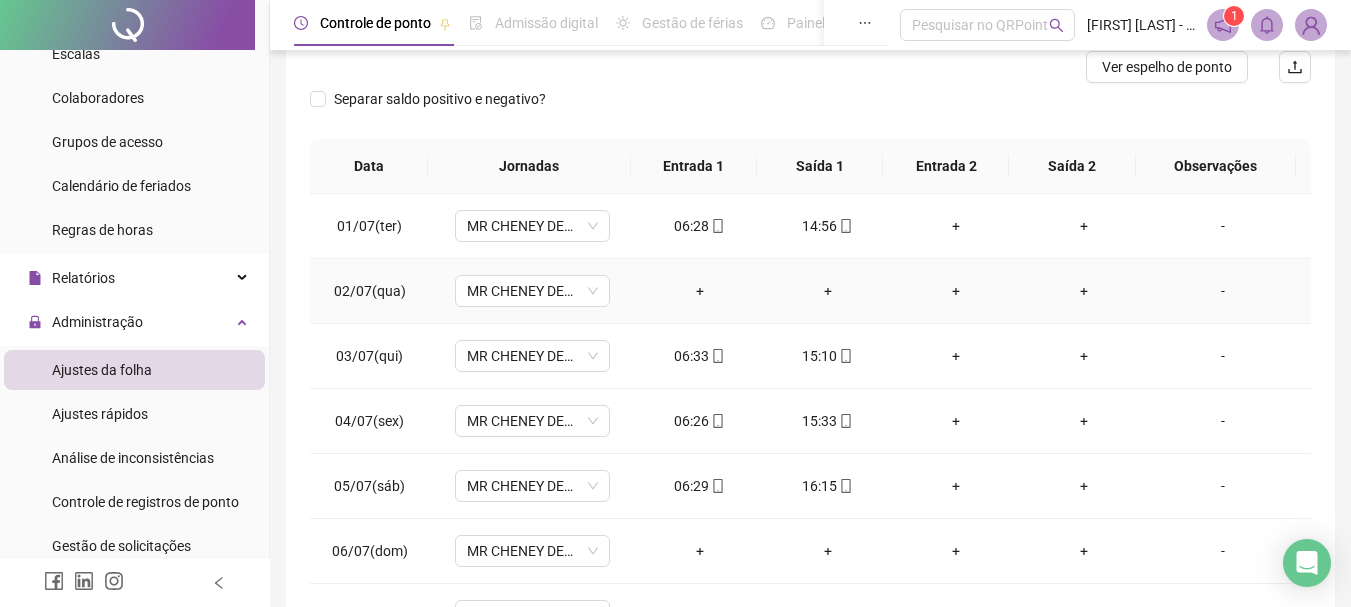 scroll, scrollTop: 264, scrollLeft: 0, axis: vertical 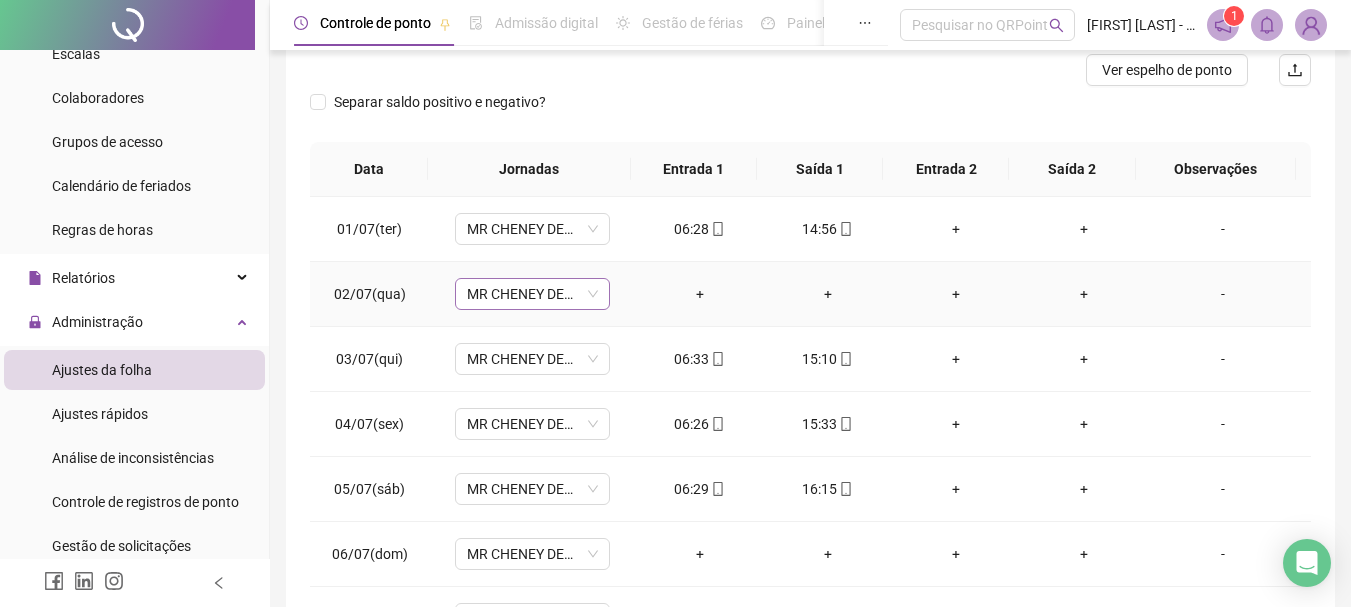 click on "MR CHENEY DELIVERY" at bounding box center (532, 294) 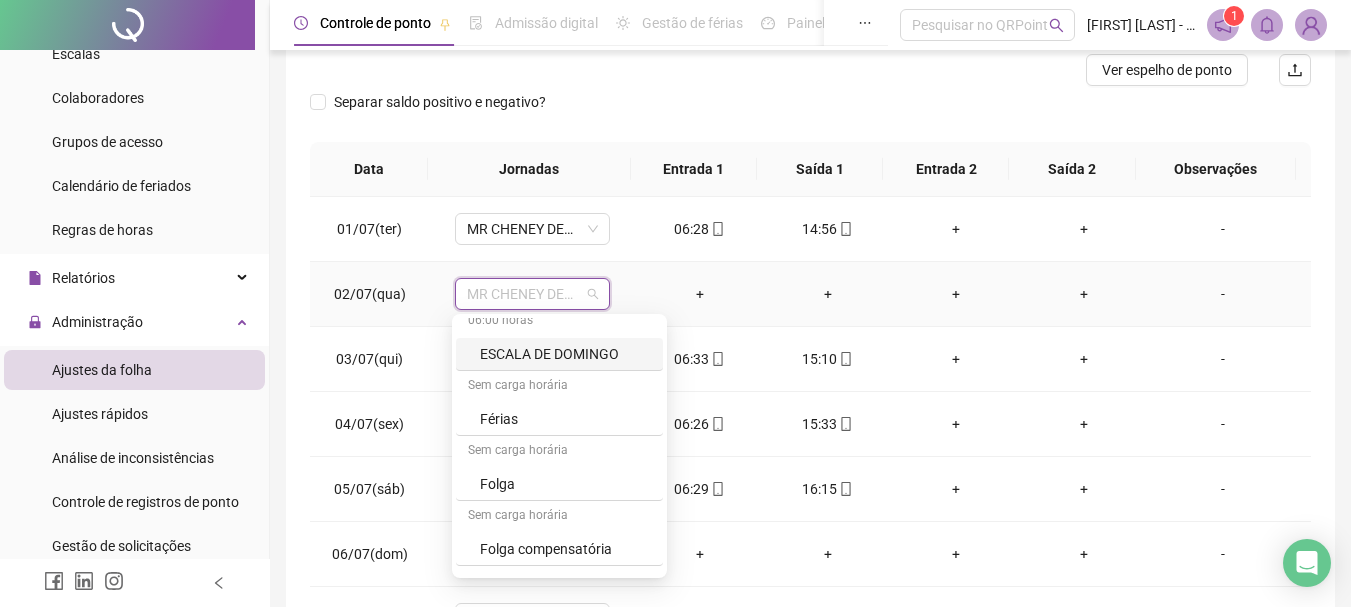 scroll, scrollTop: 300, scrollLeft: 0, axis: vertical 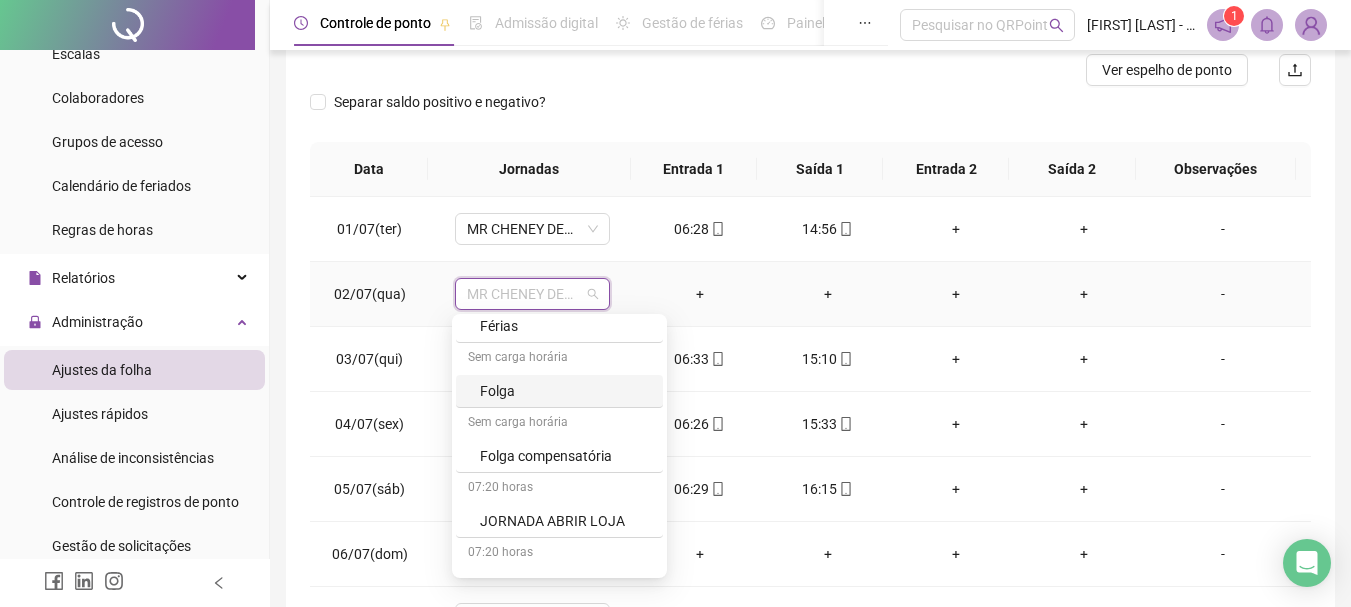 click on "Folga" at bounding box center (565, 391) 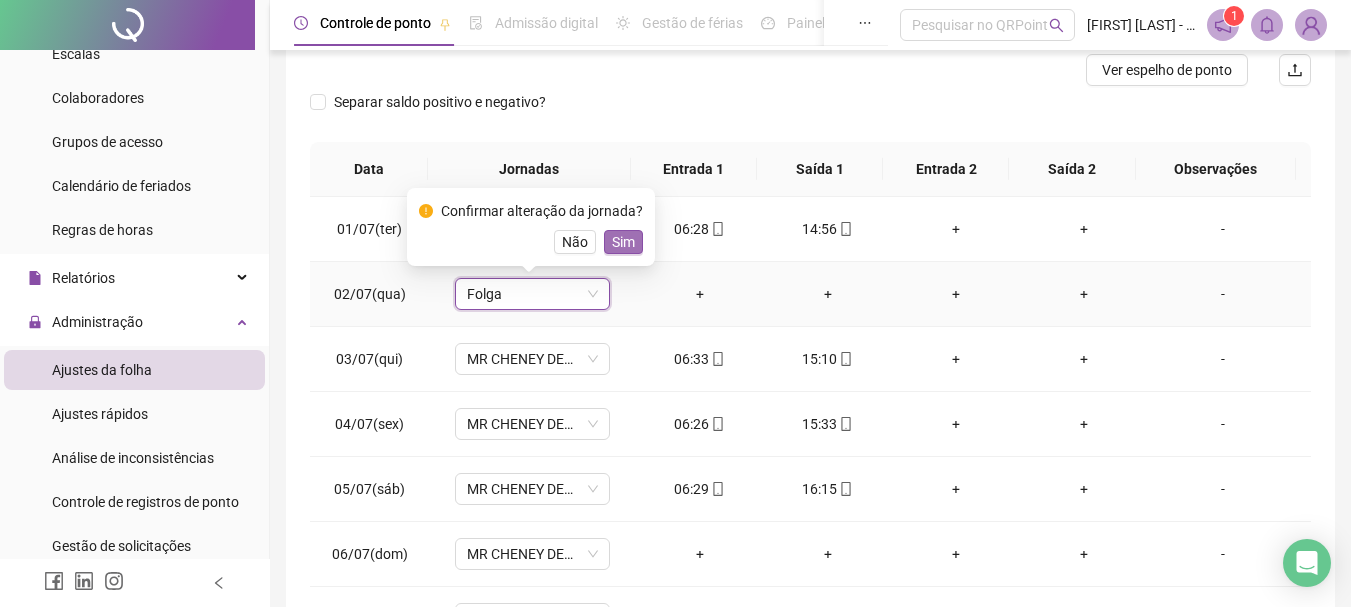click on "Sim" at bounding box center (623, 242) 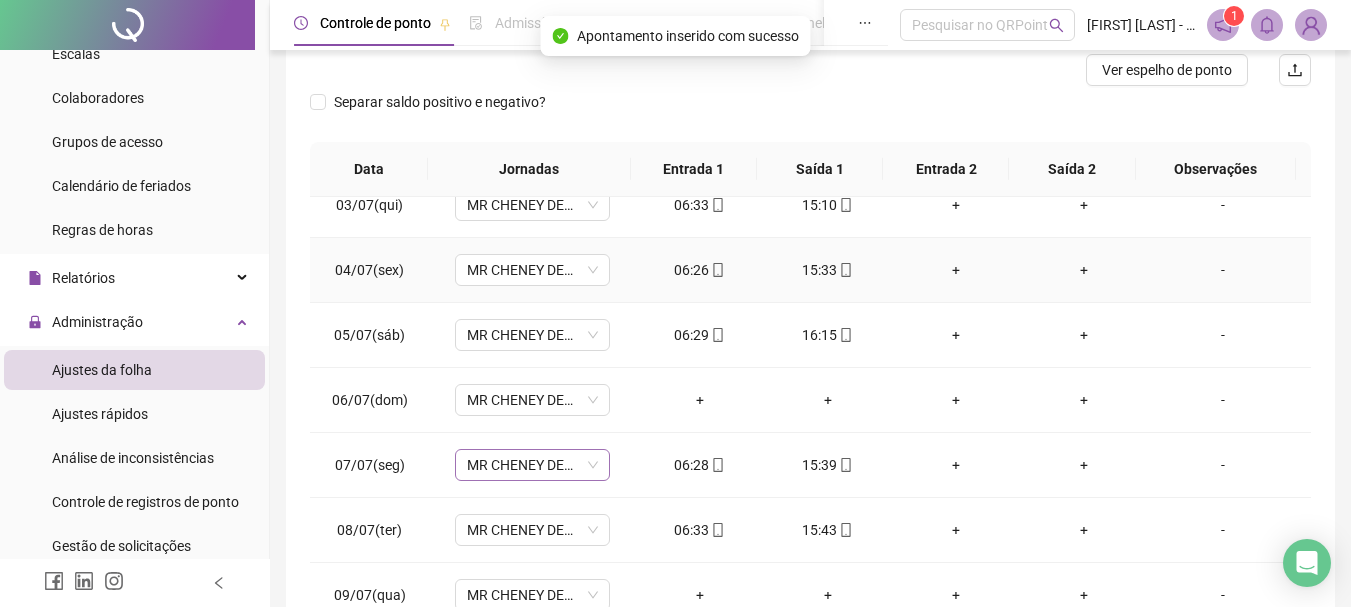 scroll, scrollTop: 200, scrollLeft: 0, axis: vertical 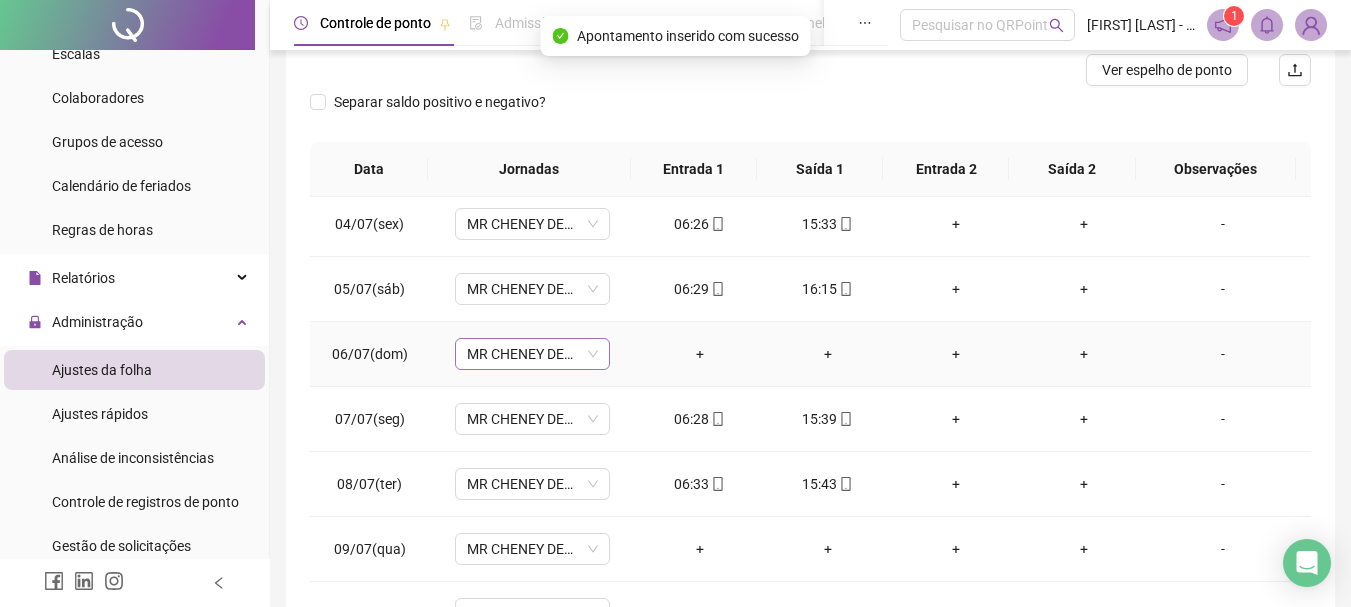 click on "MR CHENEY DELIVERY" at bounding box center (532, 354) 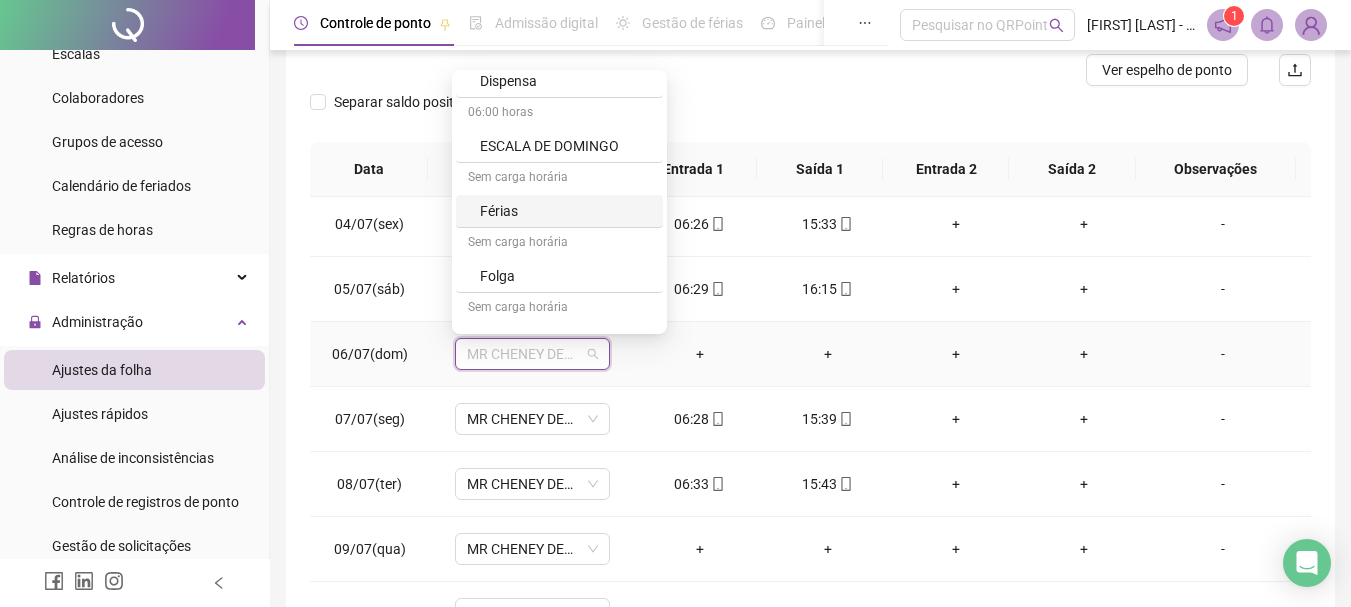 scroll, scrollTop: 200, scrollLeft: 0, axis: vertical 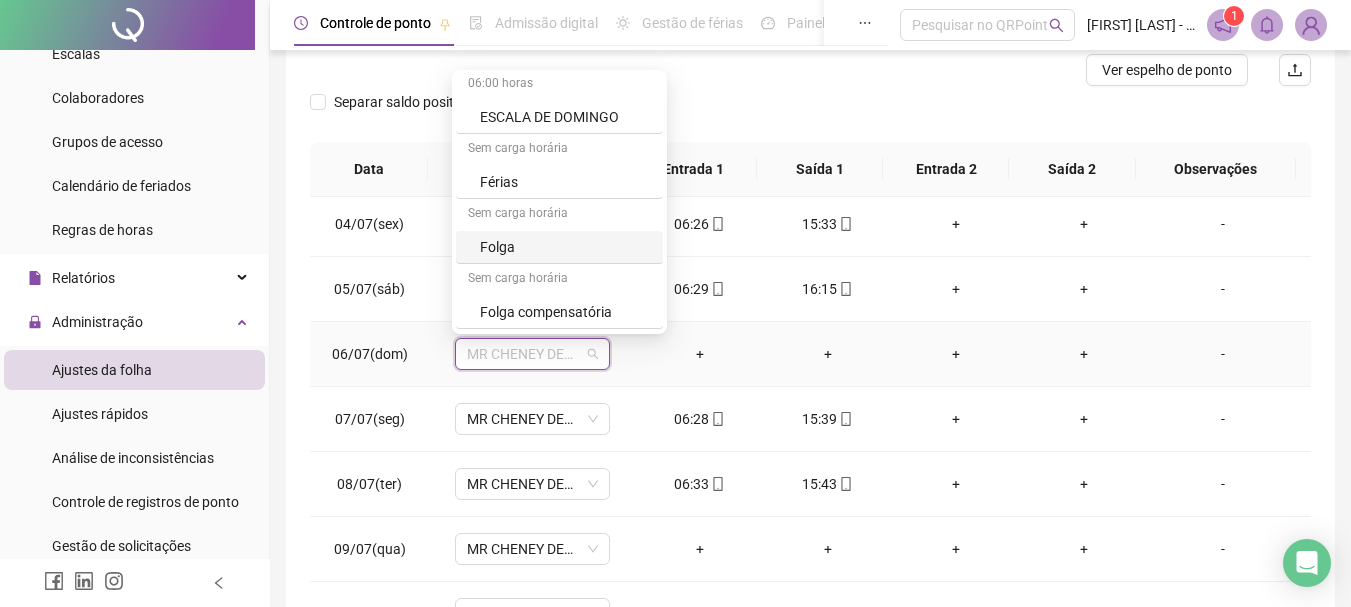 click on "Folga" at bounding box center [565, 247] 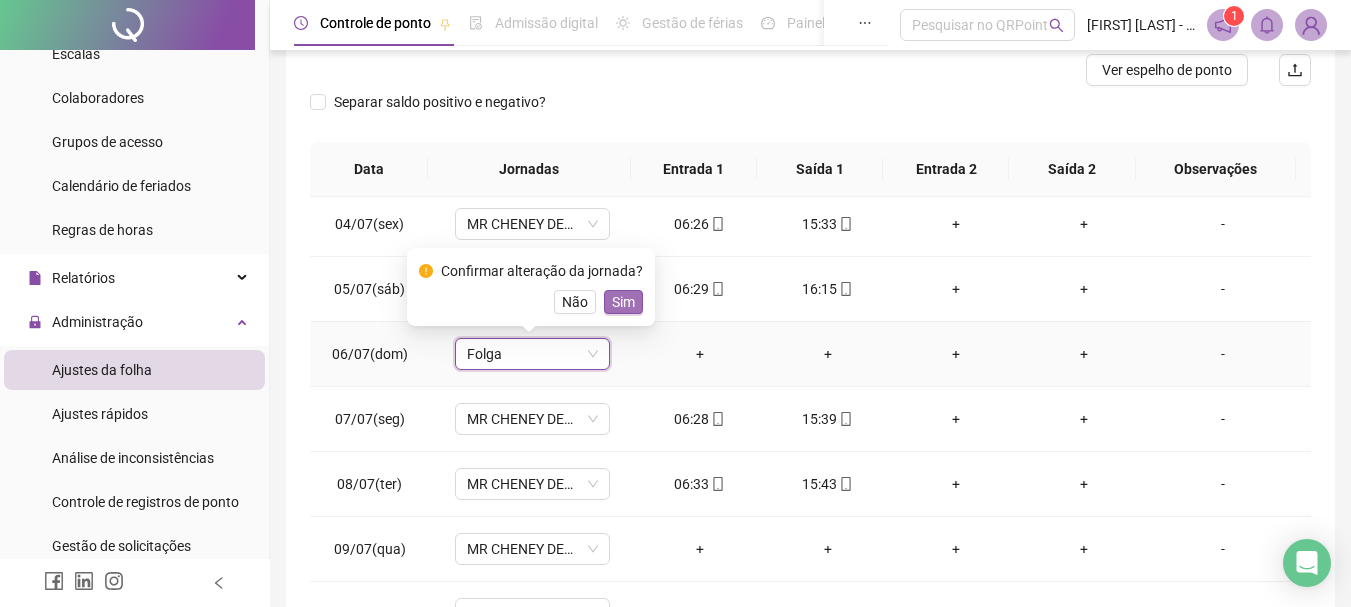 click on "Sim" at bounding box center (623, 302) 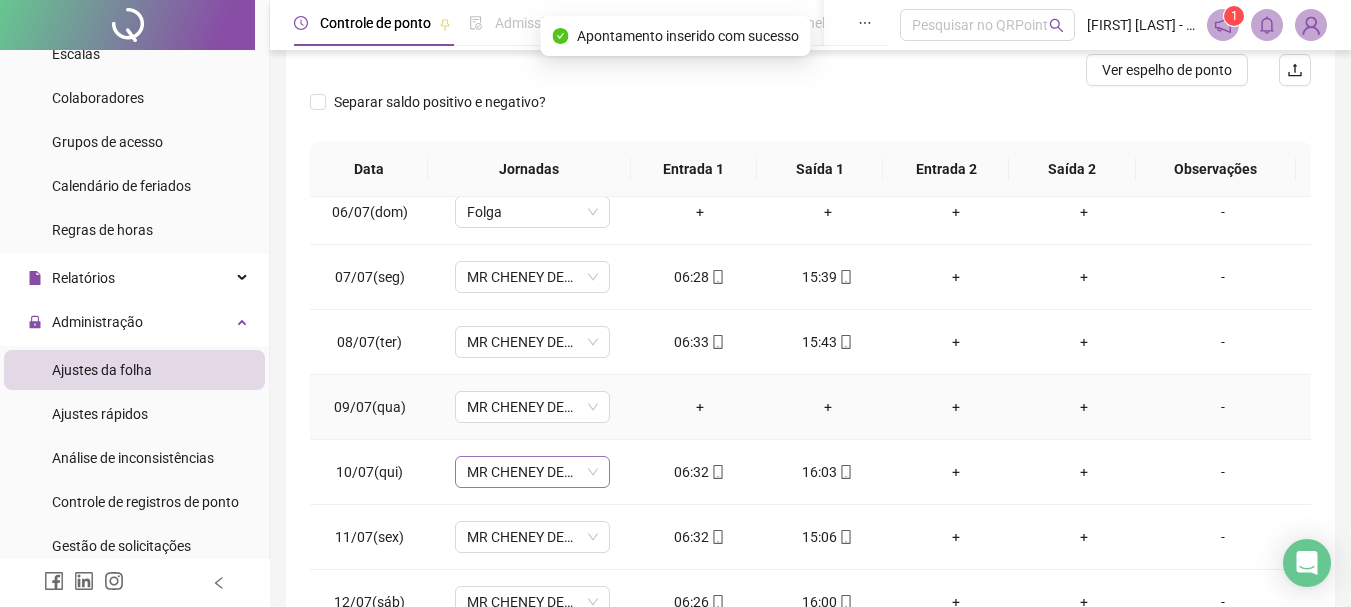 scroll, scrollTop: 400, scrollLeft: 0, axis: vertical 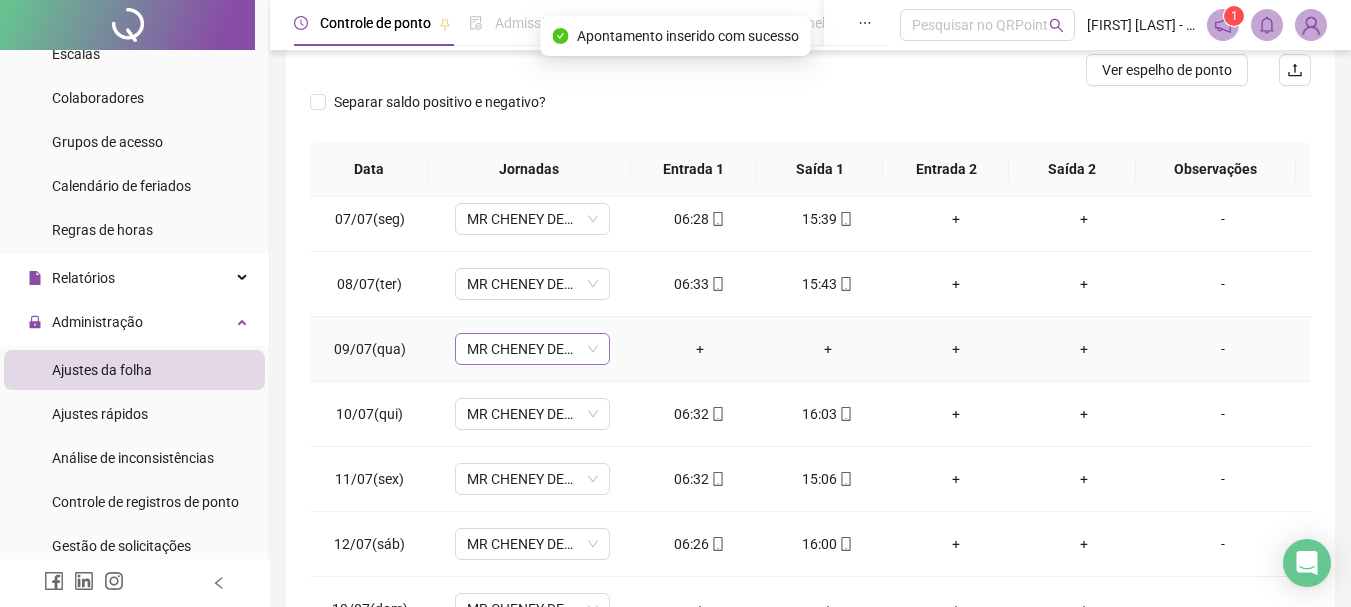 click on "MR CHENEY DELIVERY" at bounding box center [532, 349] 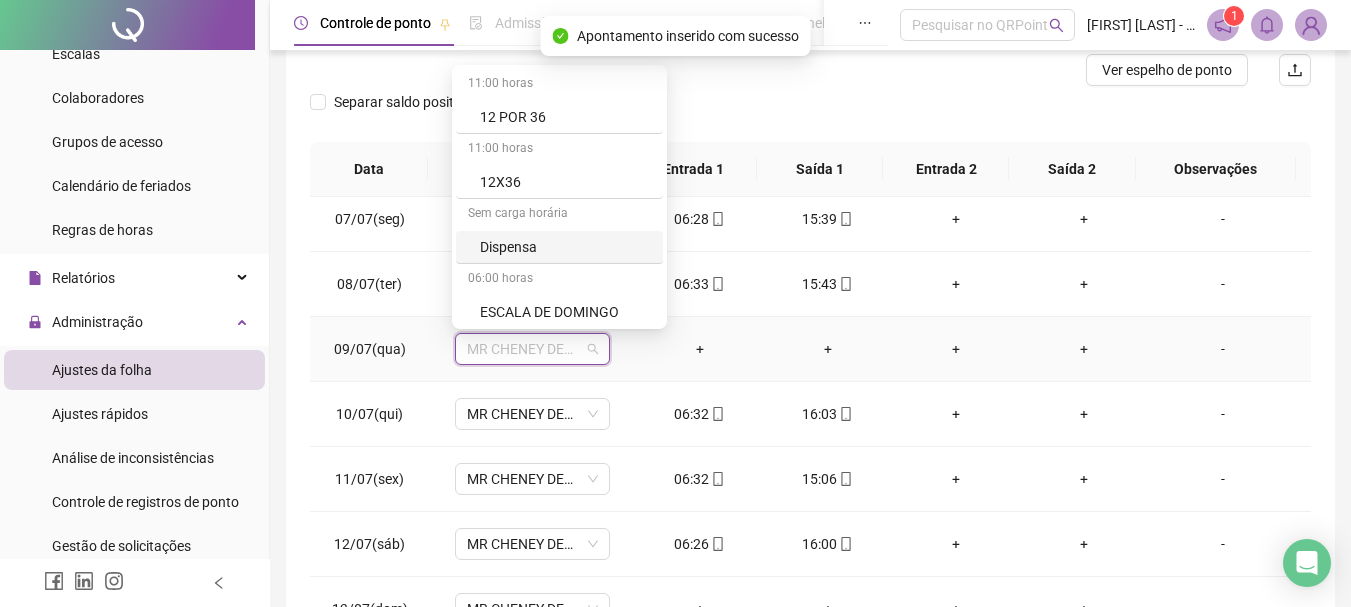 scroll, scrollTop: 200, scrollLeft: 0, axis: vertical 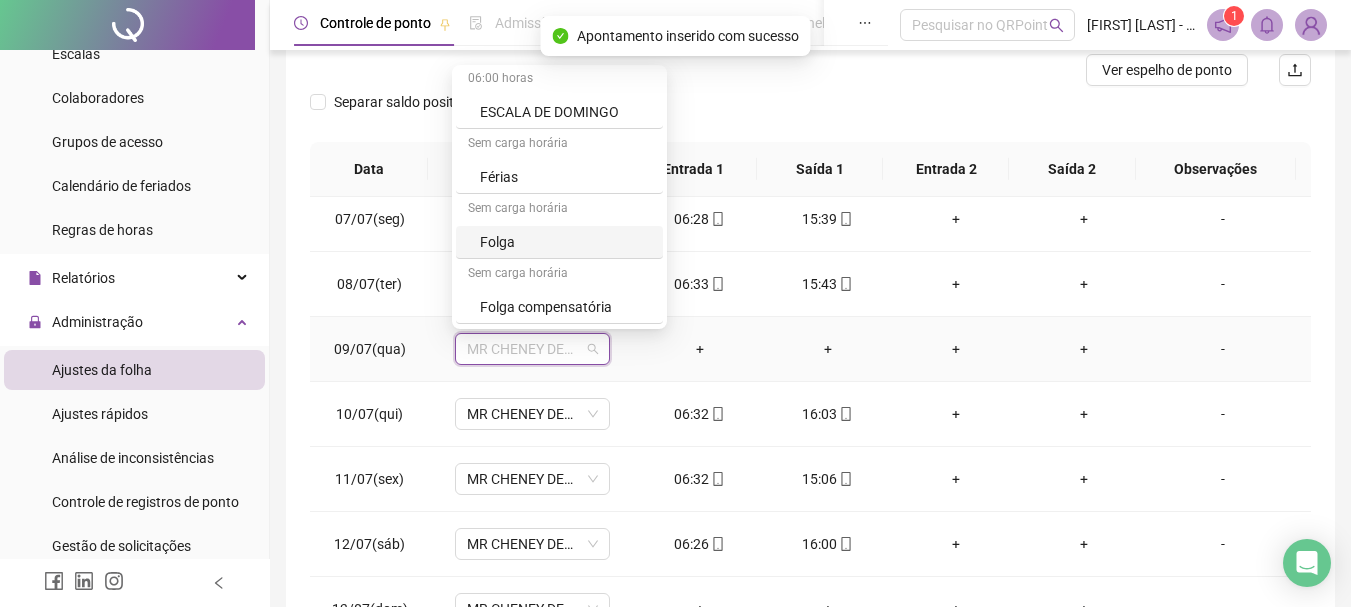 click on "Folga" at bounding box center [565, 242] 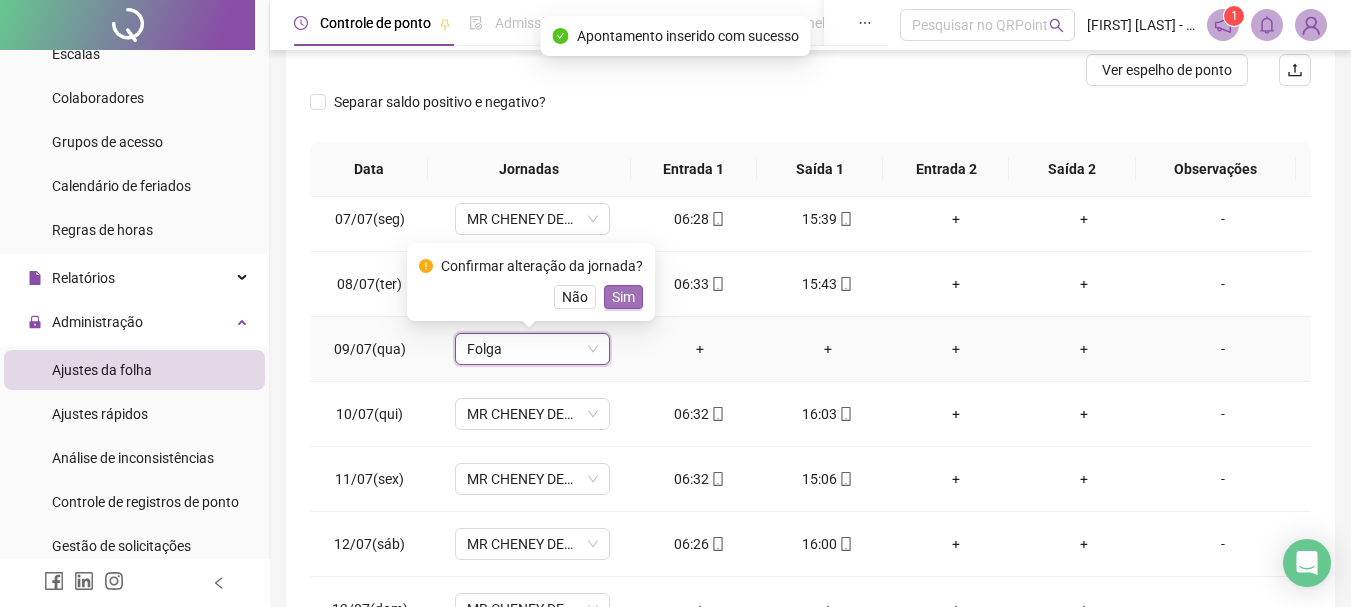click on "Sim" at bounding box center (623, 297) 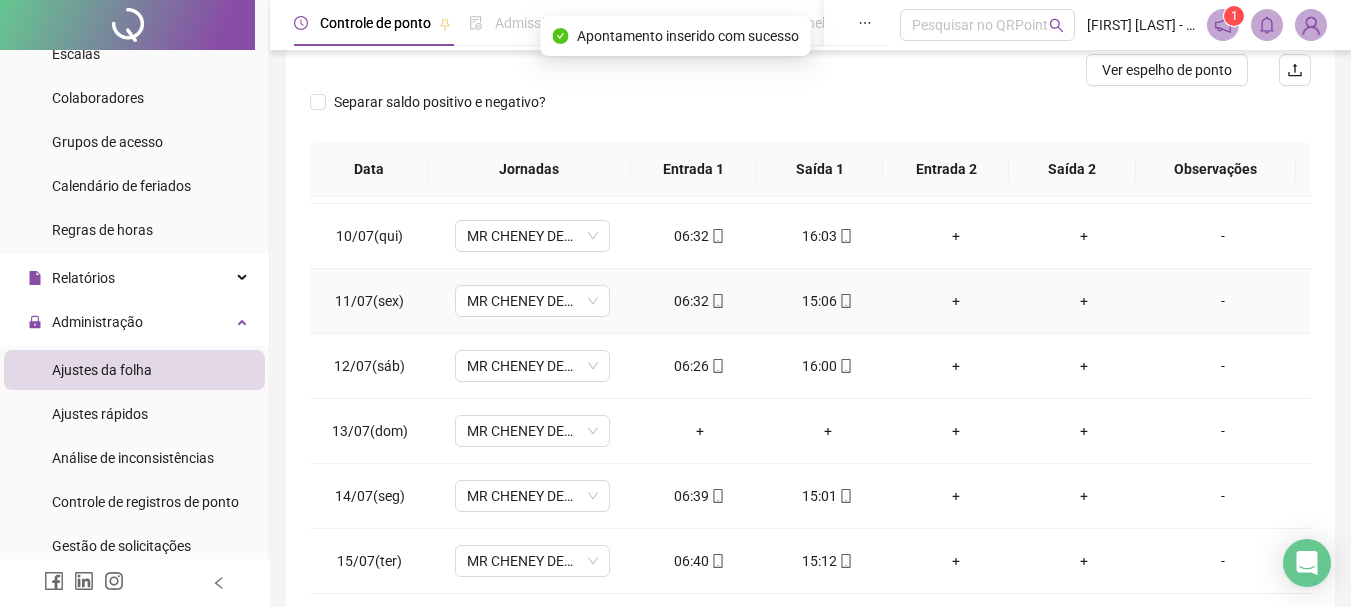 scroll, scrollTop: 700, scrollLeft: 0, axis: vertical 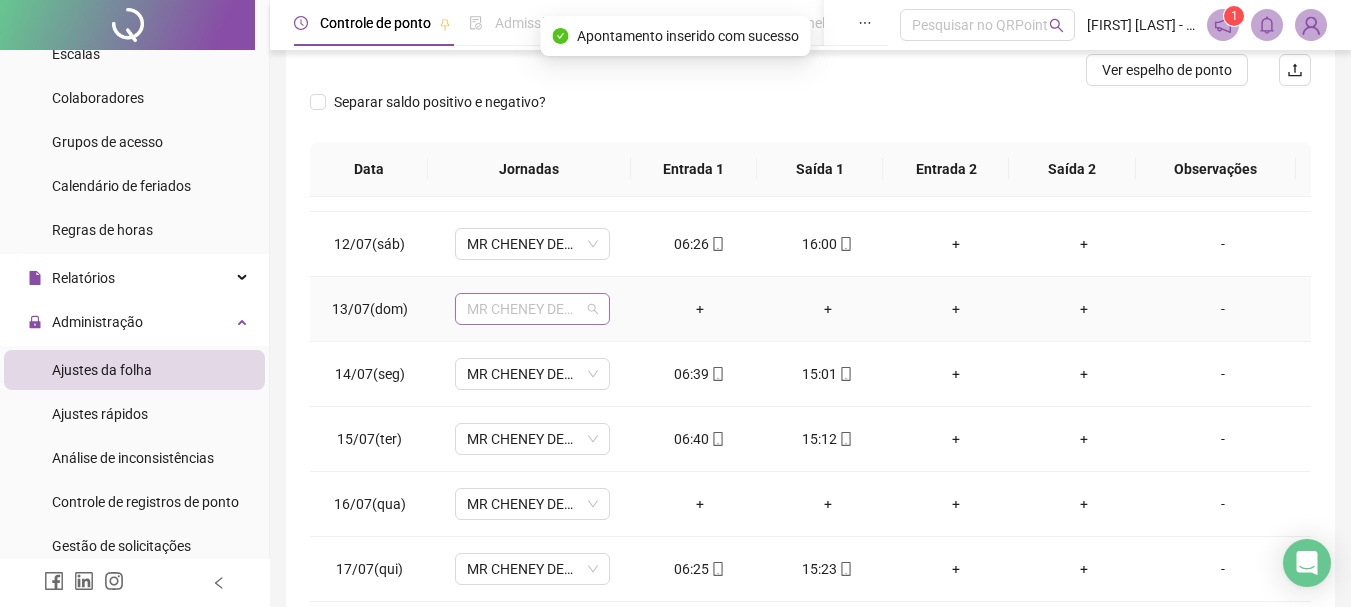 click on "MR CHENEY DELIVERY" at bounding box center [532, 309] 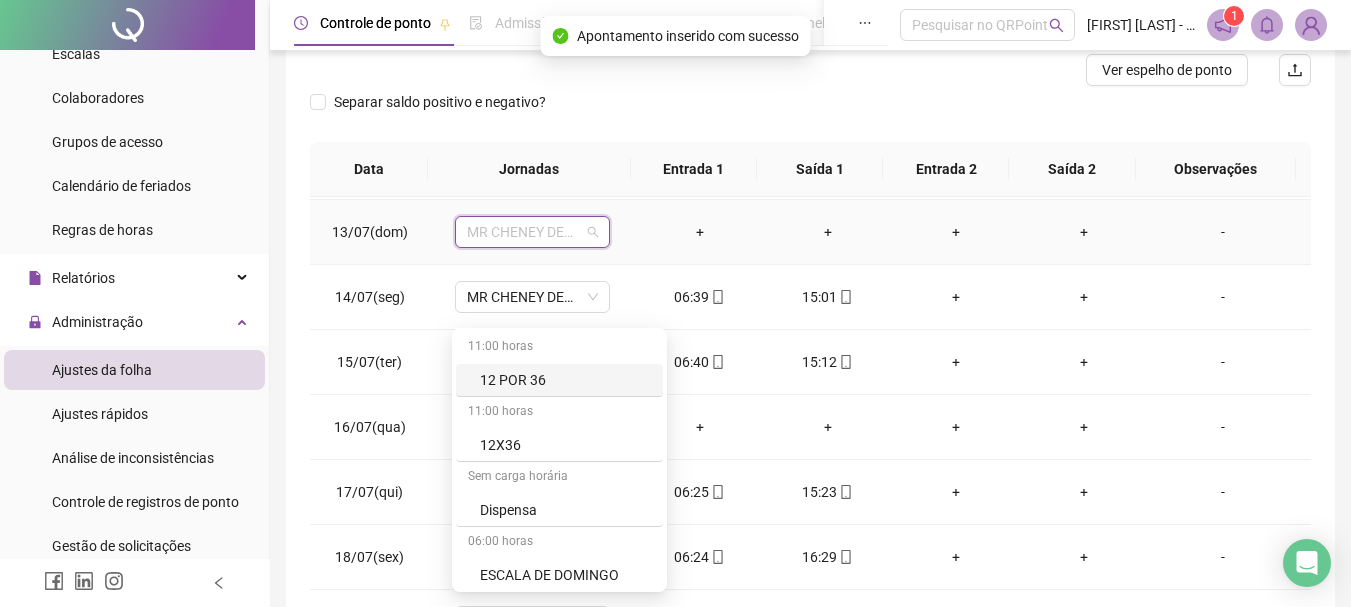 scroll, scrollTop: 900, scrollLeft: 0, axis: vertical 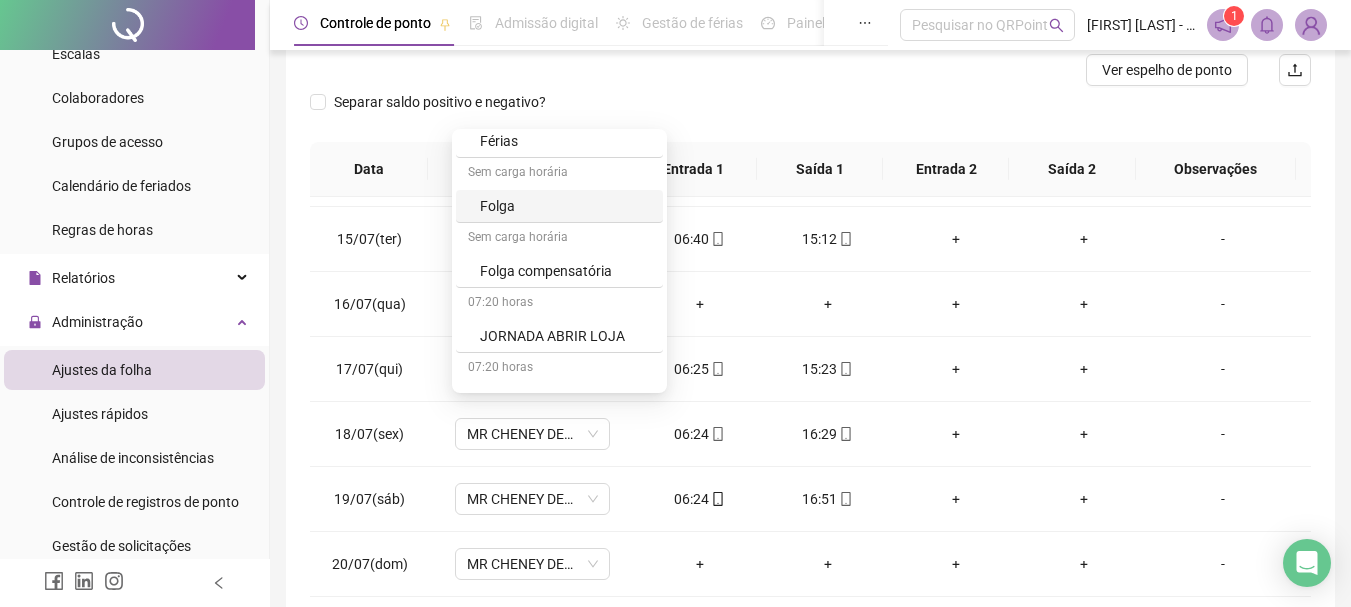 click on "Folga" at bounding box center (559, 206) 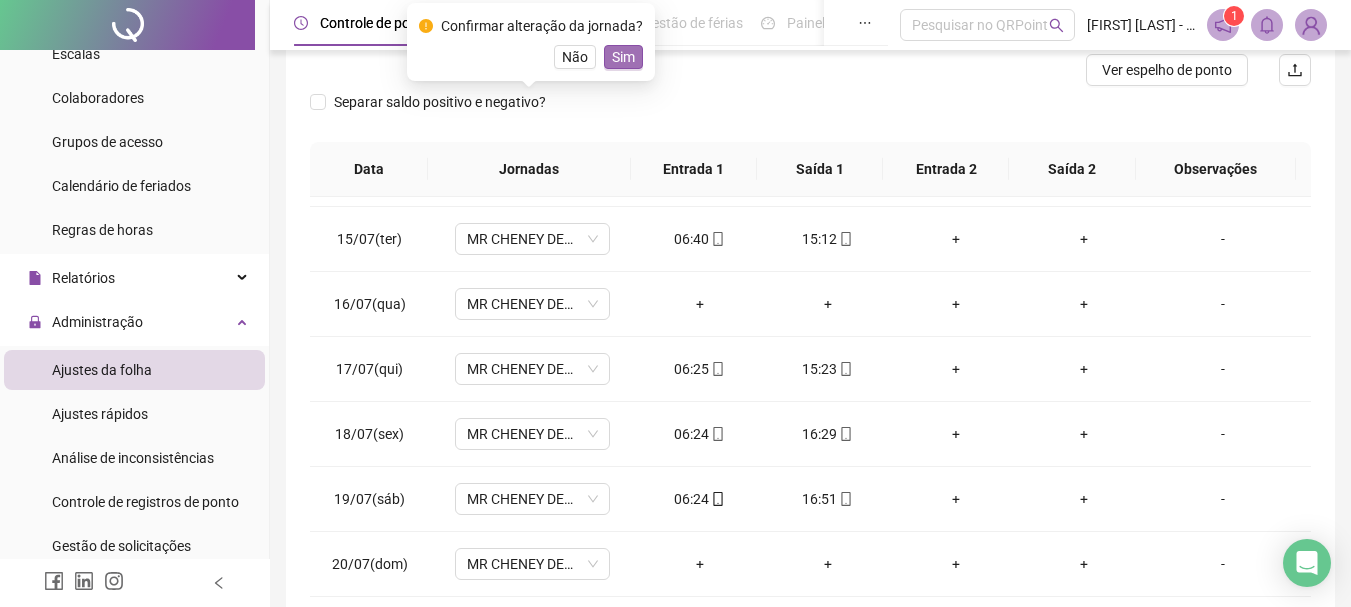 click on "Sim" at bounding box center (623, 57) 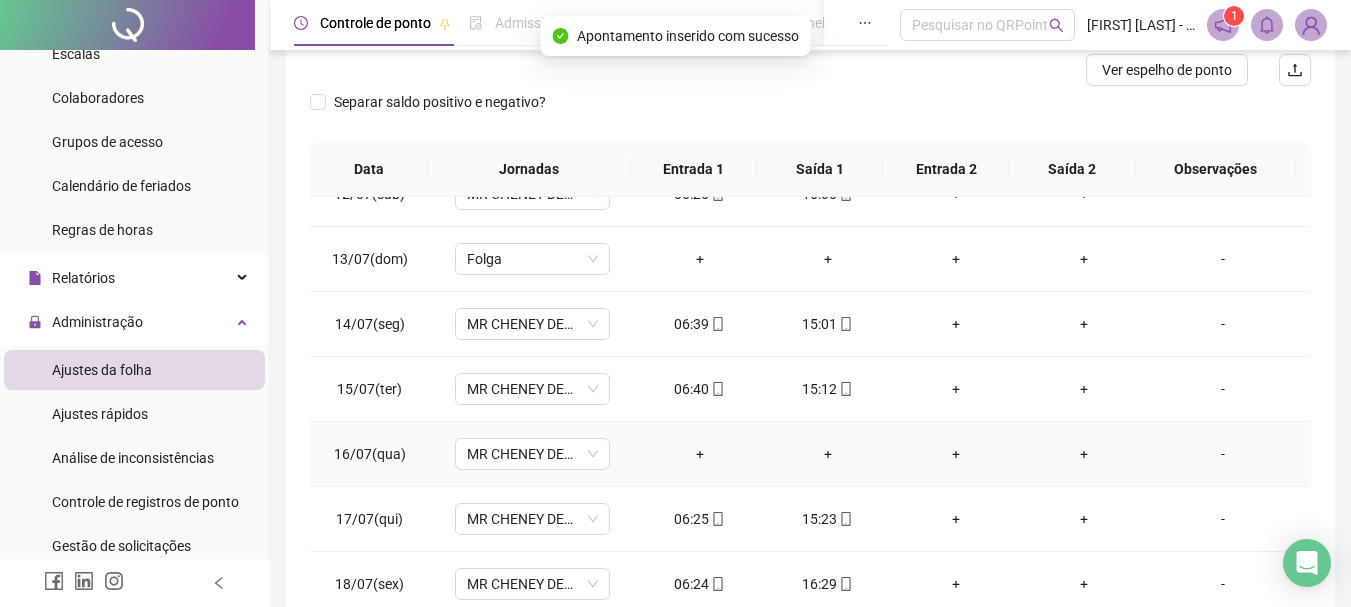 scroll, scrollTop: 800, scrollLeft: 0, axis: vertical 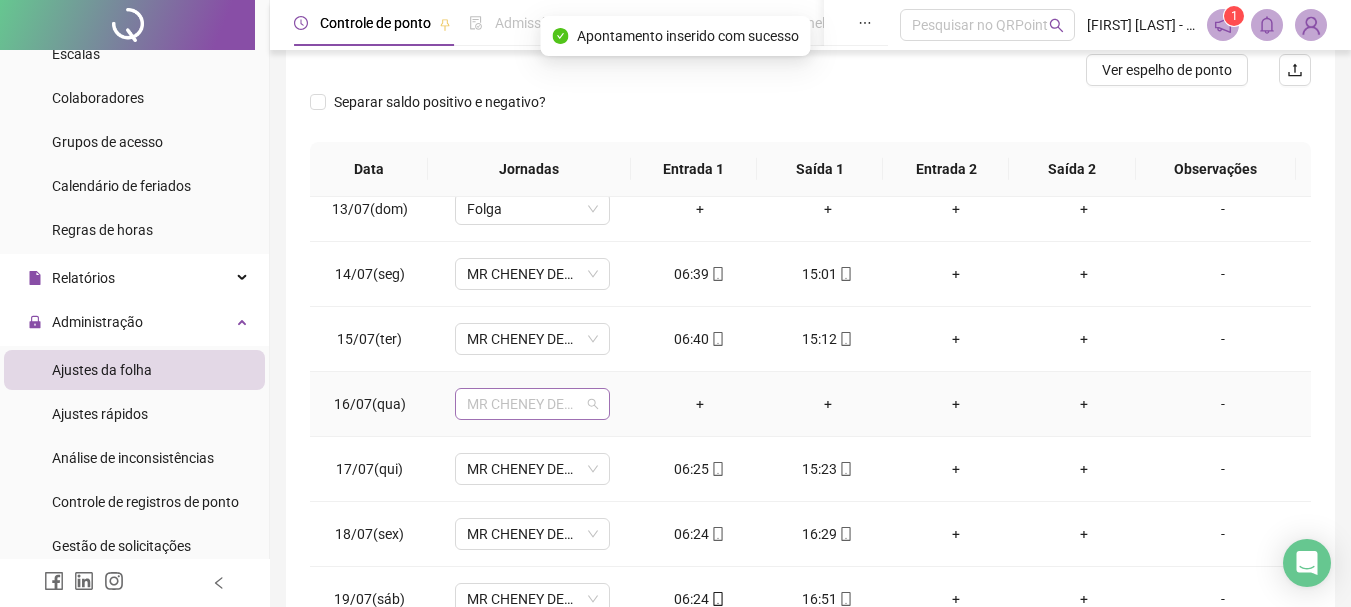 click on "MR CHENEY DELIVERY" at bounding box center (532, 404) 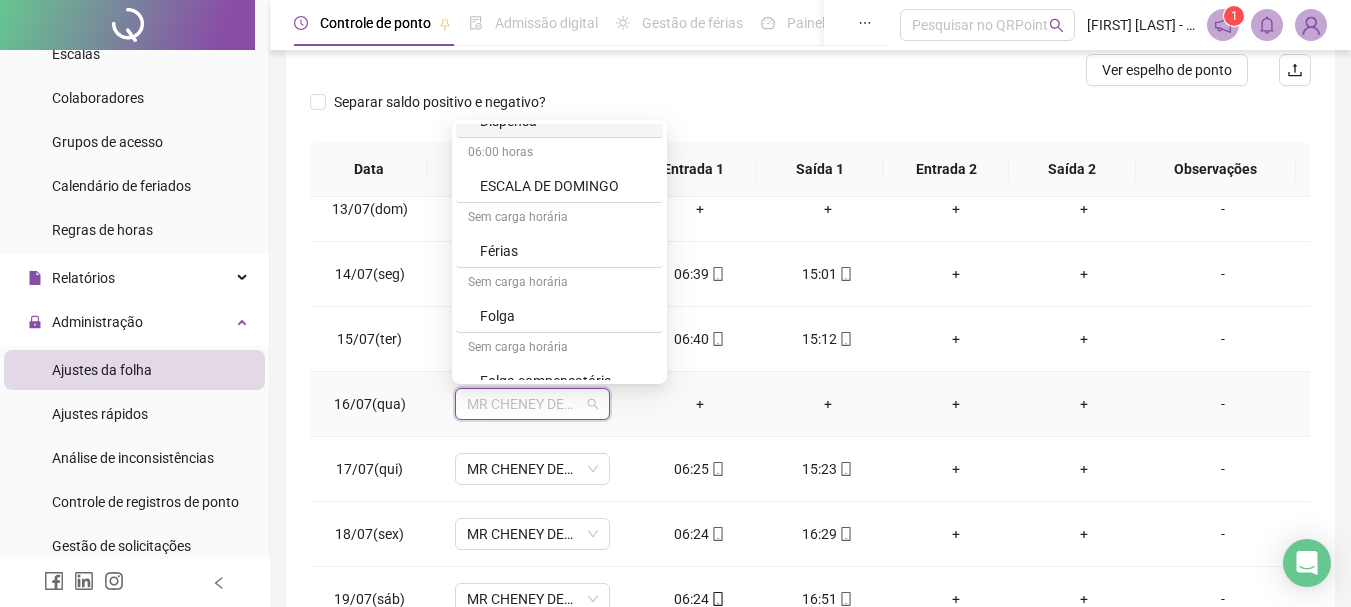 scroll, scrollTop: 200, scrollLeft: 0, axis: vertical 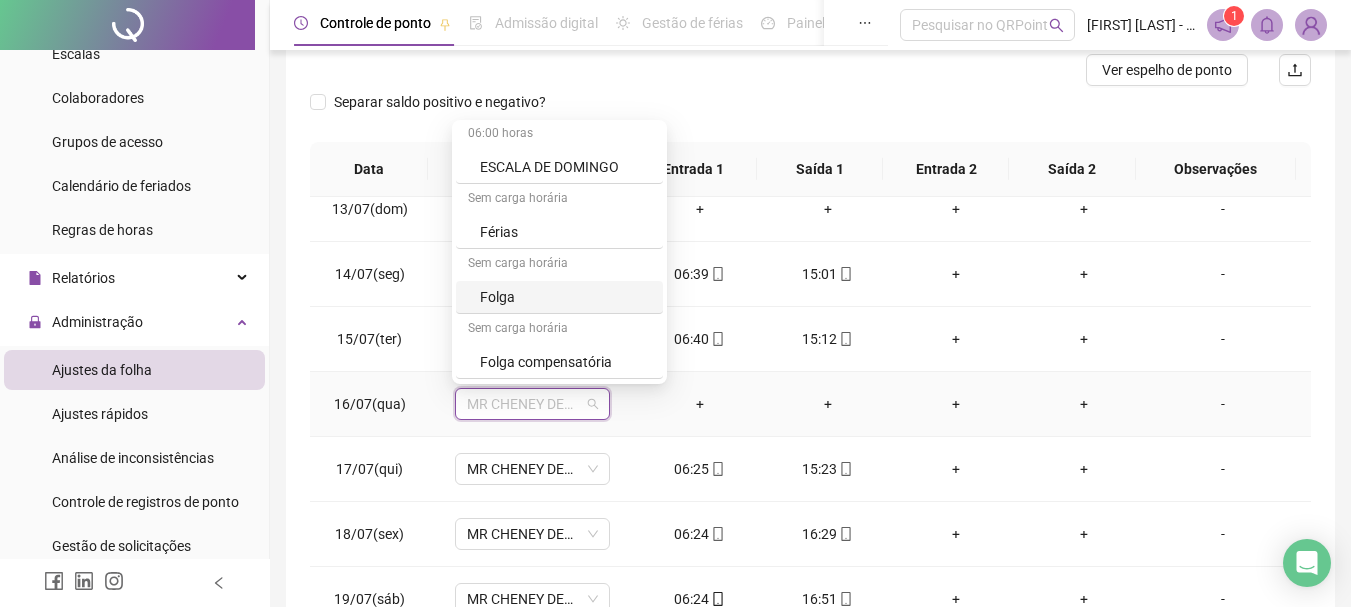 click on "Folga" at bounding box center [565, 297] 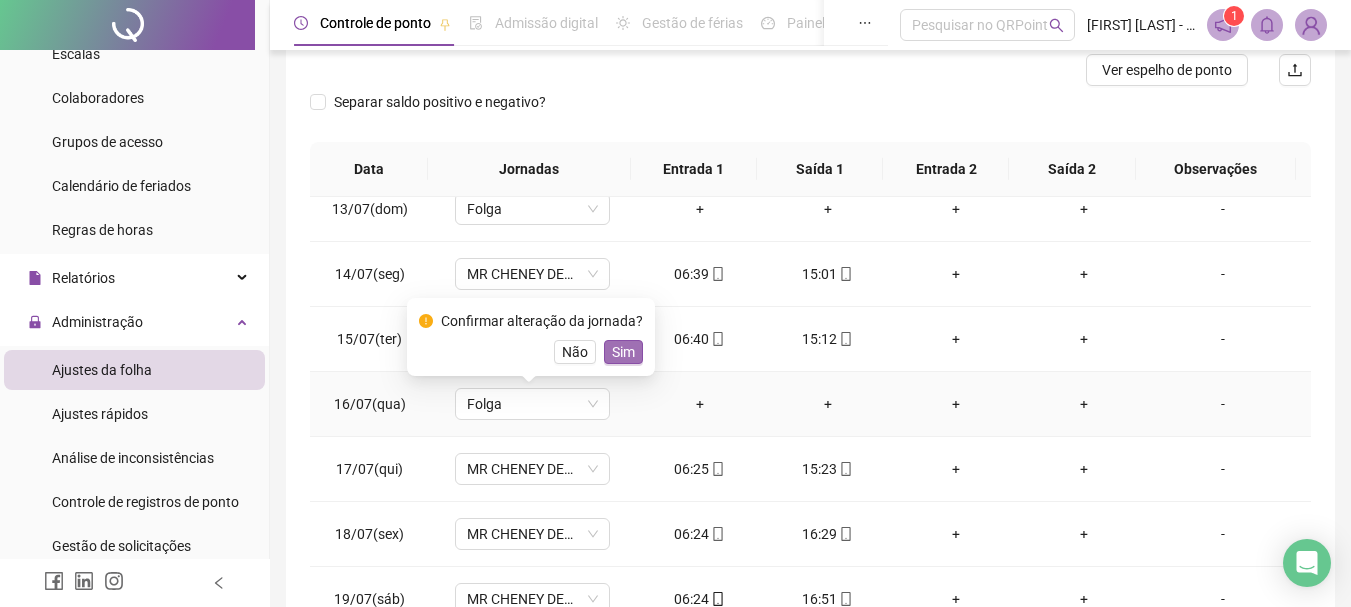 click on "Sim" at bounding box center [623, 352] 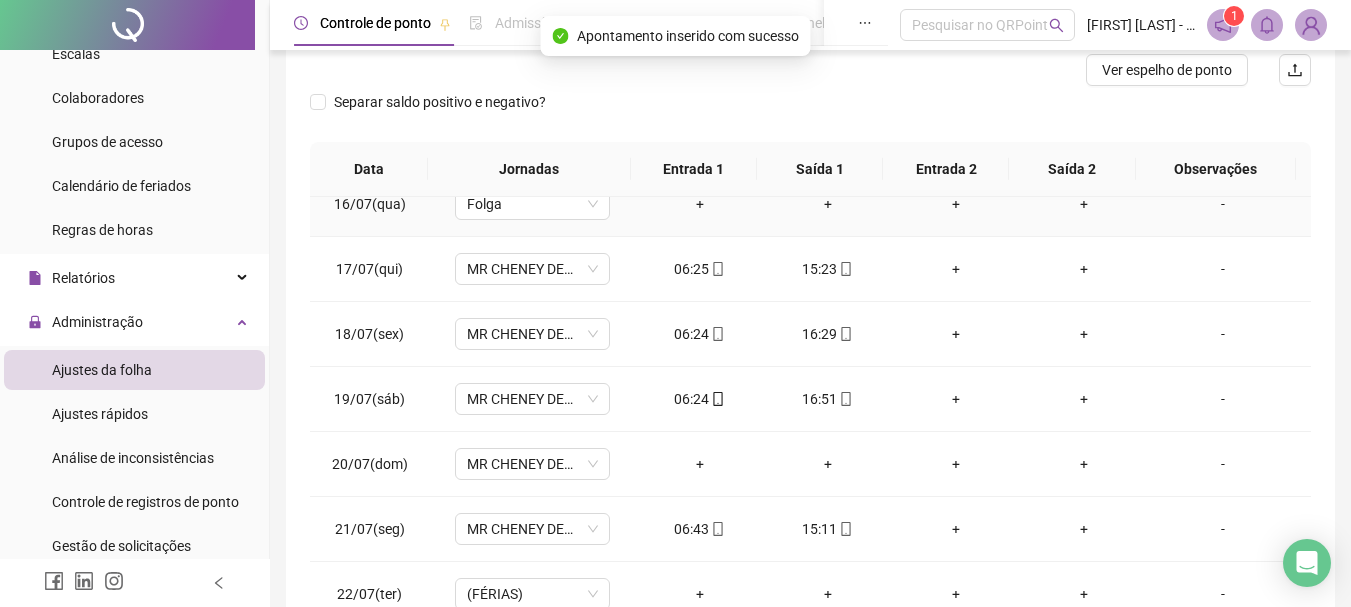 scroll, scrollTop: 1100, scrollLeft: 0, axis: vertical 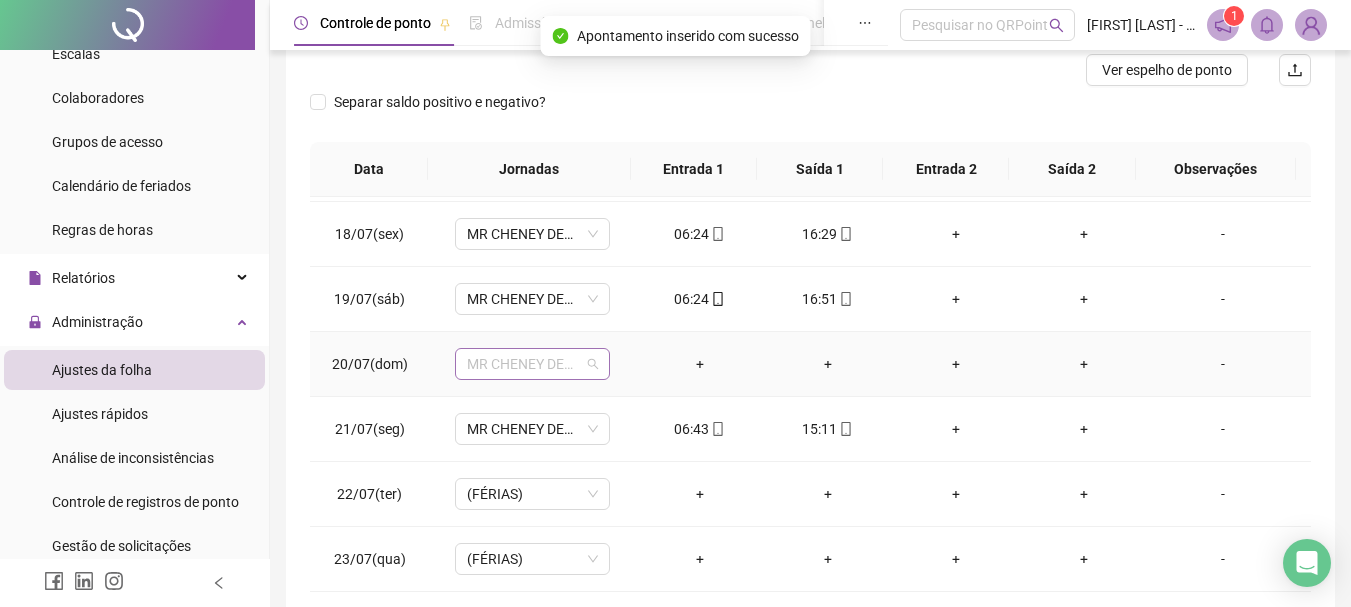 click on "MR CHENEY DELIVERY" at bounding box center [532, 364] 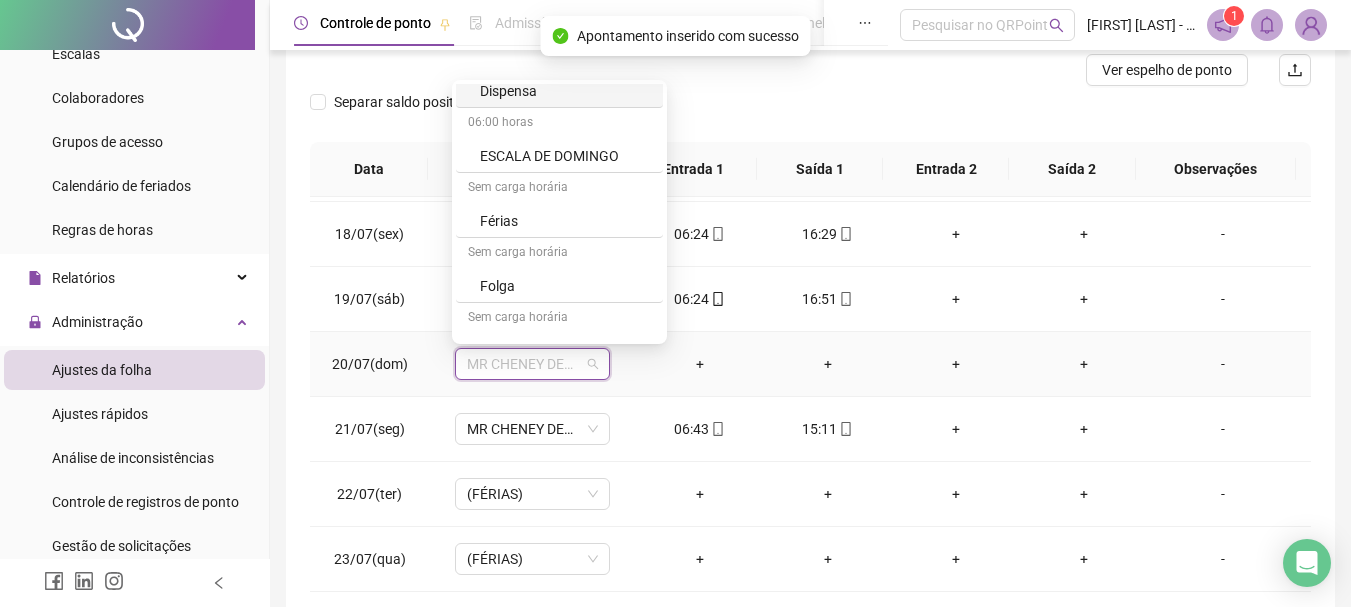 scroll, scrollTop: 200, scrollLeft: 0, axis: vertical 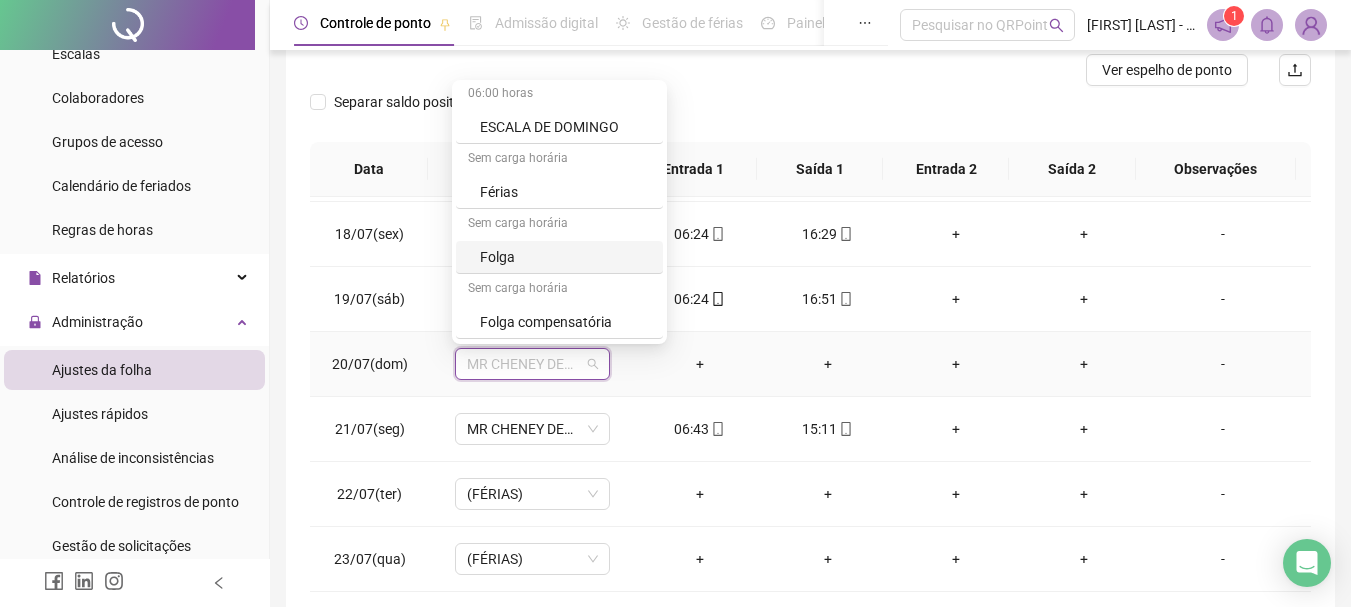 click on "Folga" at bounding box center [565, 257] 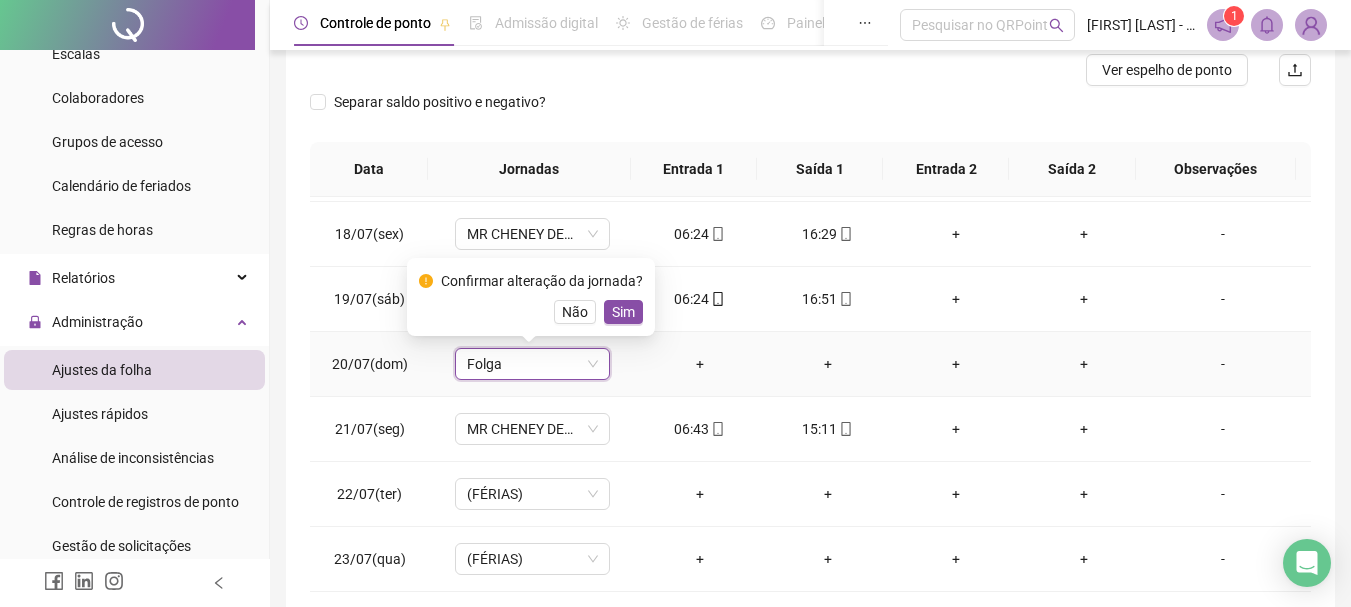 click on "Sim" at bounding box center [623, 312] 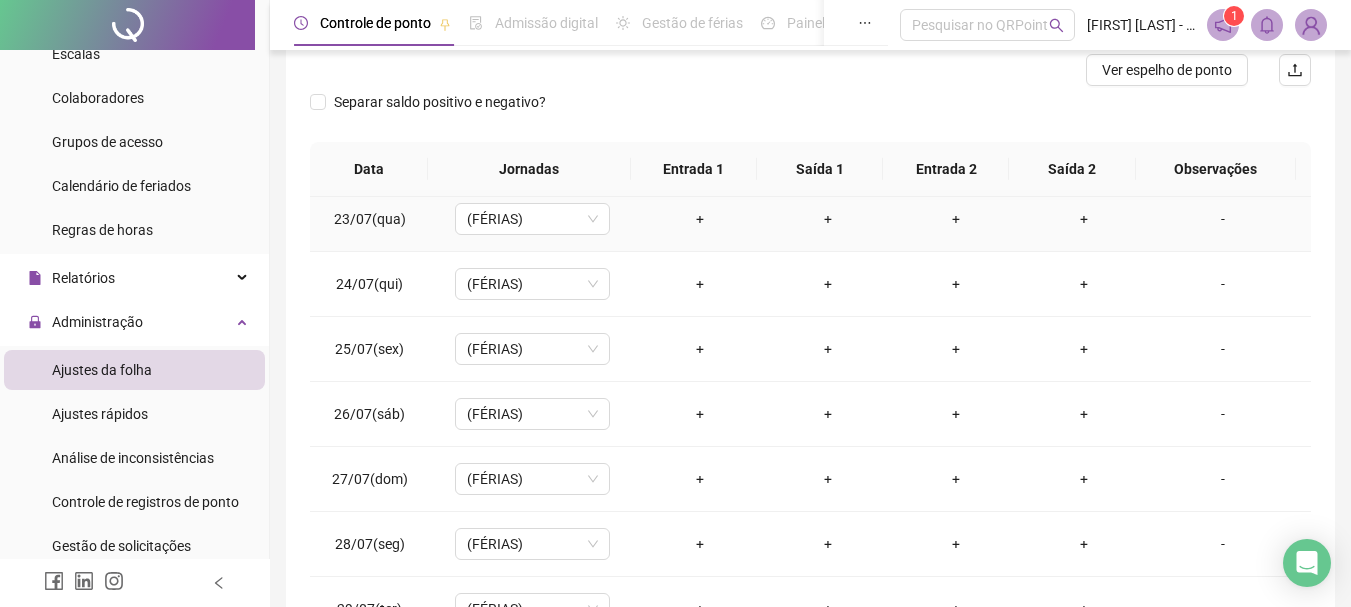 scroll, scrollTop: 1588, scrollLeft: 0, axis: vertical 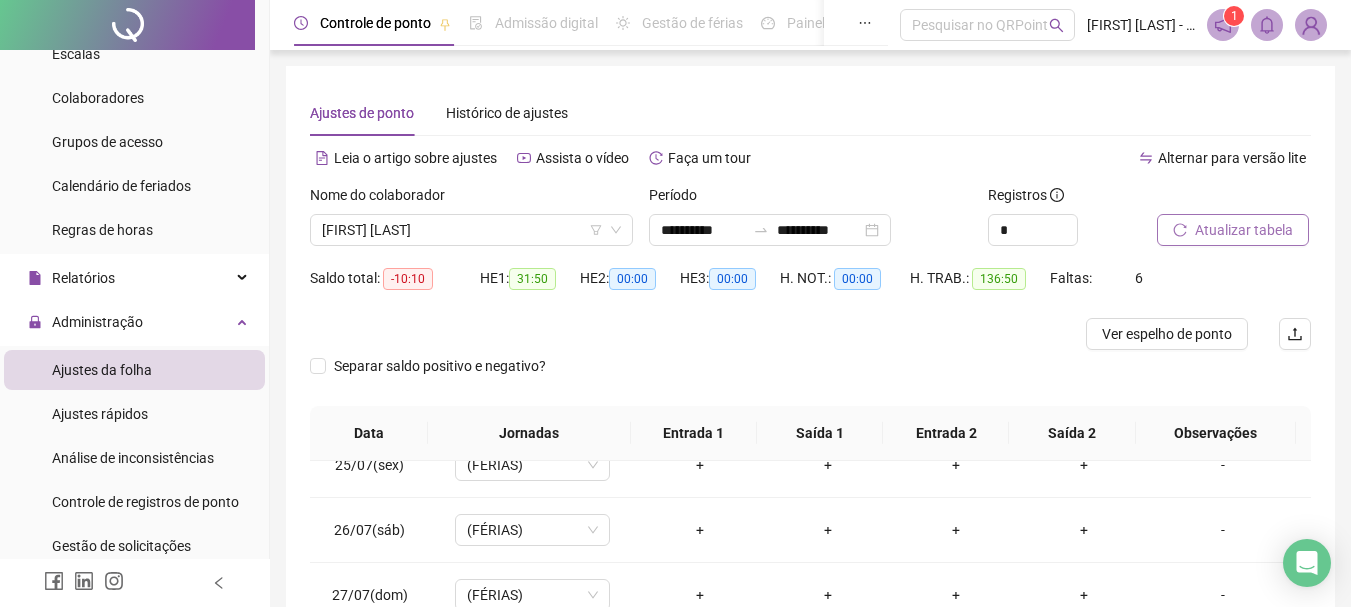 click on "Atualizar tabela" at bounding box center (1244, 230) 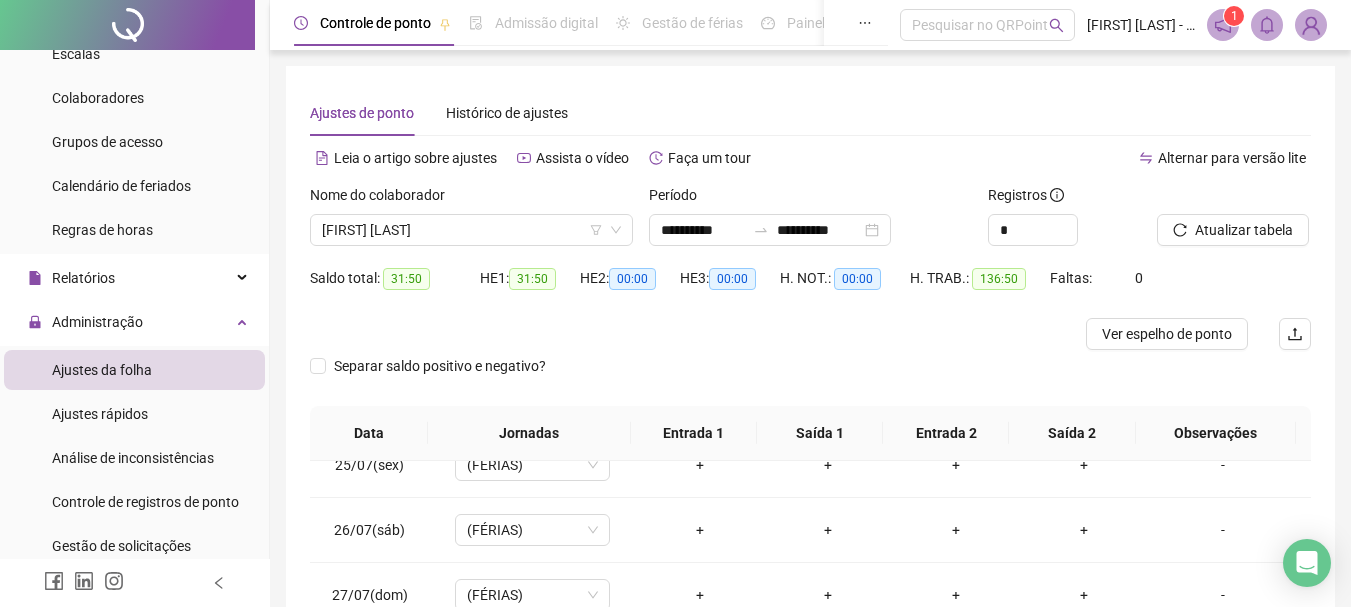 scroll, scrollTop: 391, scrollLeft: 0, axis: vertical 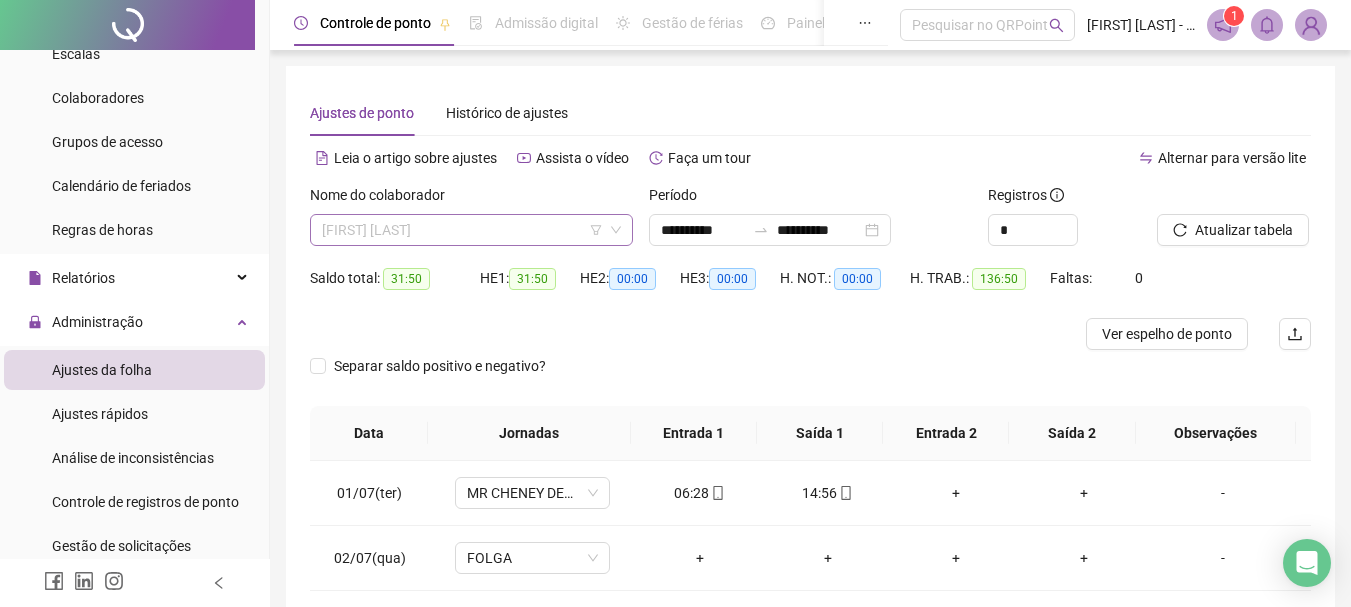click on "[FIRST] [LAST]" at bounding box center [471, 230] 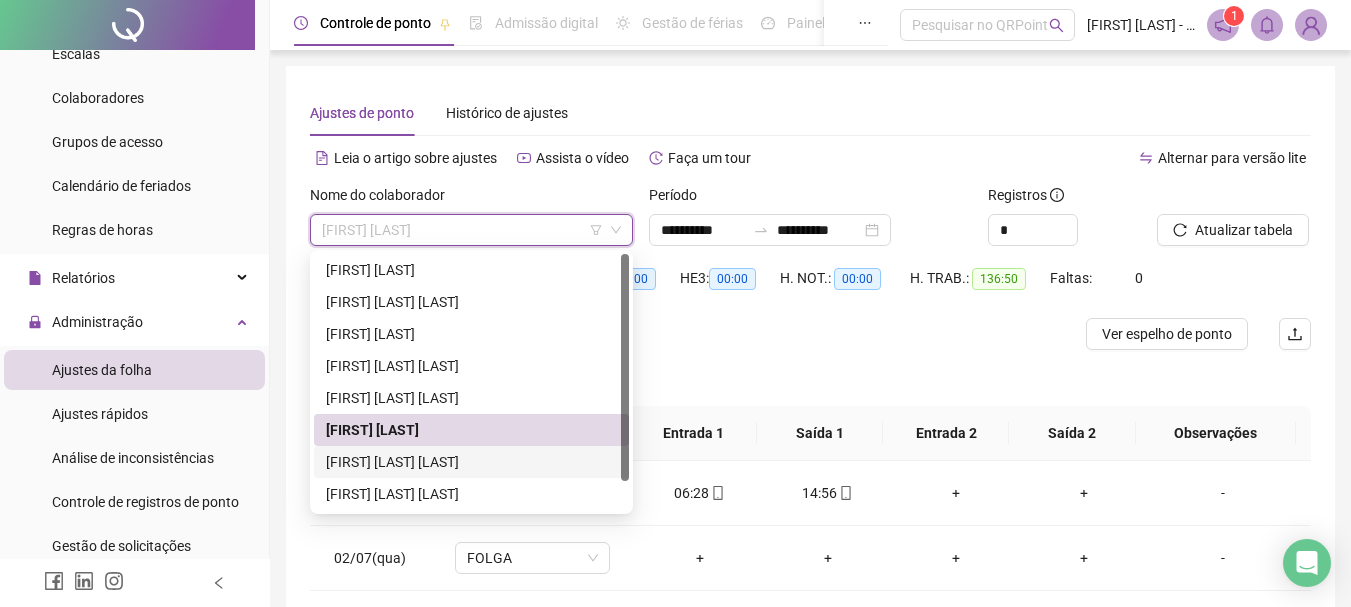 drag, startPoint x: 461, startPoint y: 463, endPoint x: 909, endPoint y: 362, distance: 459.24396 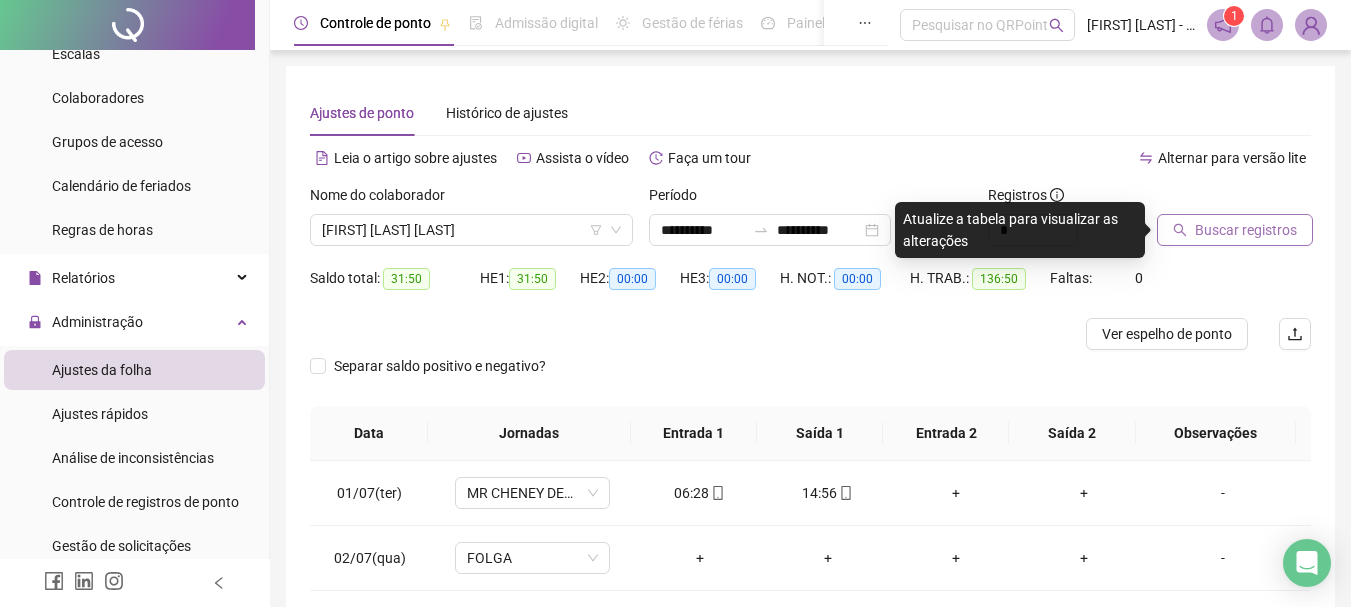click on "Buscar registros" at bounding box center (1246, 230) 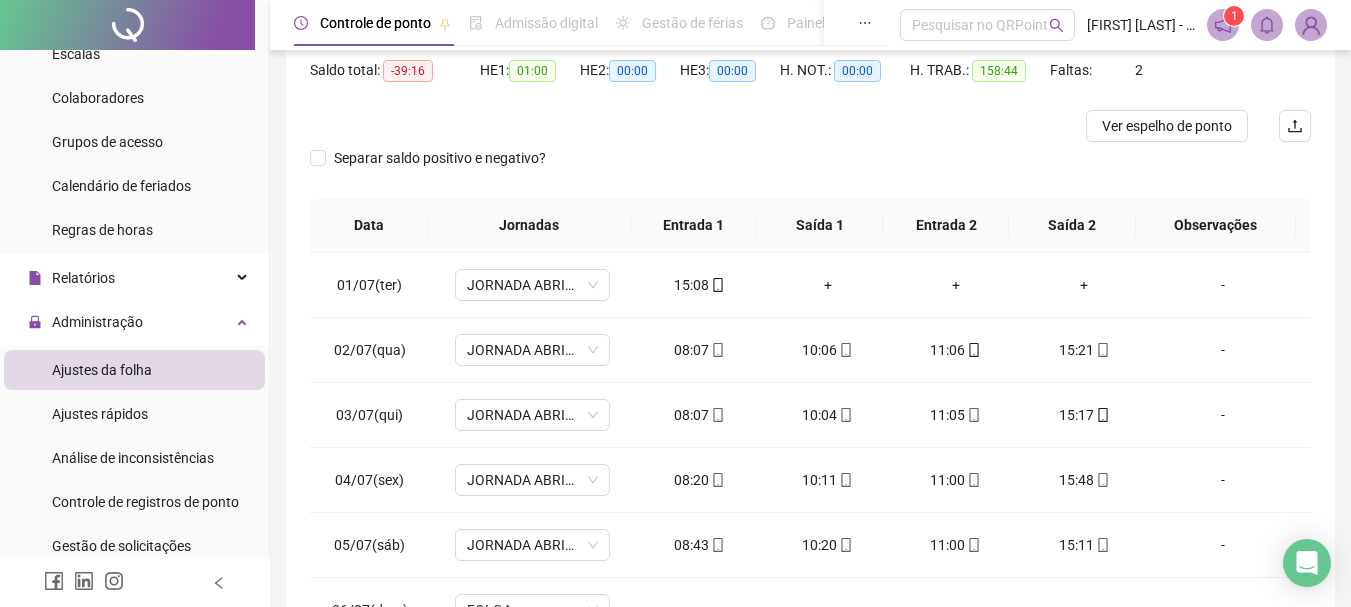 scroll, scrollTop: 391, scrollLeft: 0, axis: vertical 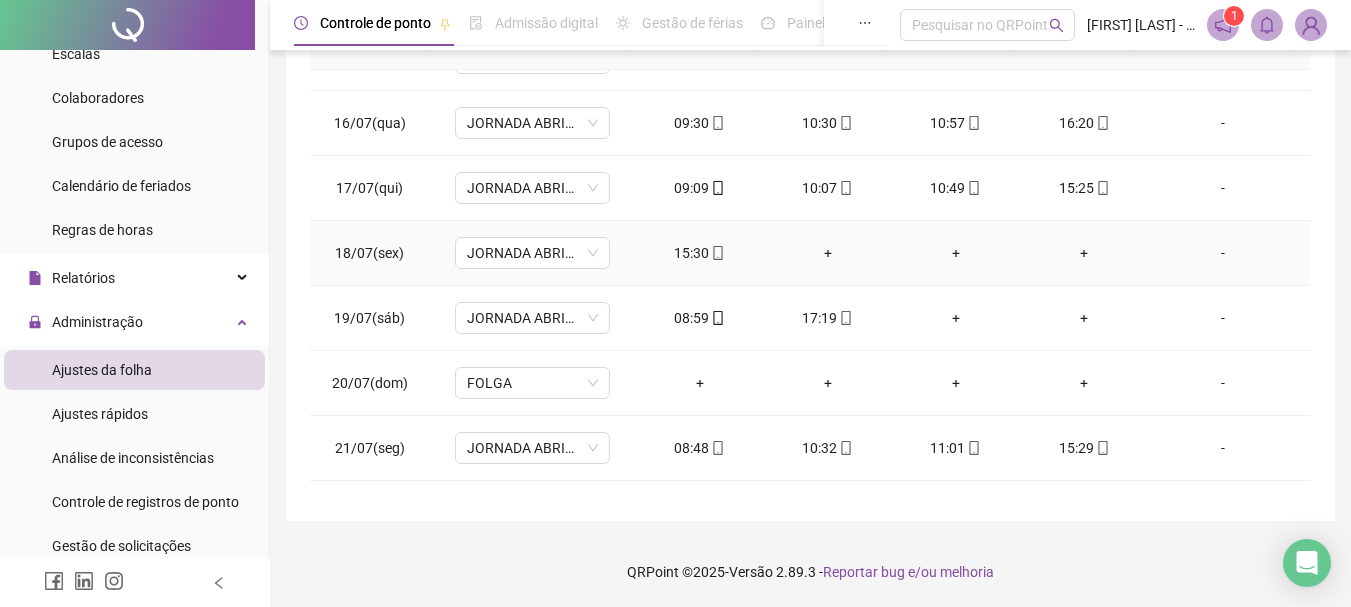 click on "+" at bounding box center [828, 253] 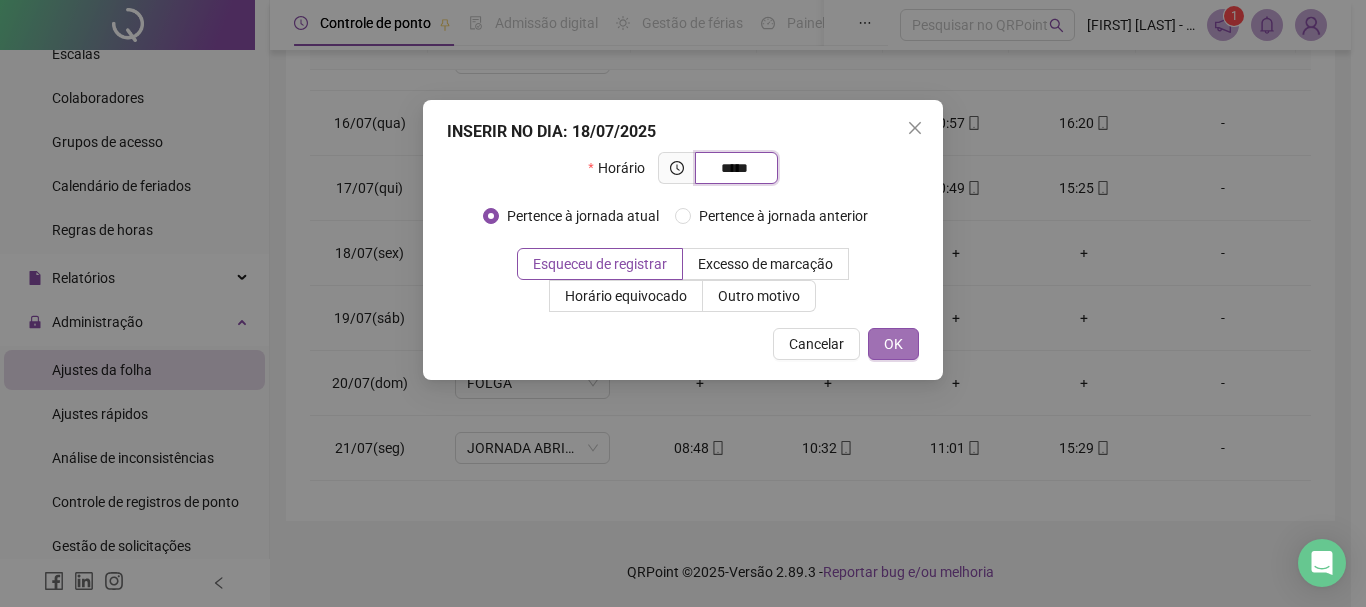 type on "*****" 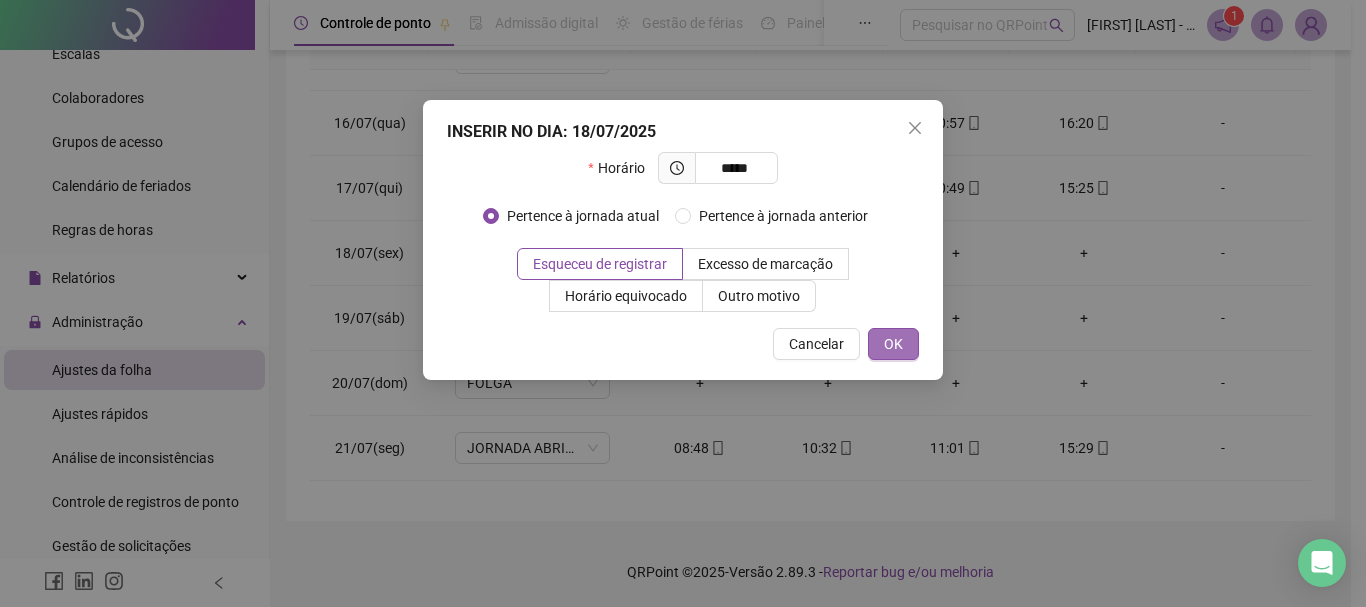 click on "OK" at bounding box center [893, 344] 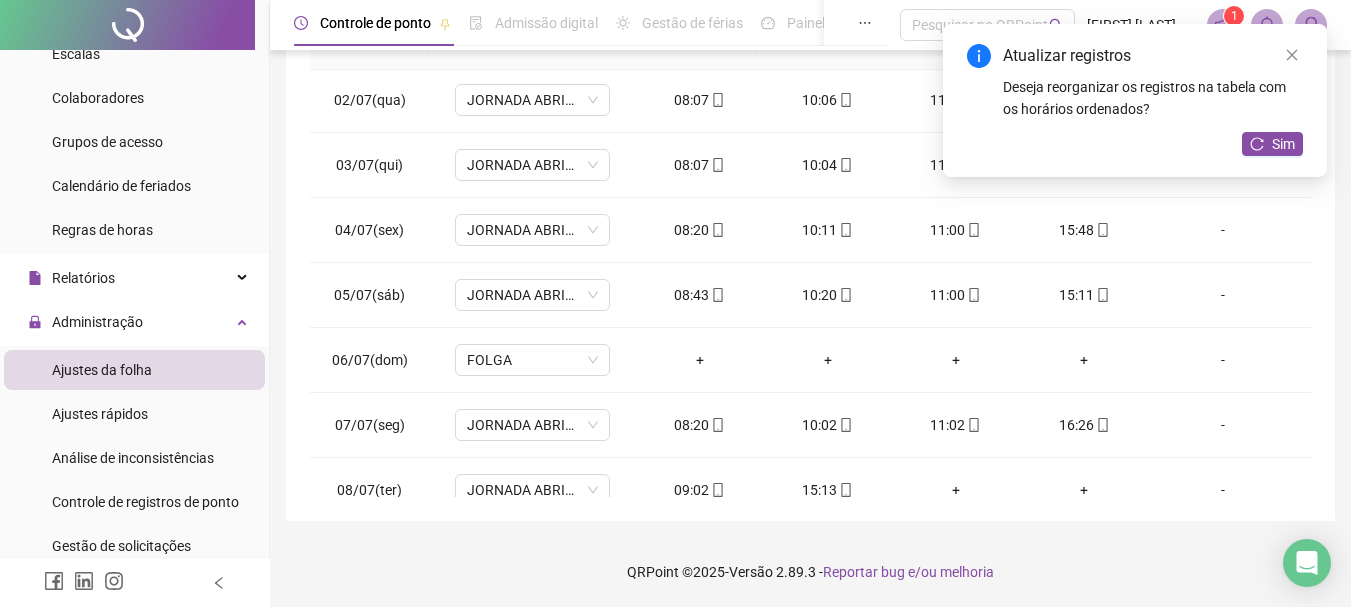 scroll, scrollTop: 62, scrollLeft: 0, axis: vertical 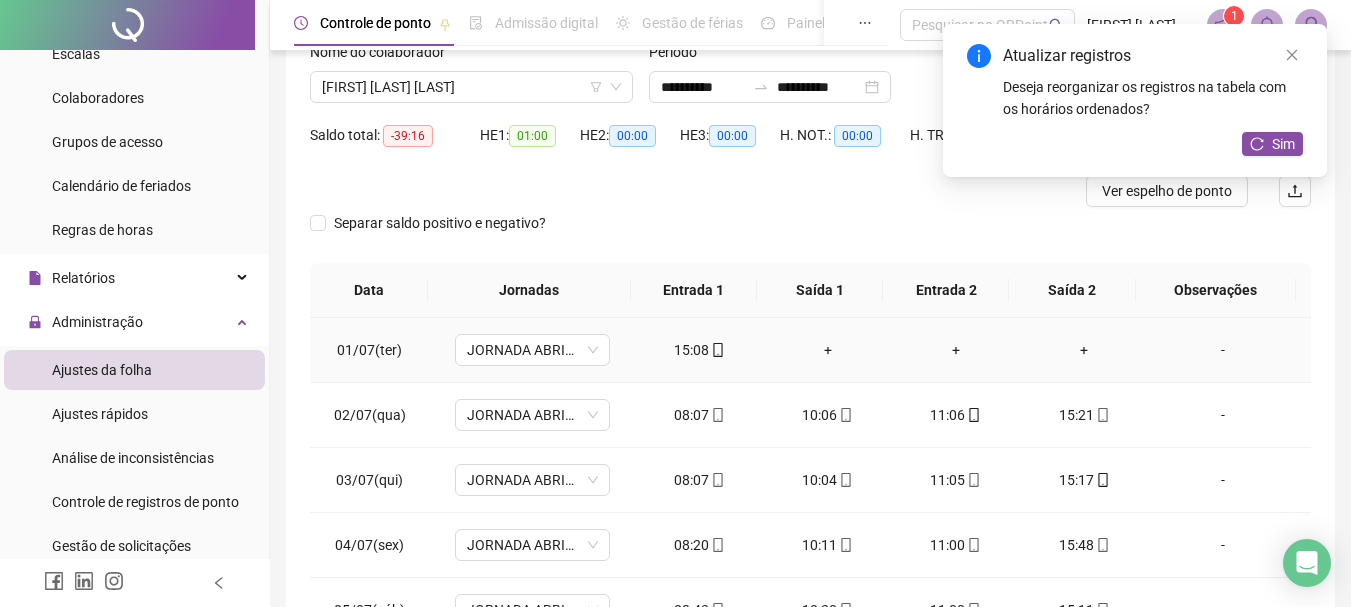 click on "+" at bounding box center [828, 350] 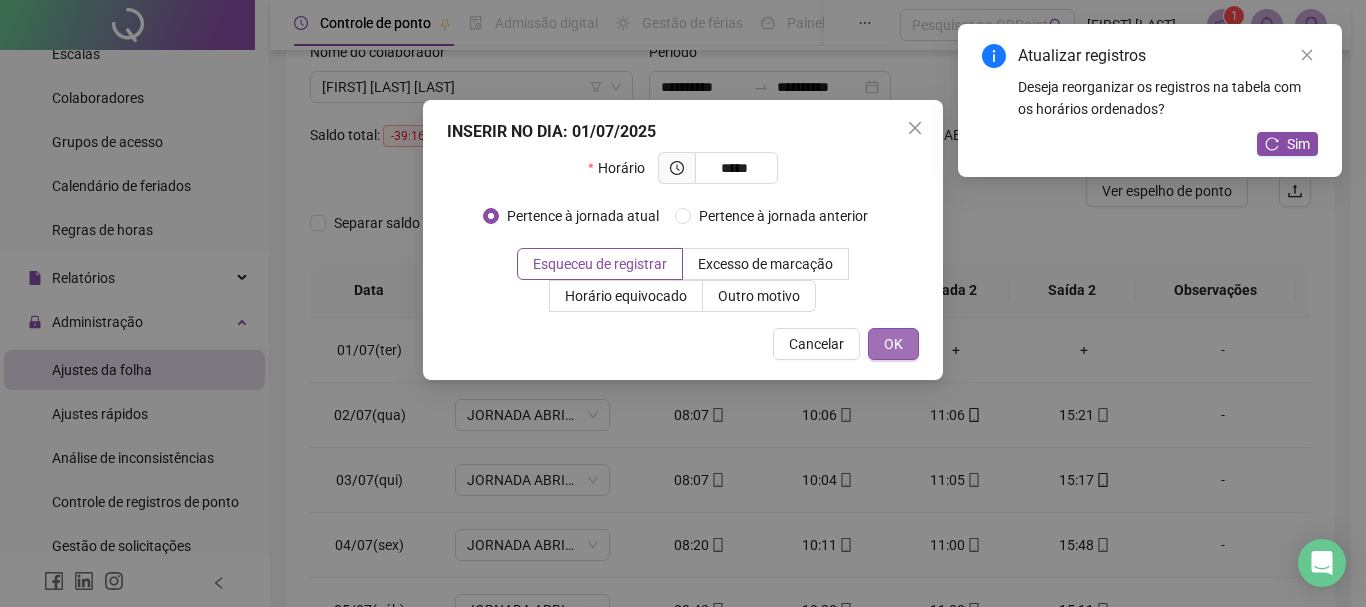 type on "*****" 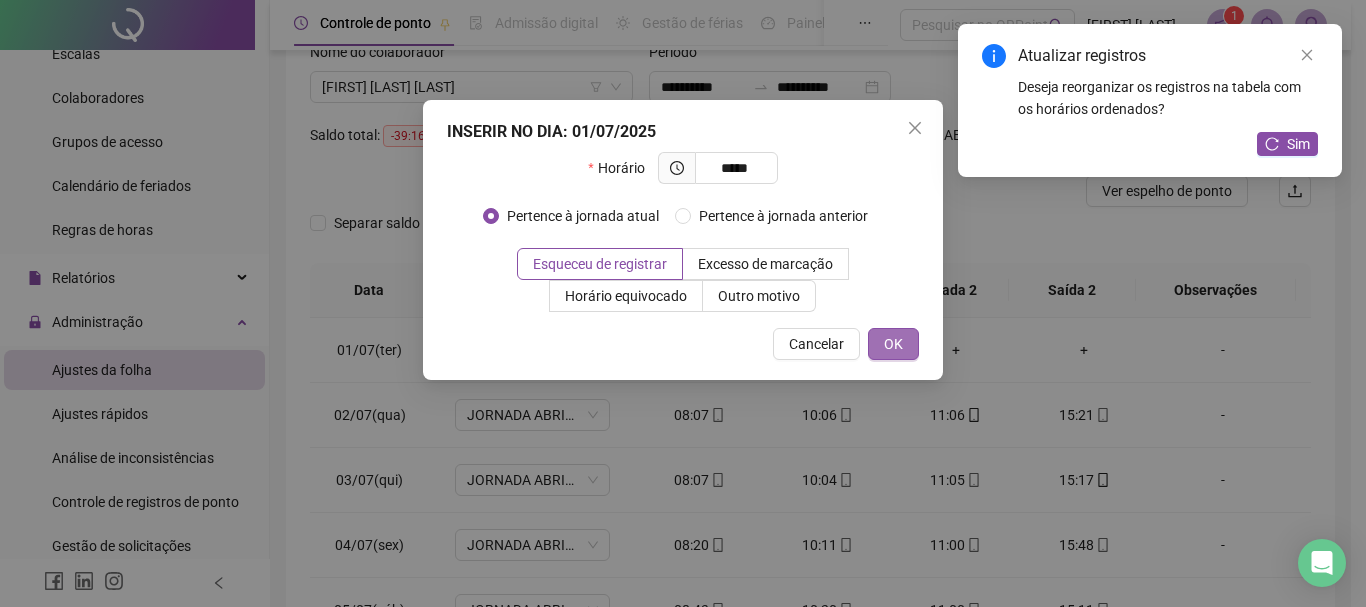 click on "OK" at bounding box center [893, 344] 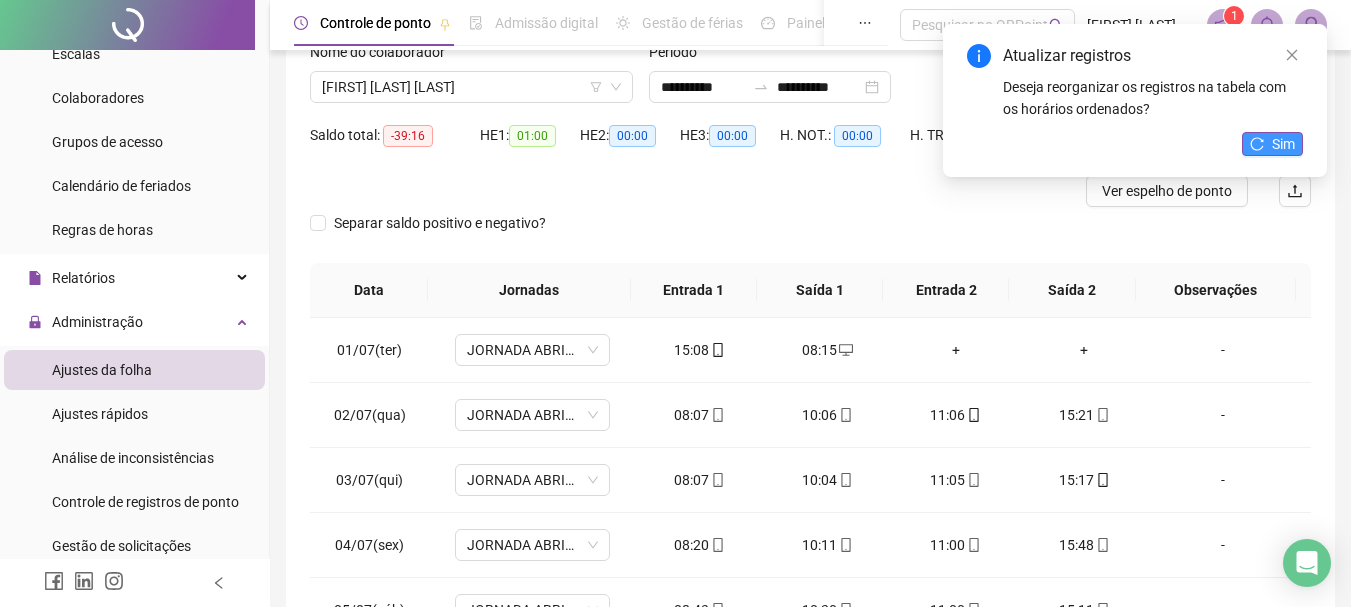 click on "Sim" at bounding box center [1272, 144] 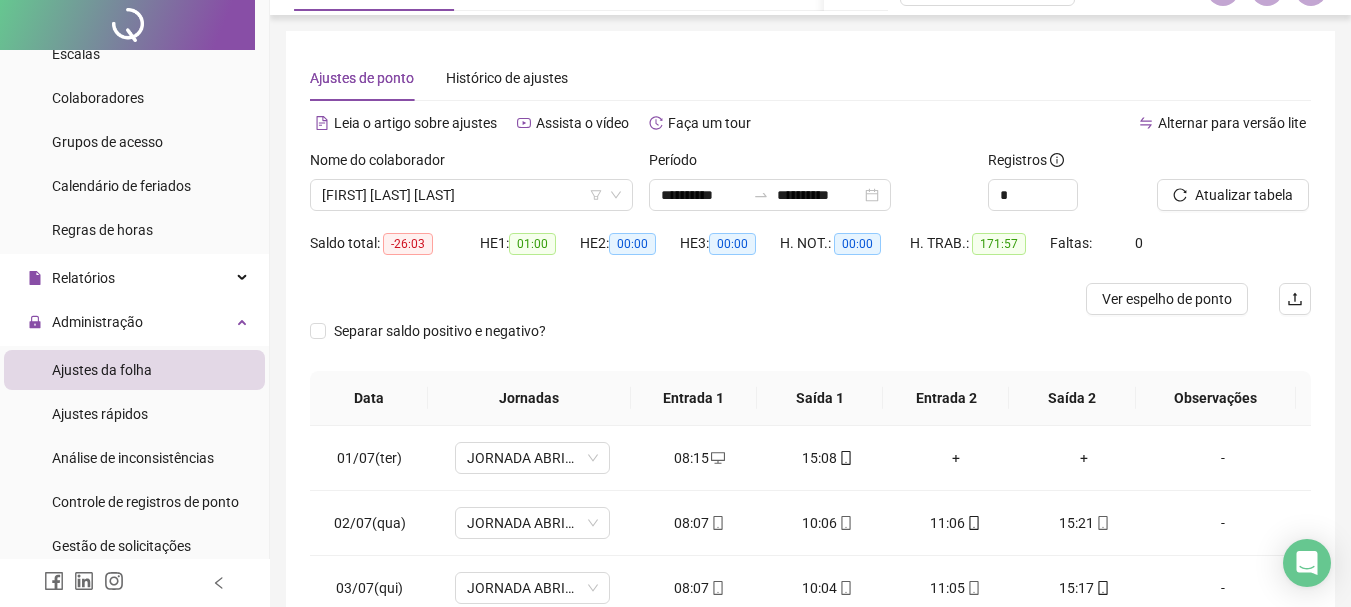 scroll, scrollTop: 0, scrollLeft: 0, axis: both 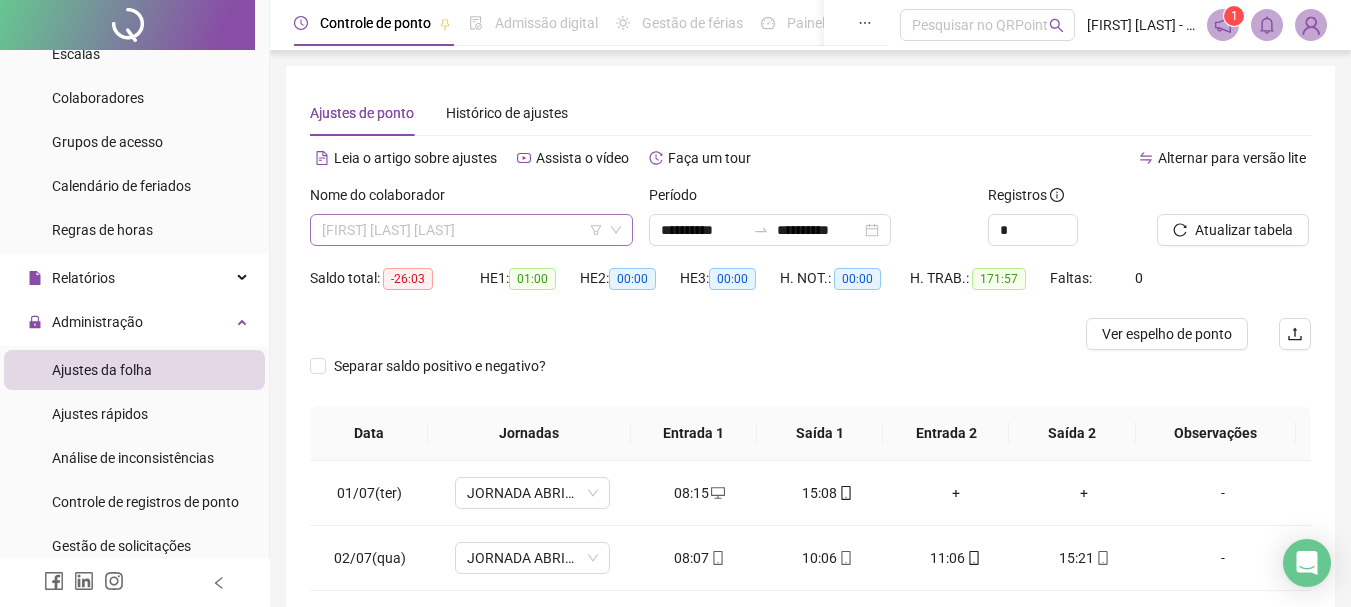 click on "[FIRST] [LAST] [LAST]" at bounding box center (471, 230) 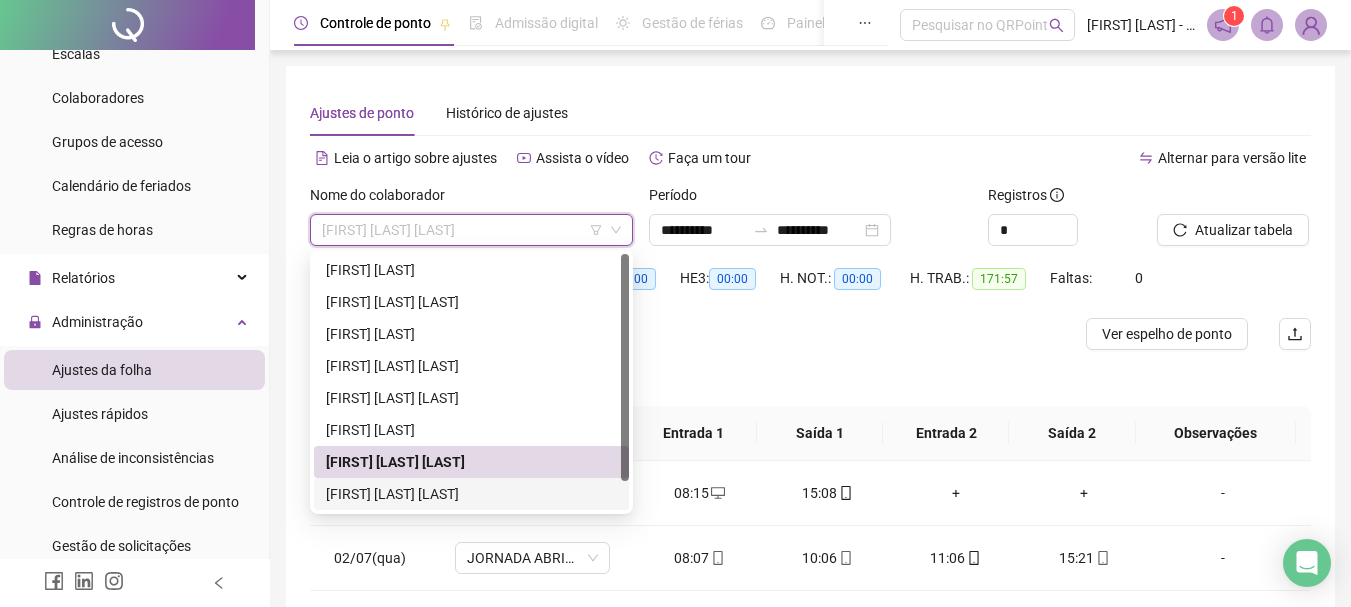 scroll, scrollTop: 32, scrollLeft: 0, axis: vertical 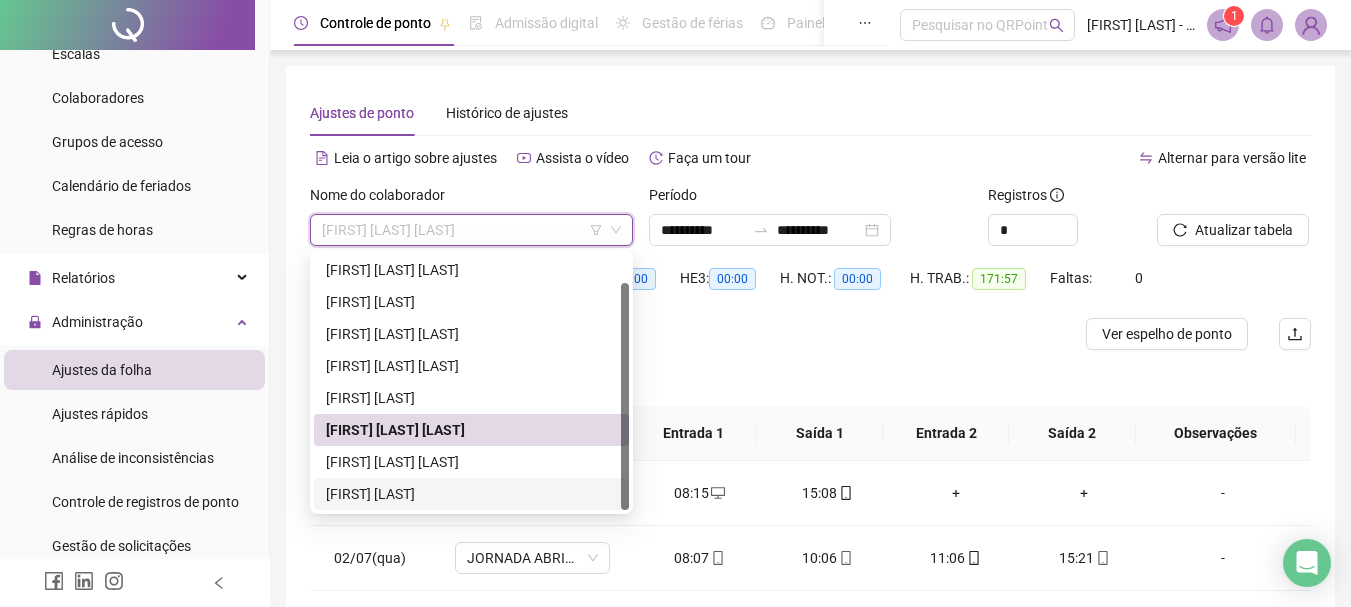 click on "[FIRST] [LAST]" at bounding box center [471, 494] 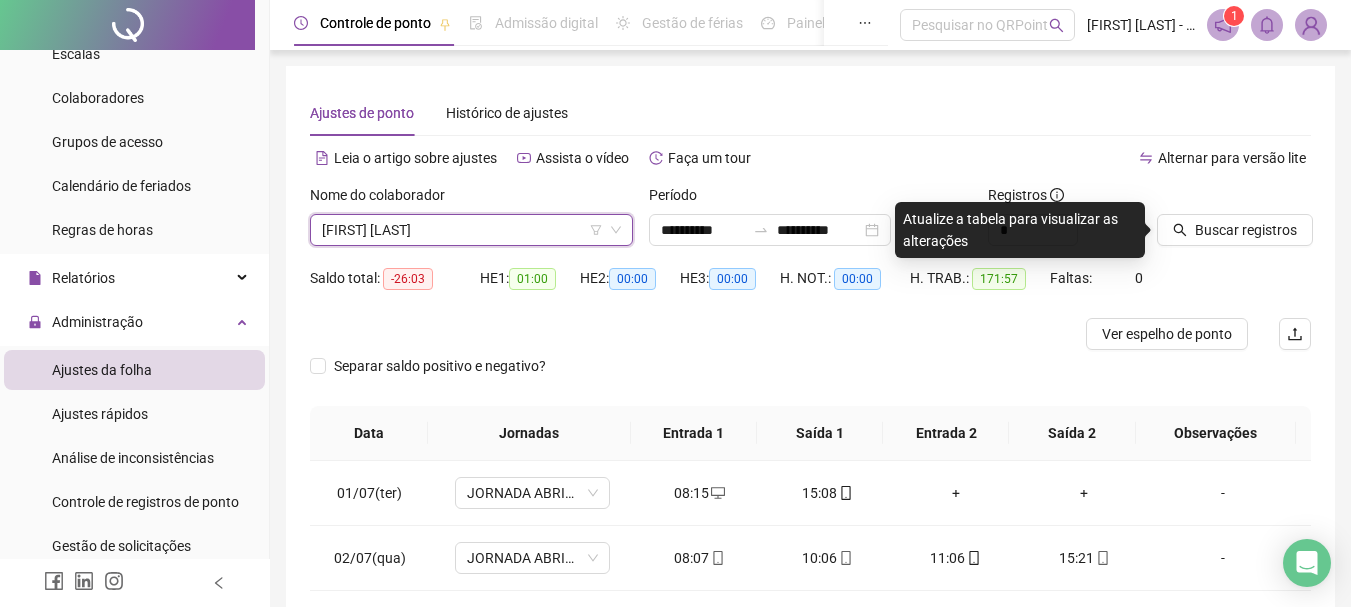 click on "Buscar registros" at bounding box center (1234, 223) 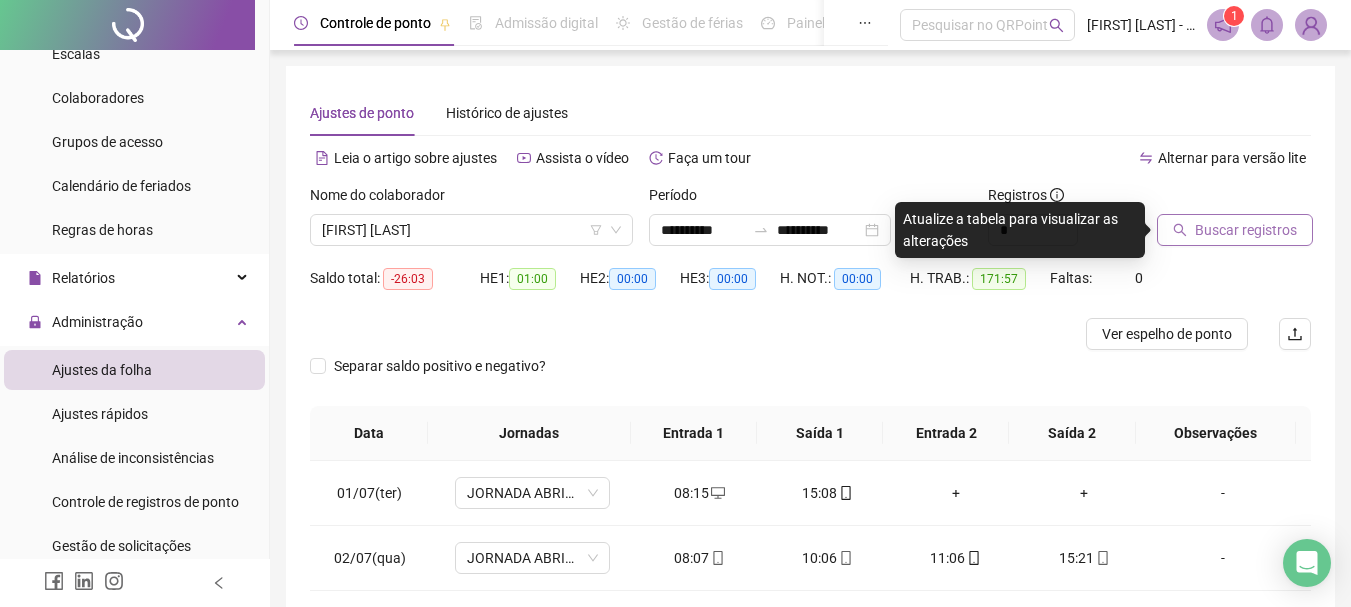 click on "Buscar registros" at bounding box center (1246, 230) 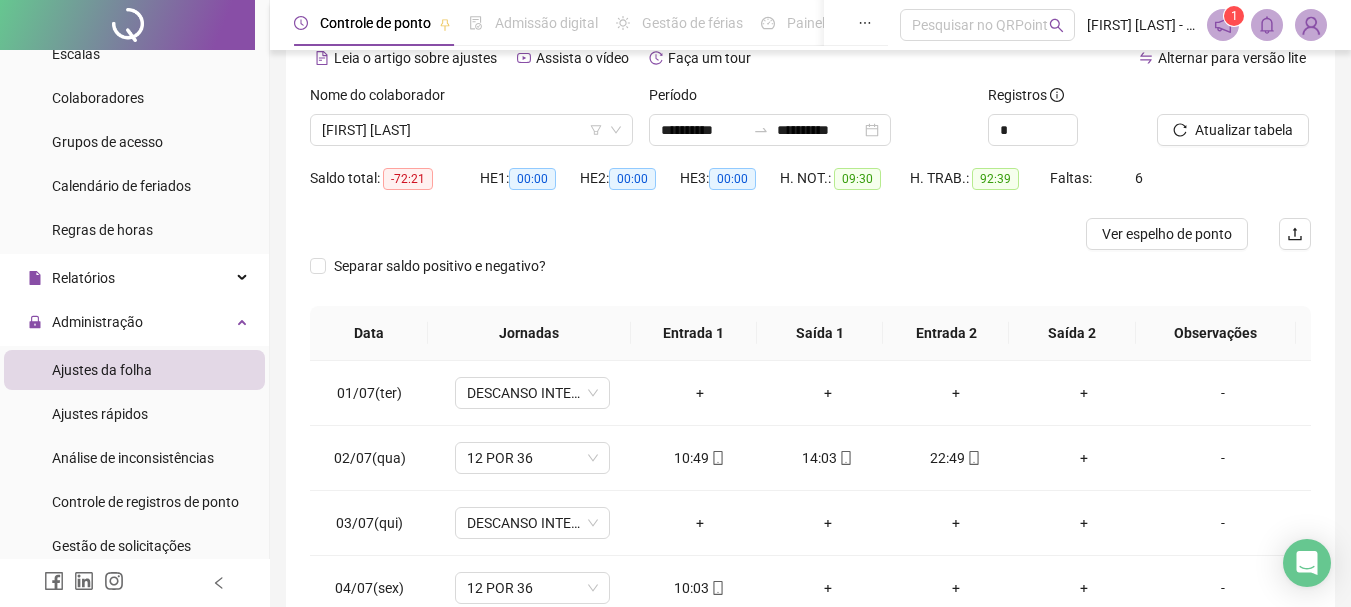 scroll, scrollTop: 200, scrollLeft: 0, axis: vertical 